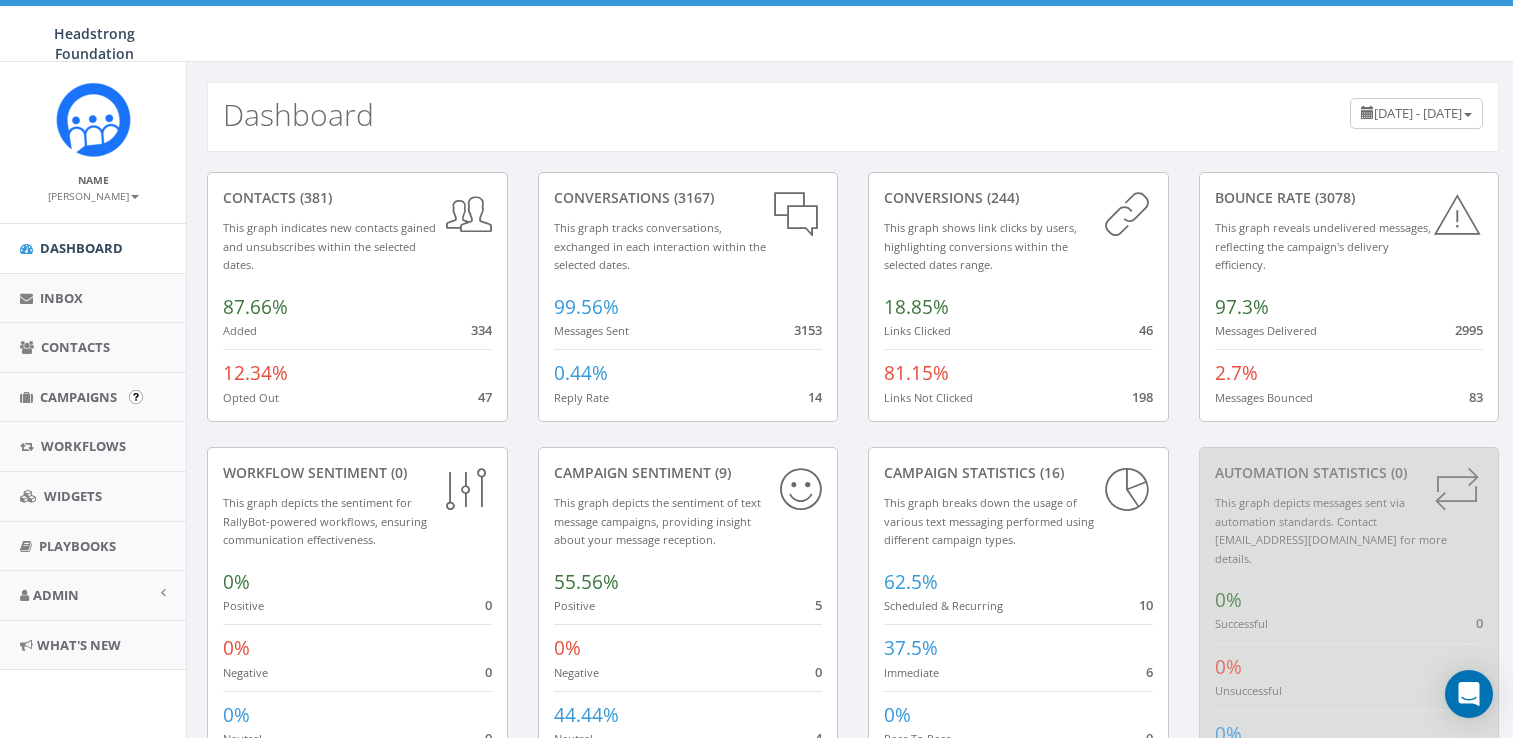 scroll, scrollTop: 0, scrollLeft: 0, axis: both 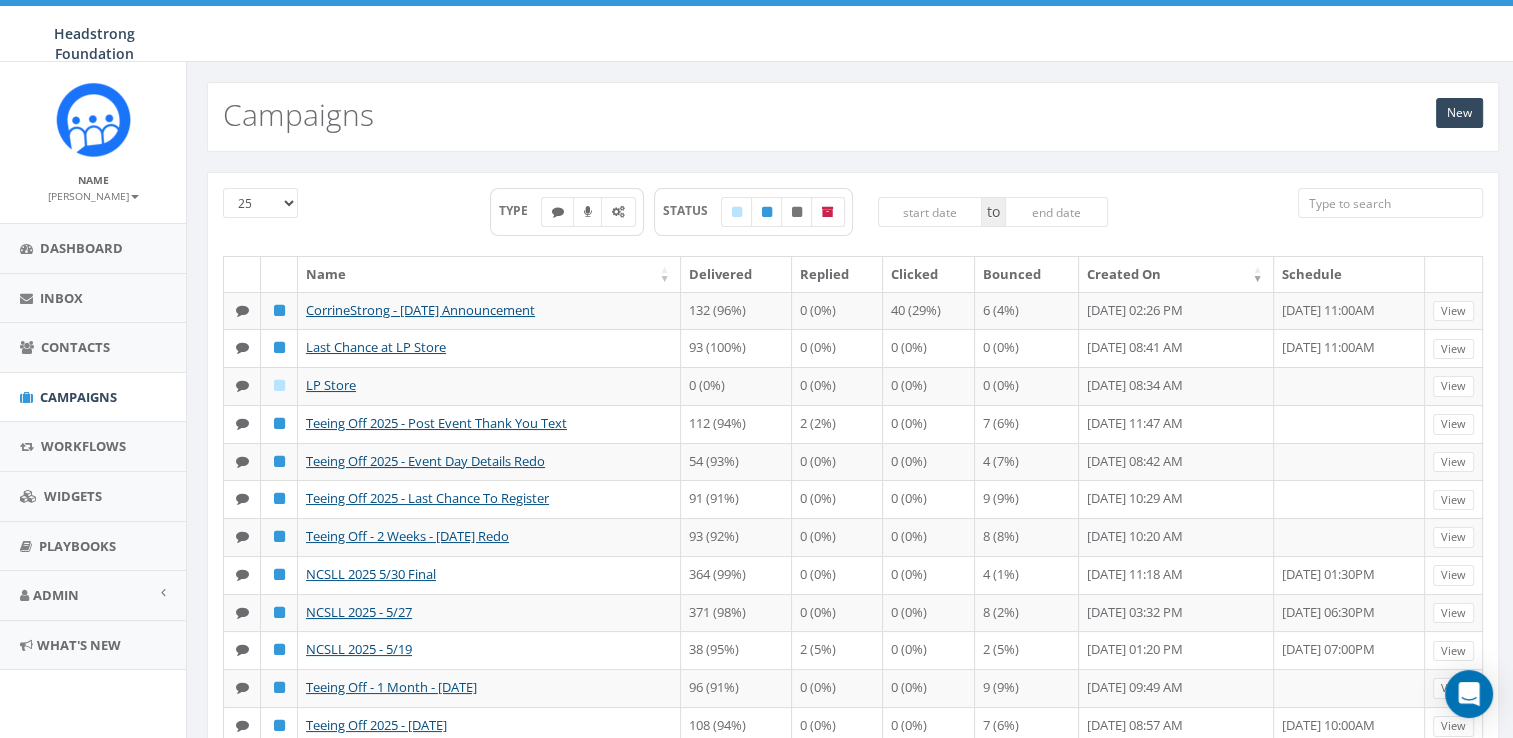 click at bounding box center [1390, 203] 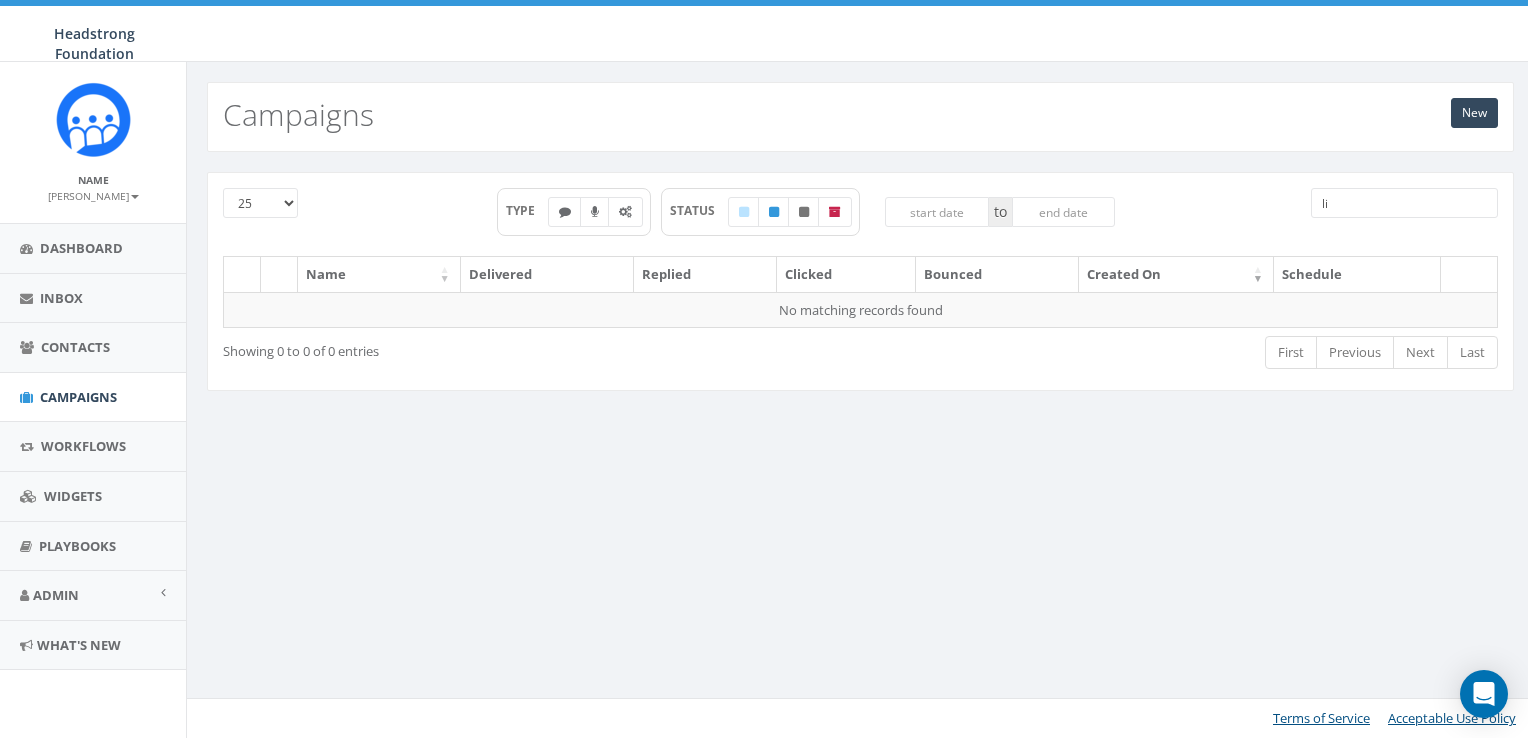 type on "l" 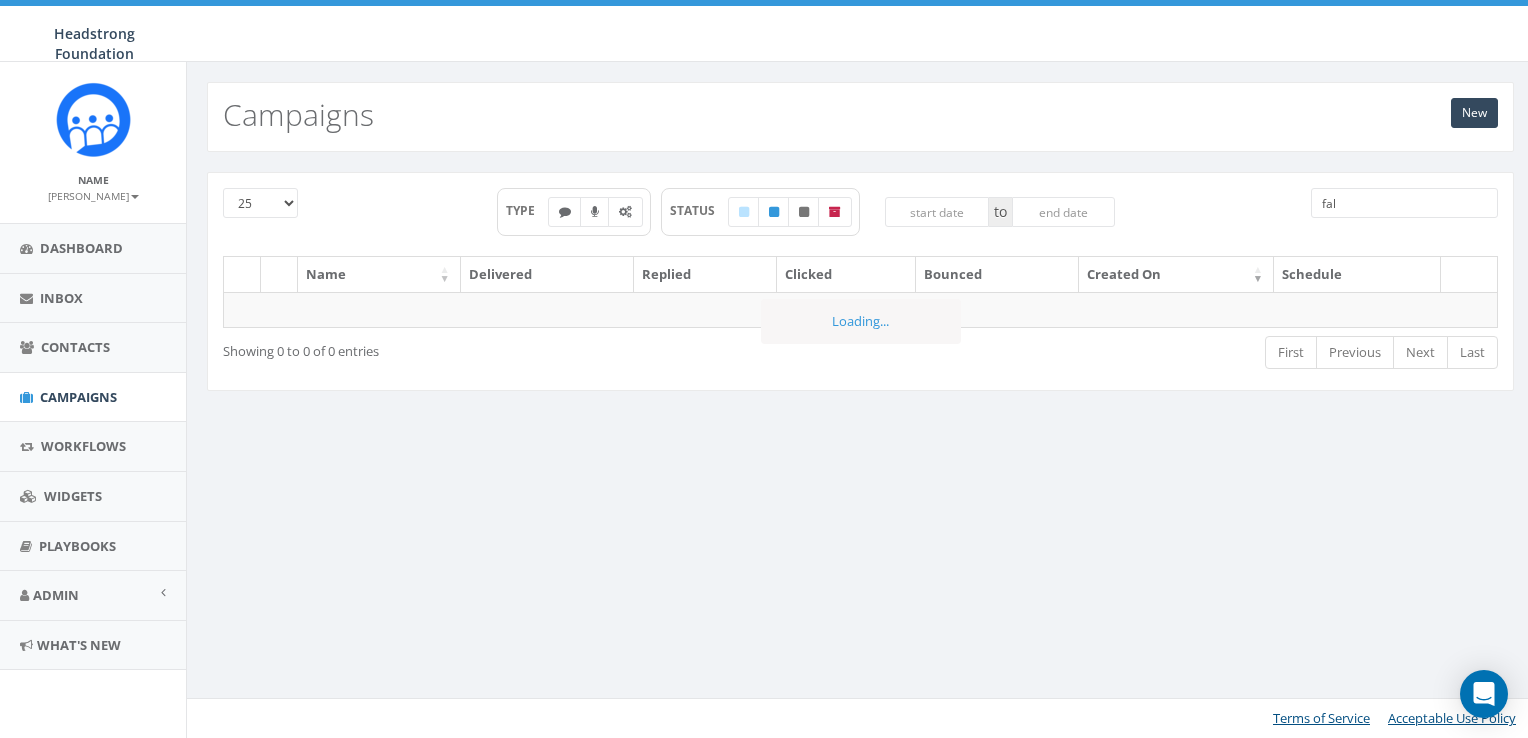 type on "fall" 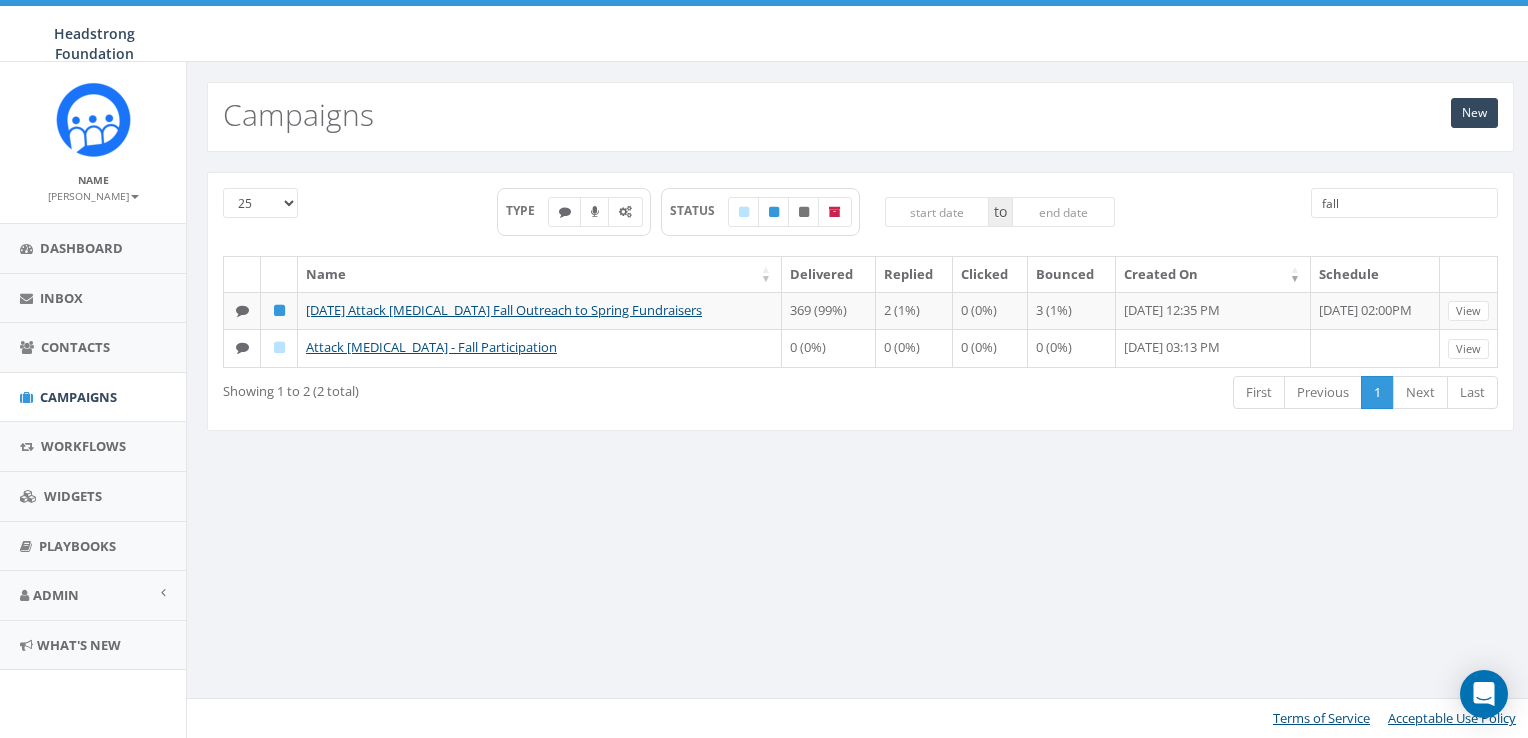 drag, startPoint x: 1384, startPoint y: 213, endPoint x: 1163, endPoint y: 204, distance: 221.18318 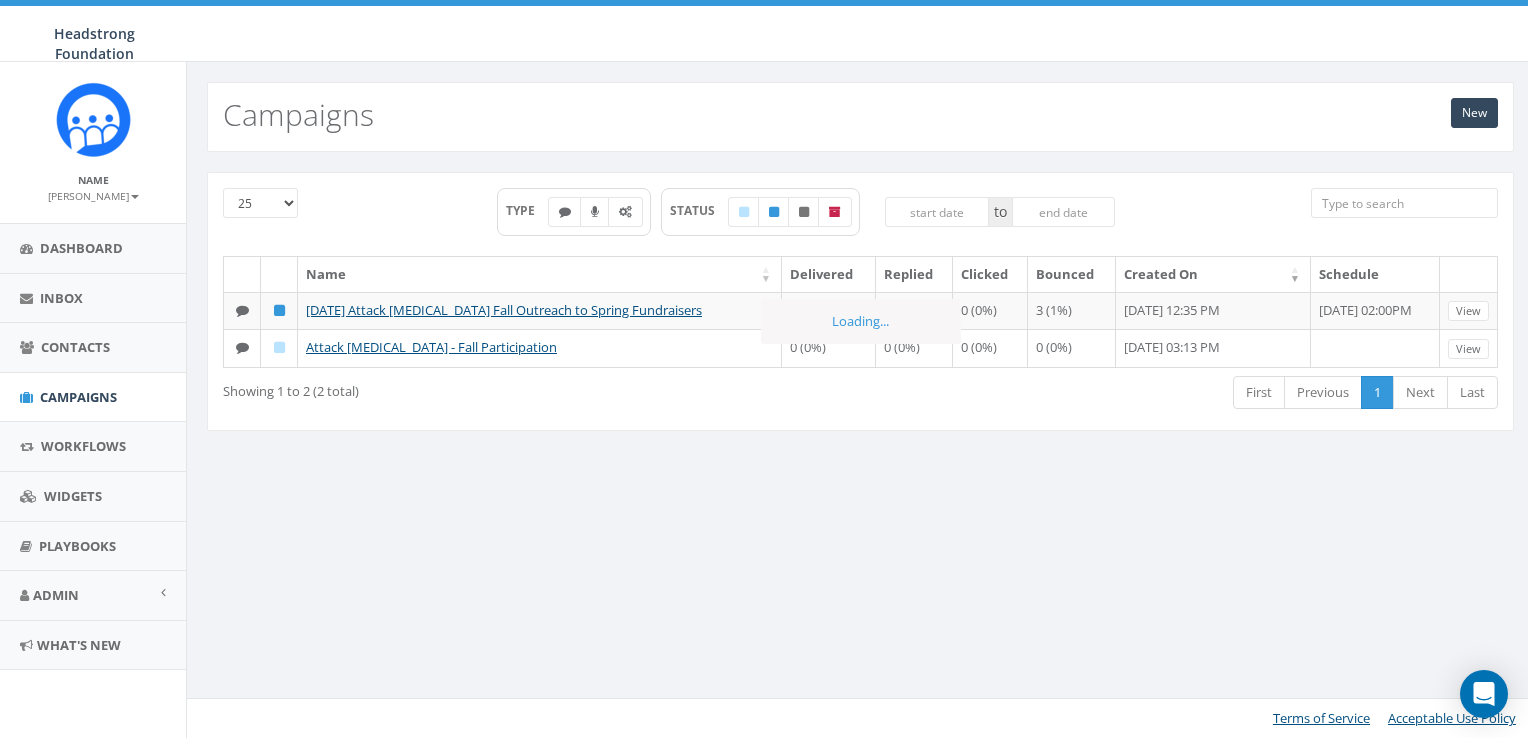 click on "New Campaigns 25 50 100 TYPE STATUS     to Name Delivered Replied Clicked Bounced Created On Schedule 8.23.24 Attack Cancer Fall Outreach to Spring Fundraisers 369 (99%) 2 (1%) 0 (0%) 3 (1%) August 23, 2024 12:35 PM 2024-08-23, 02:00PM View Attack Cancer - Fall Participation 0 (0%) 0 (0%) 0 (0%) 0 (0%) September 13, 2023 03:13 PM View Loading... Showing 1 to 2 (2 total)  First Previous 1 Next Last Terms of Service   Acceptable Use Policy" at bounding box center (860, 400) 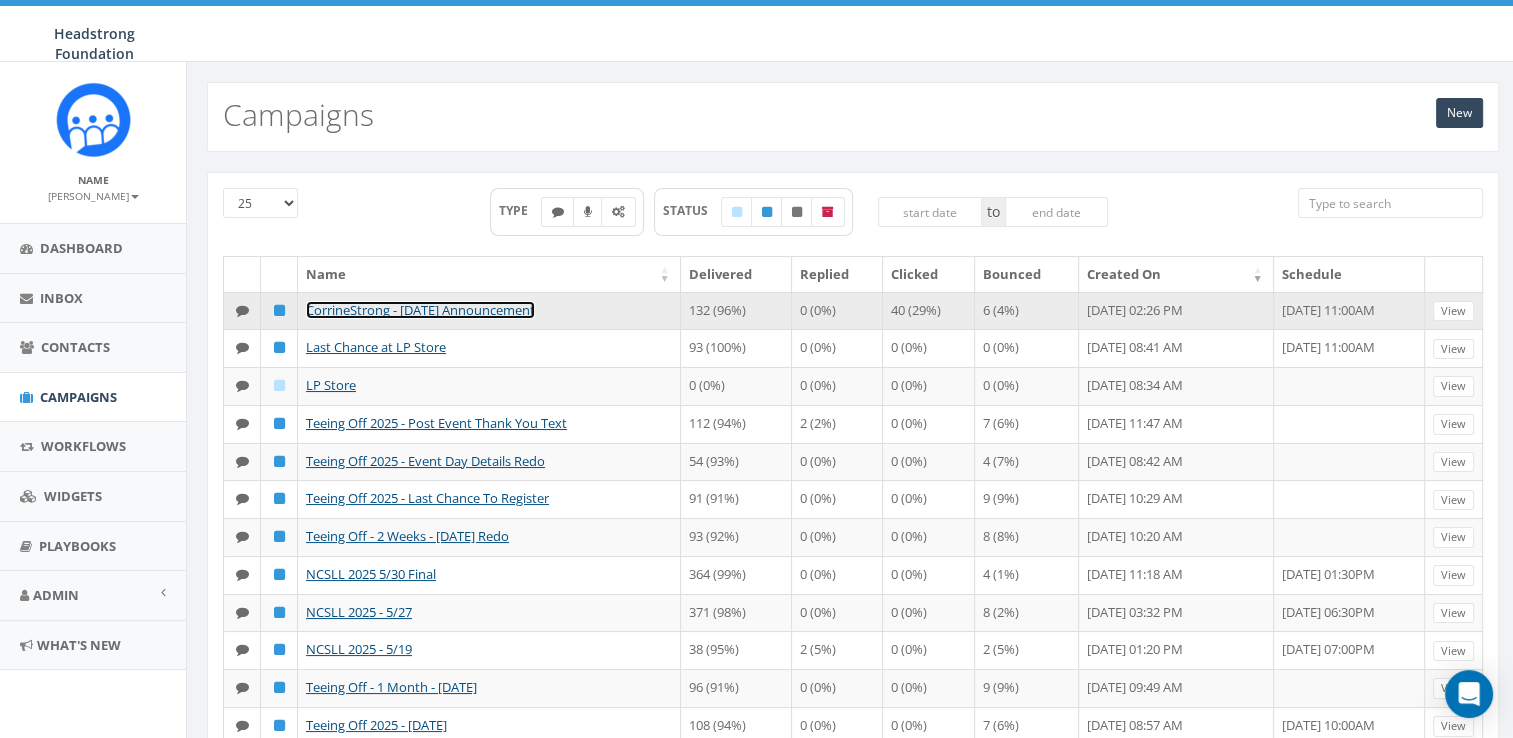 click on "CorrineStrong - July 2025 Announcement" at bounding box center (420, 310) 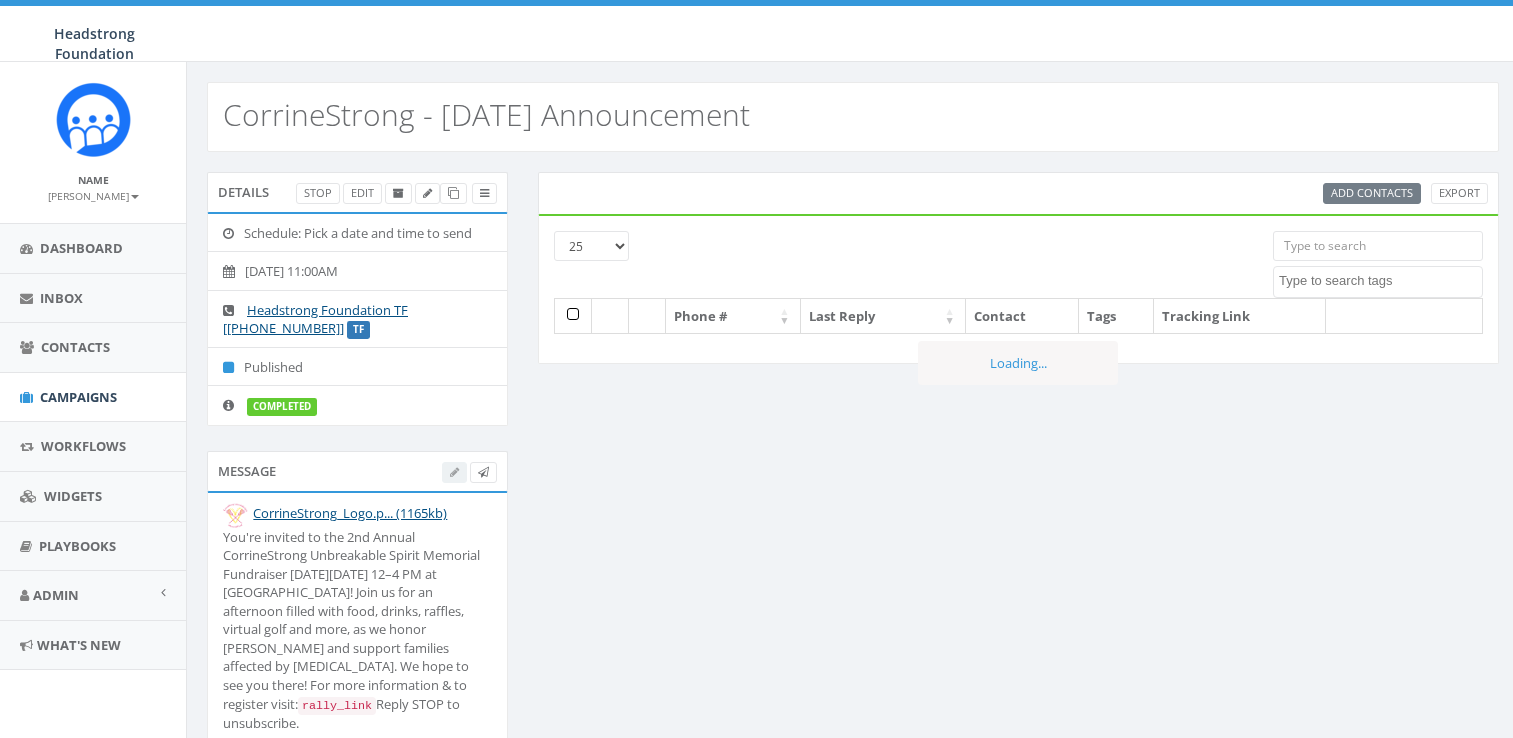 select 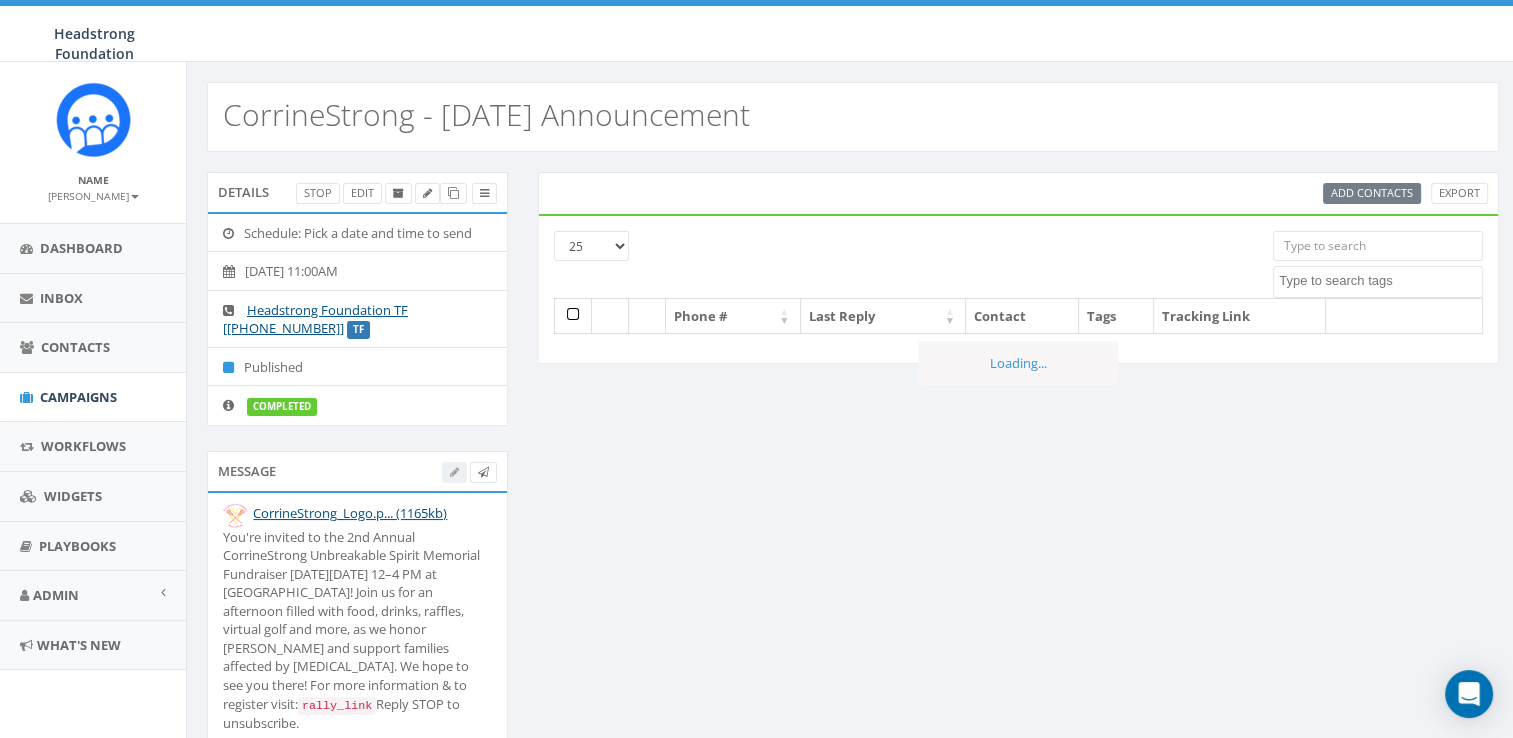 scroll, scrollTop: 0, scrollLeft: 0, axis: both 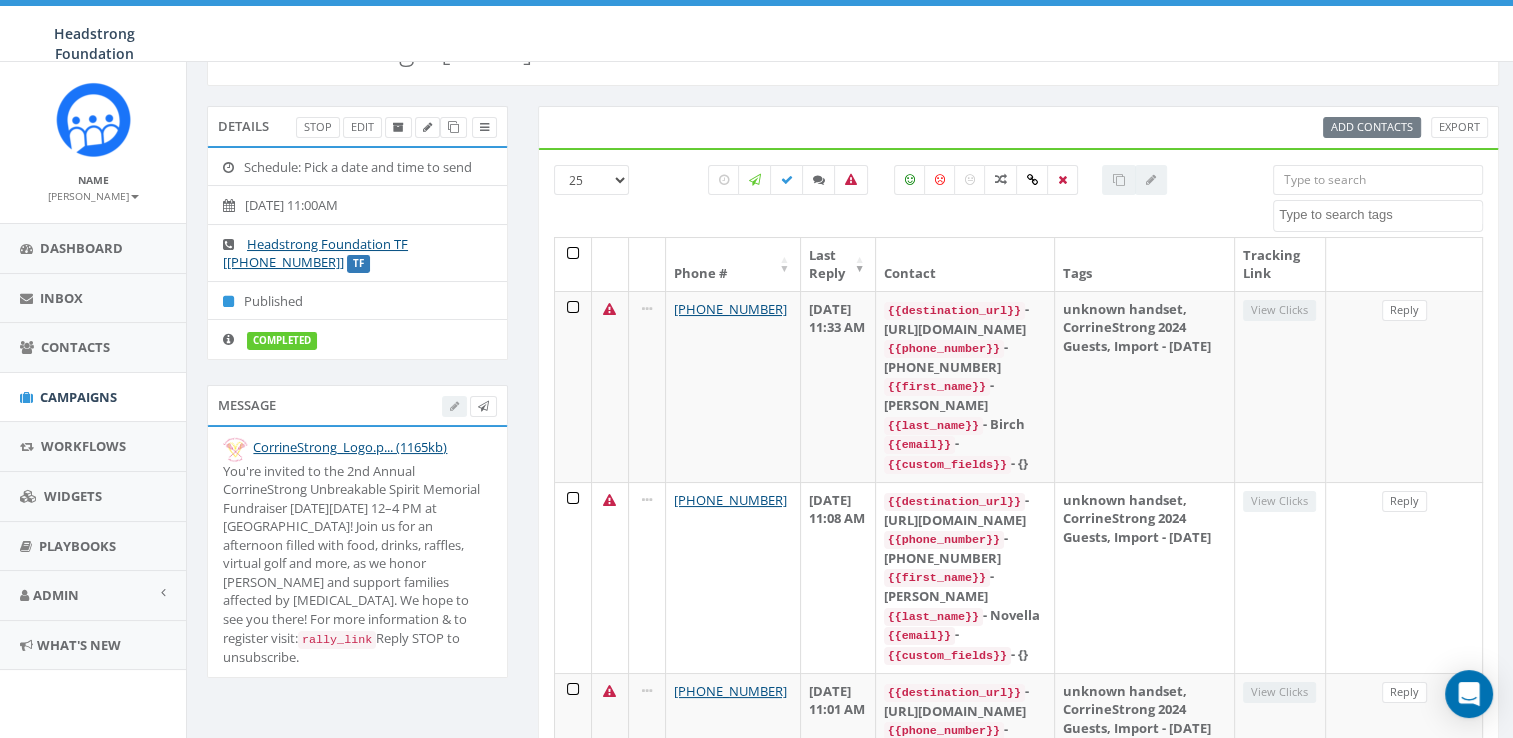 drag, startPoint x: 452, startPoint y: 614, endPoint x: 219, endPoint y: 462, distance: 278.19598 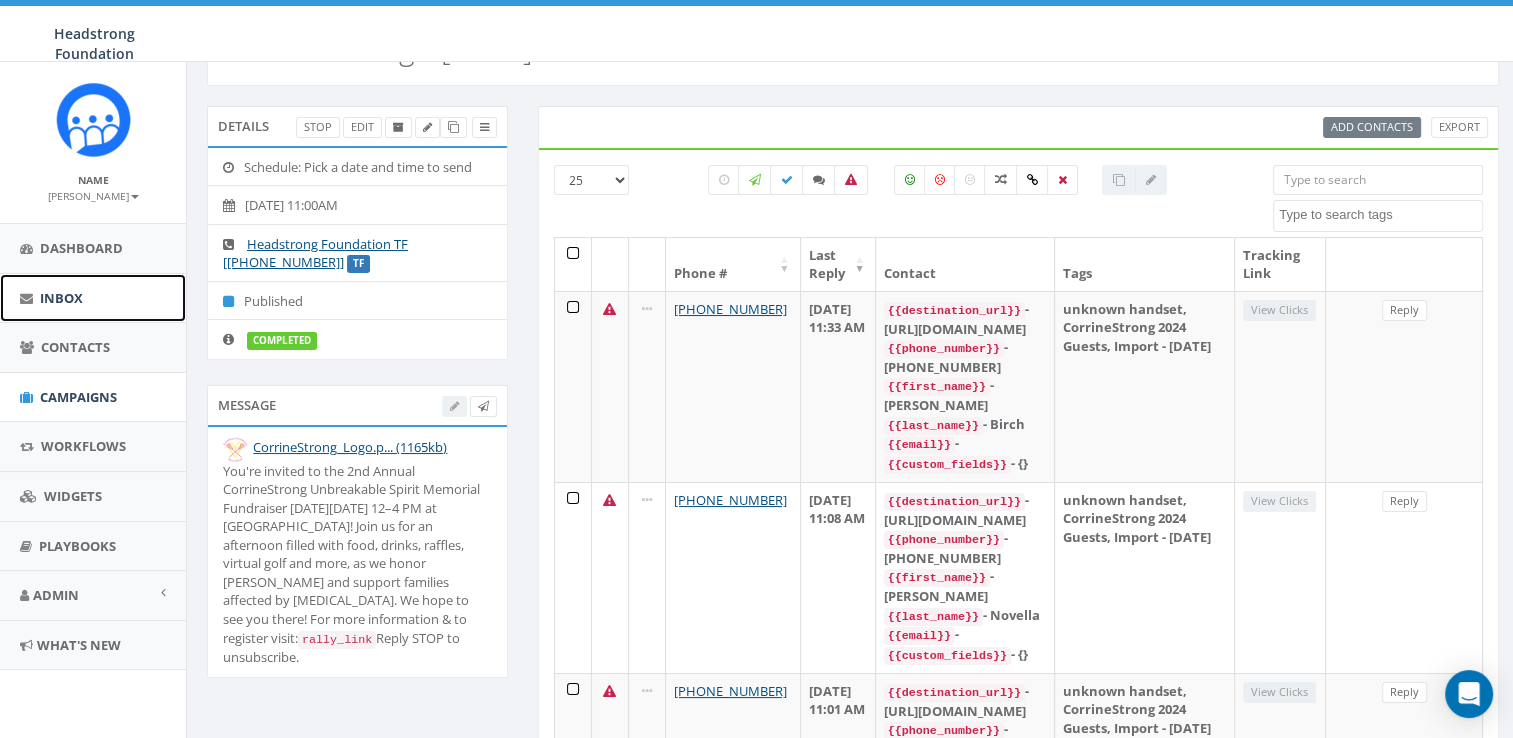 click on "Inbox" at bounding box center [93, 298] 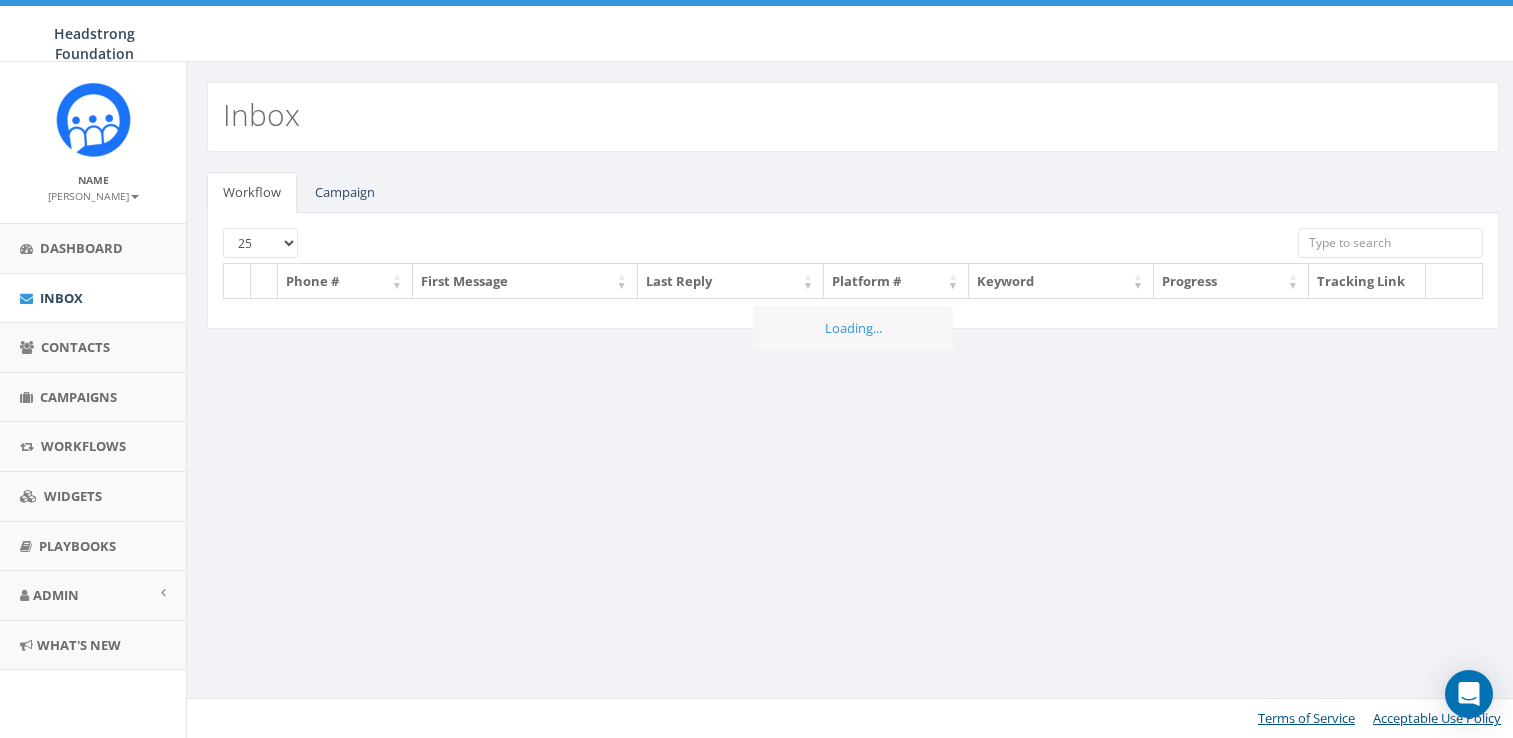 scroll, scrollTop: 0, scrollLeft: 0, axis: both 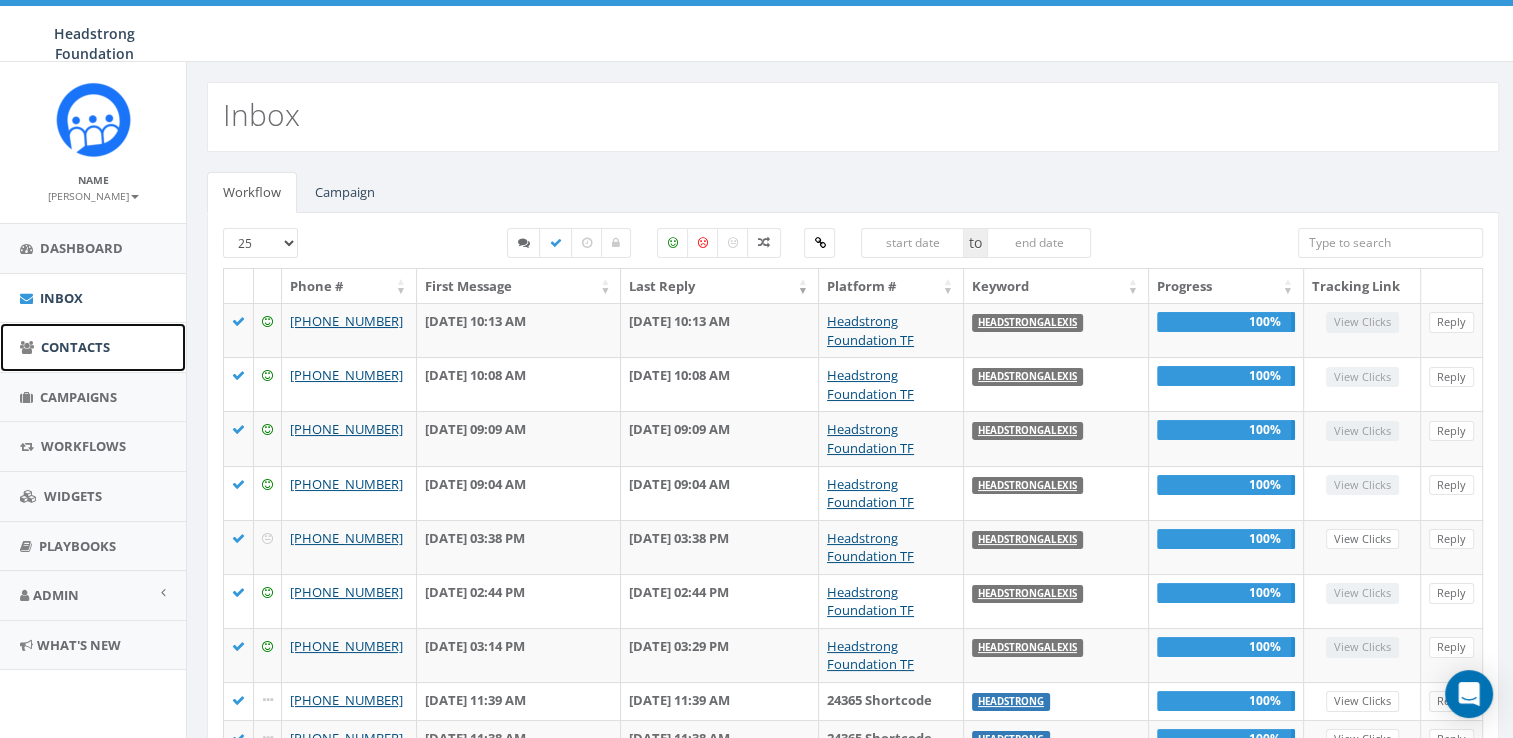 click on "Contacts" at bounding box center (75, 347) 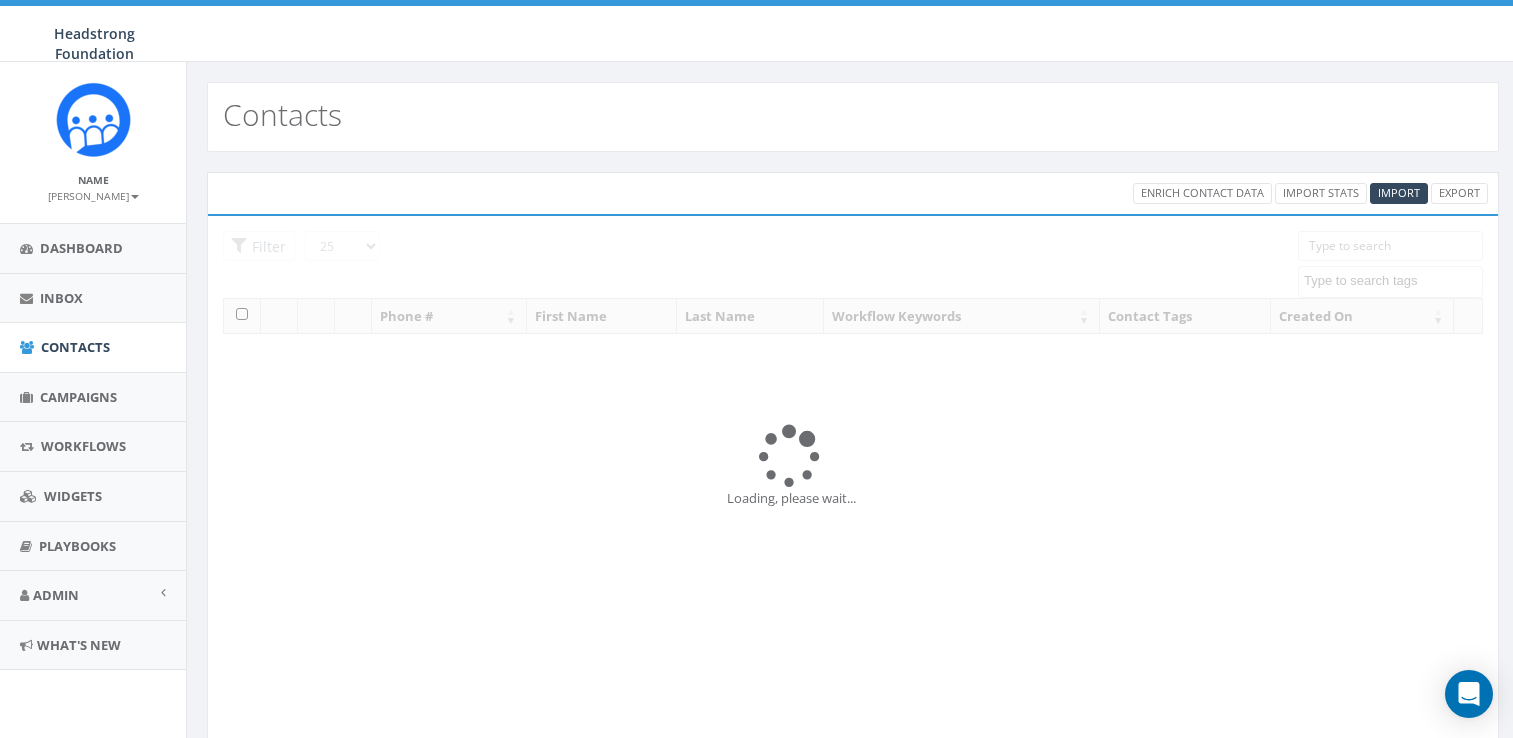 select 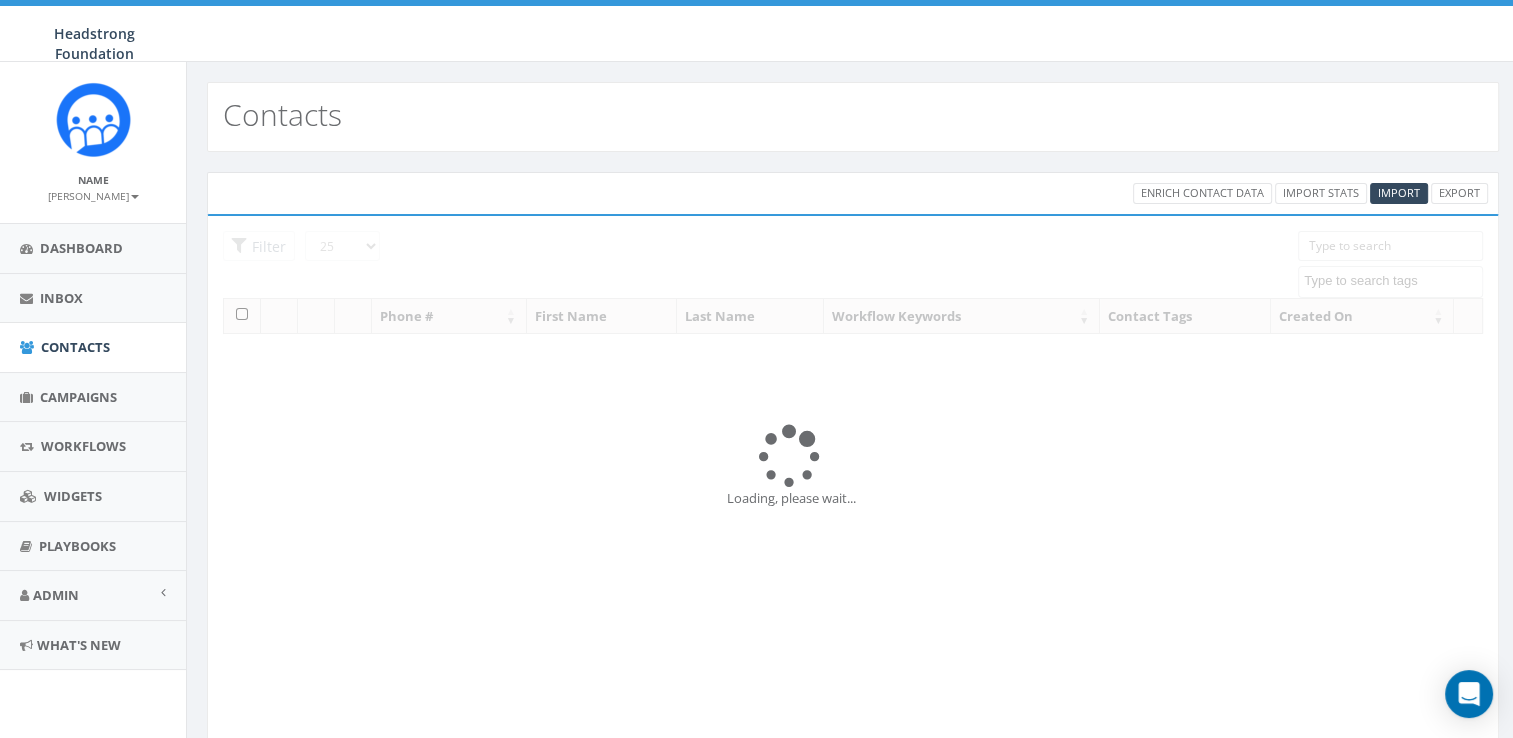 scroll, scrollTop: 0, scrollLeft: 0, axis: both 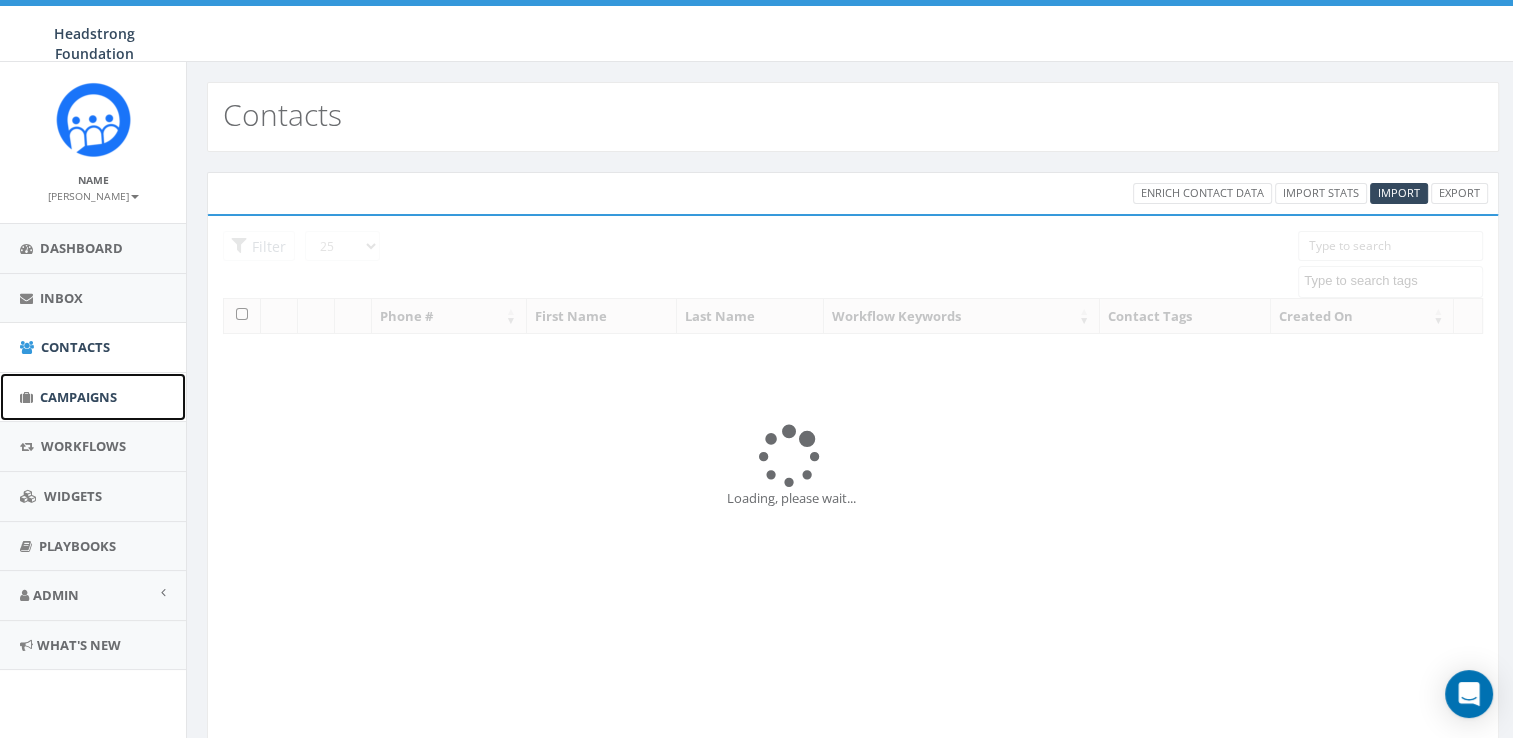 click on "Campaigns" at bounding box center (78, 397) 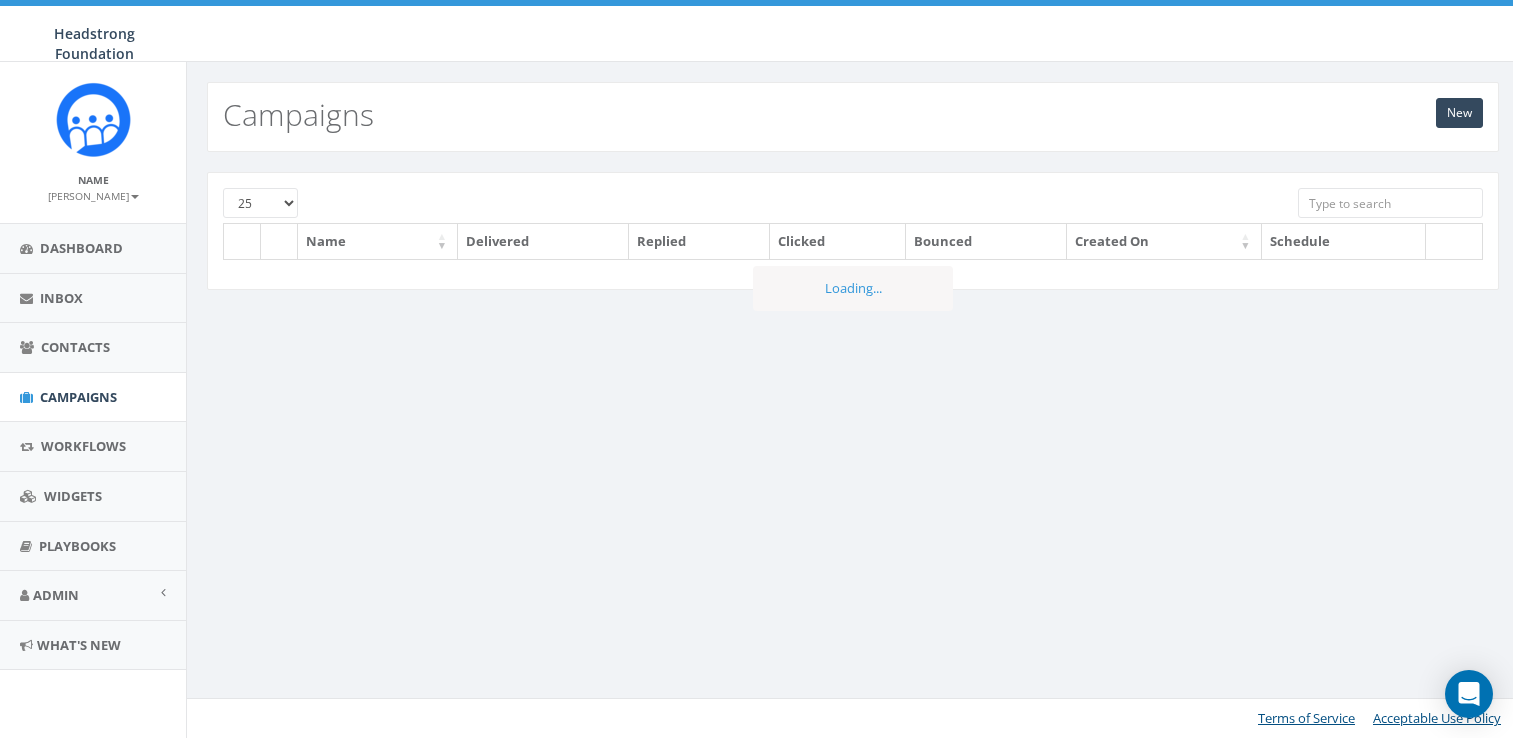 scroll, scrollTop: 0, scrollLeft: 0, axis: both 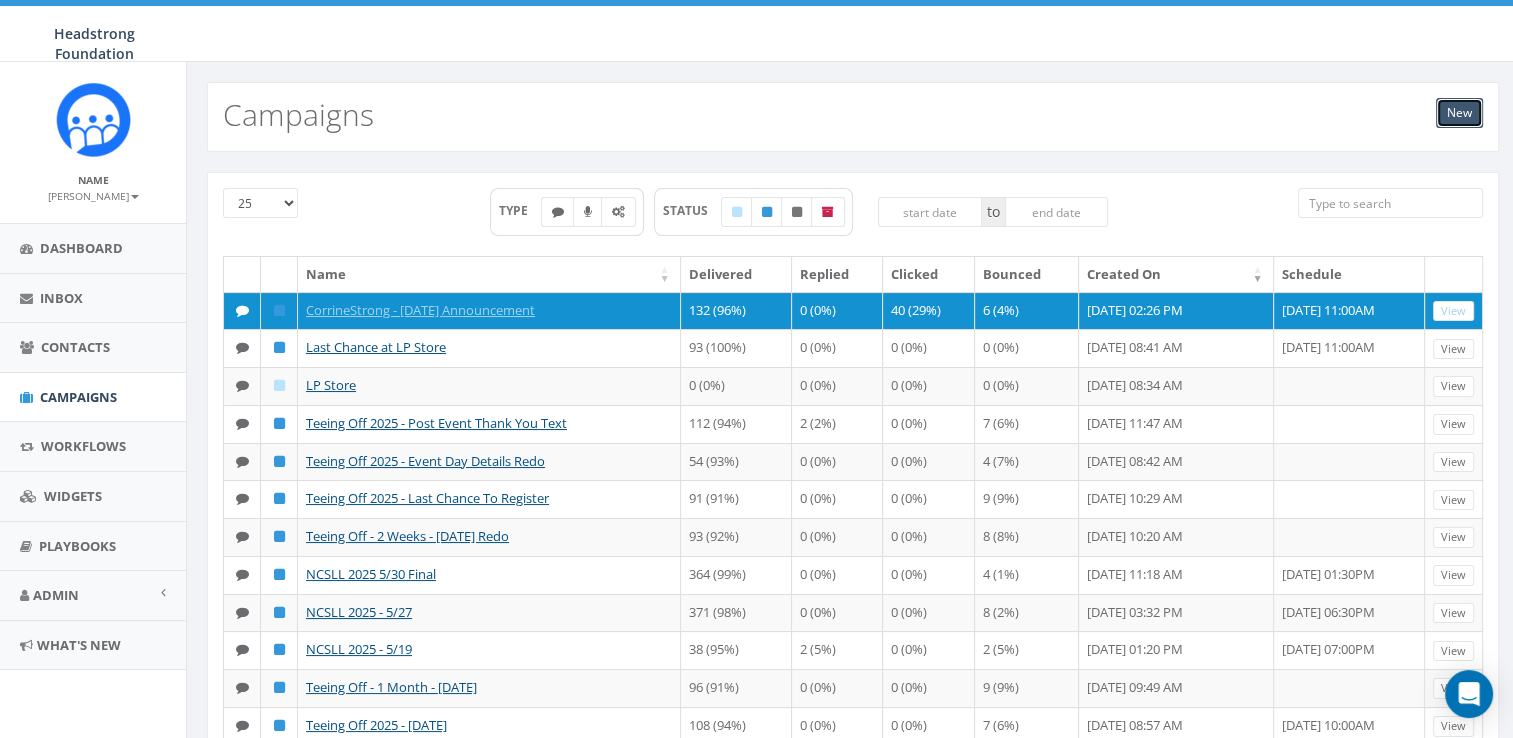click on "New" at bounding box center (1459, 113) 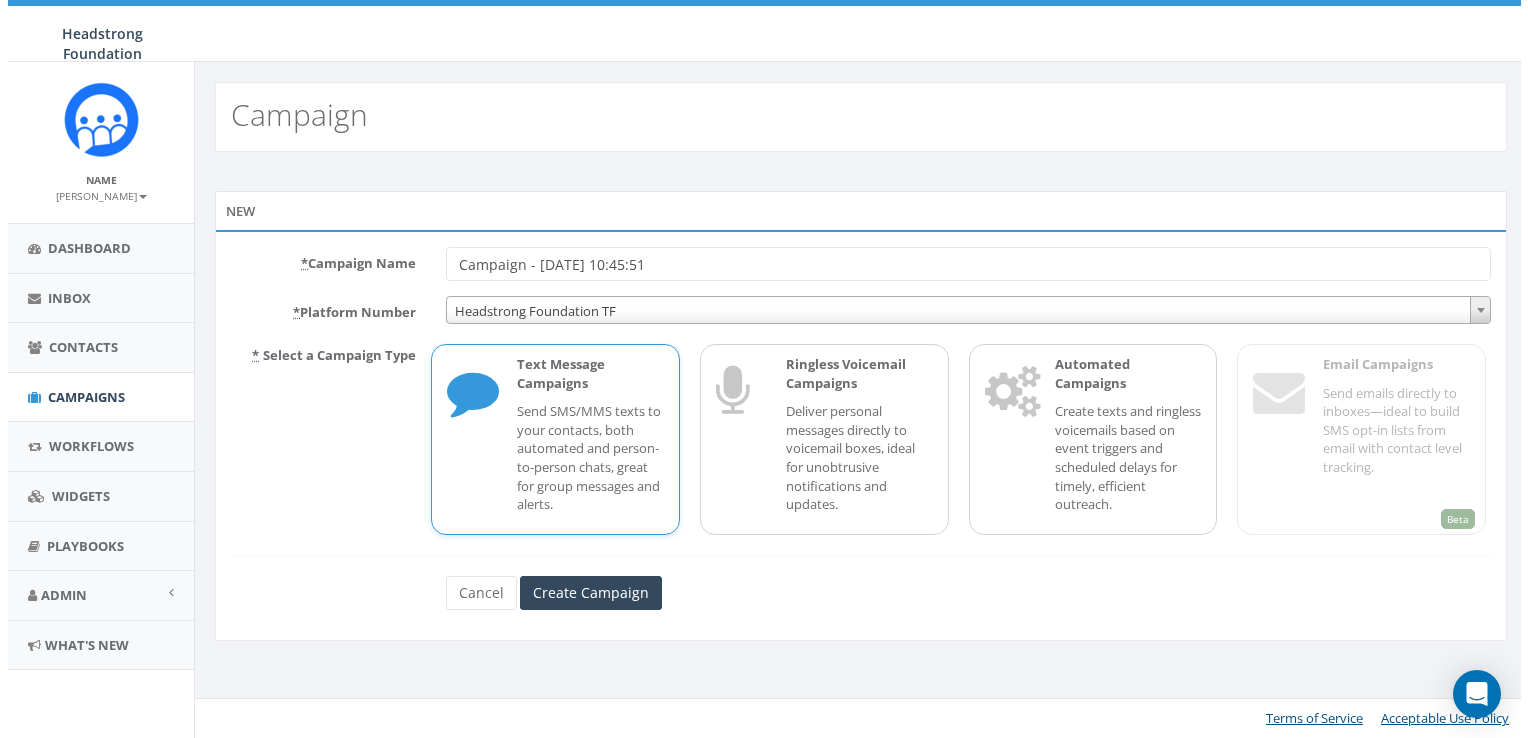 scroll, scrollTop: 0, scrollLeft: 0, axis: both 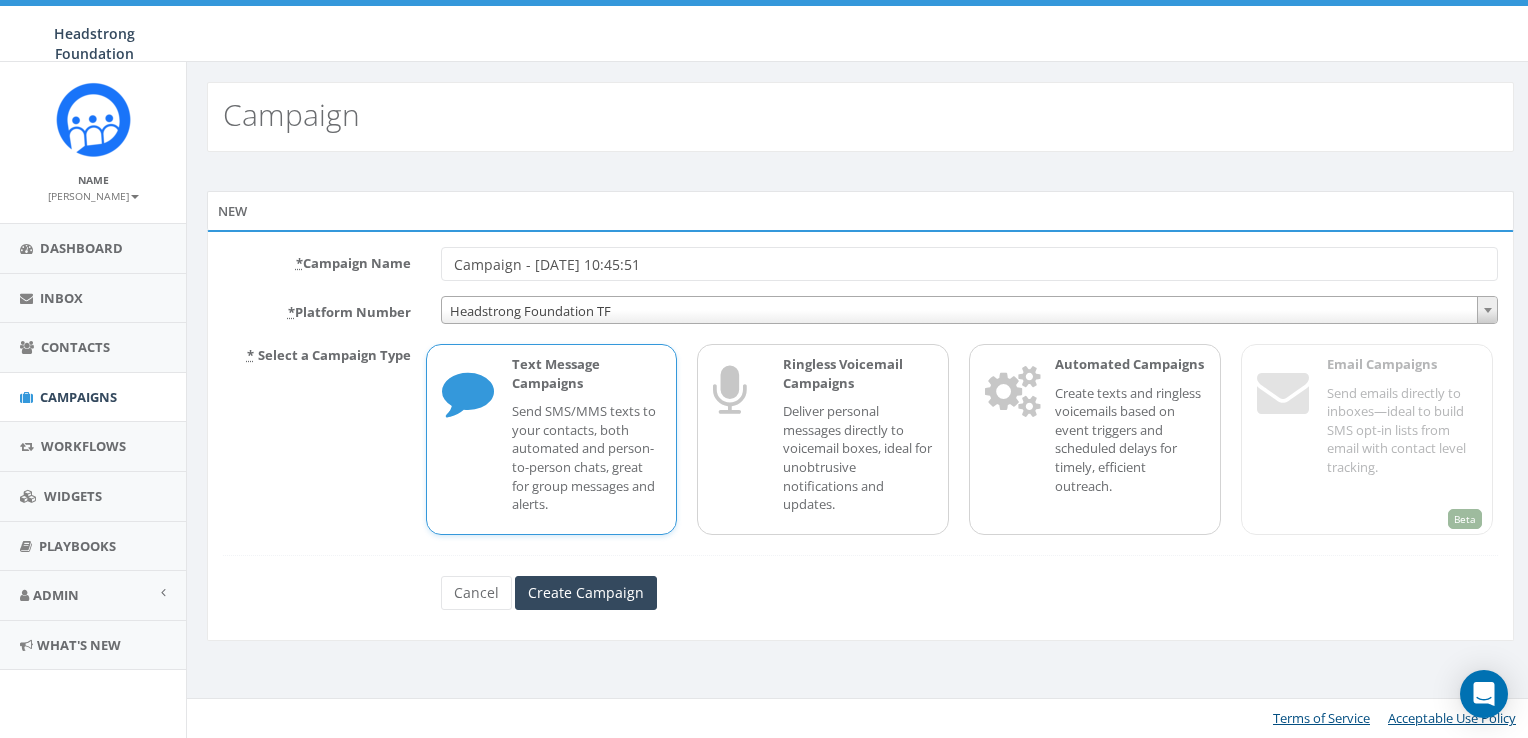 drag, startPoint x: 698, startPoint y: 269, endPoint x: 308, endPoint y: 258, distance: 390.1551 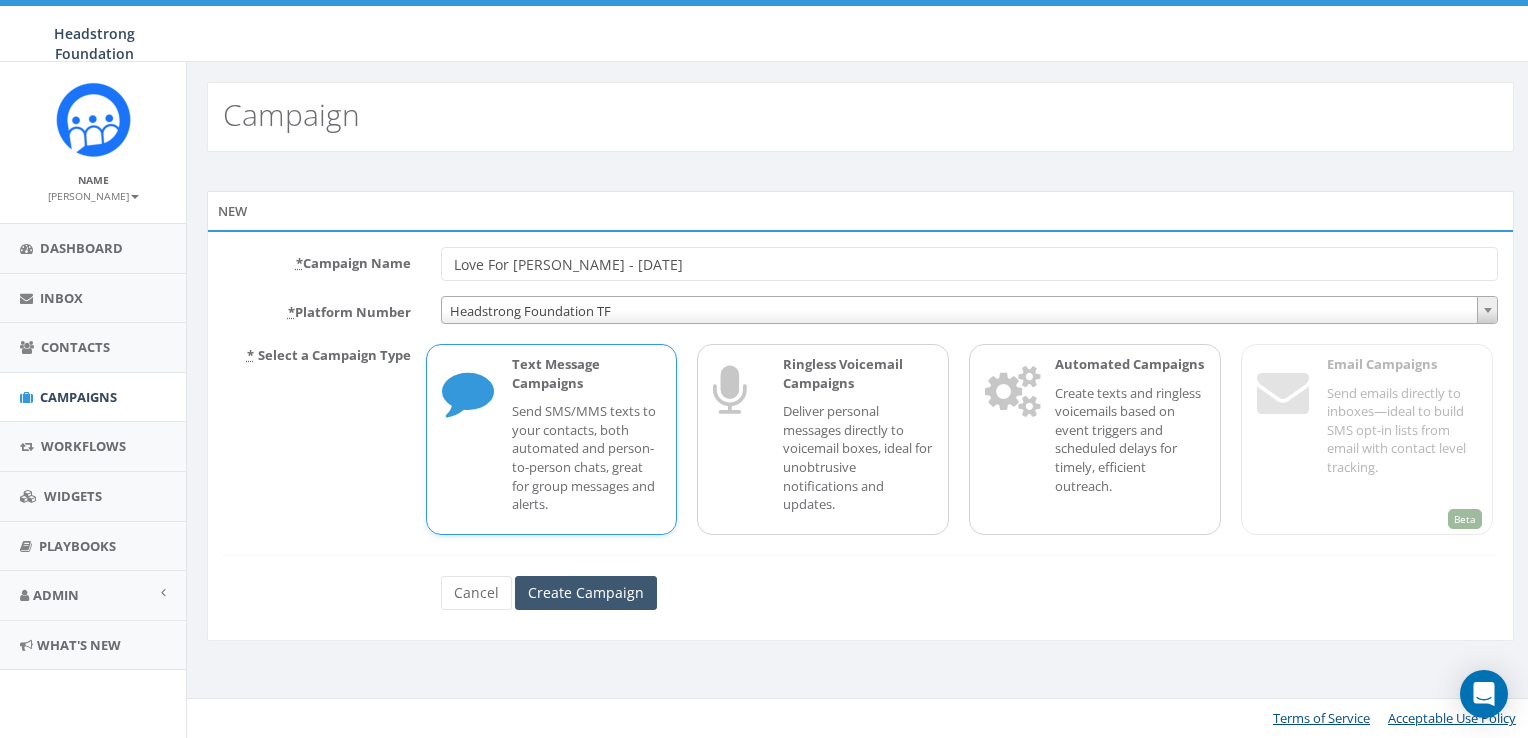 type on "Love For [PERSON_NAME] - [DATE]" 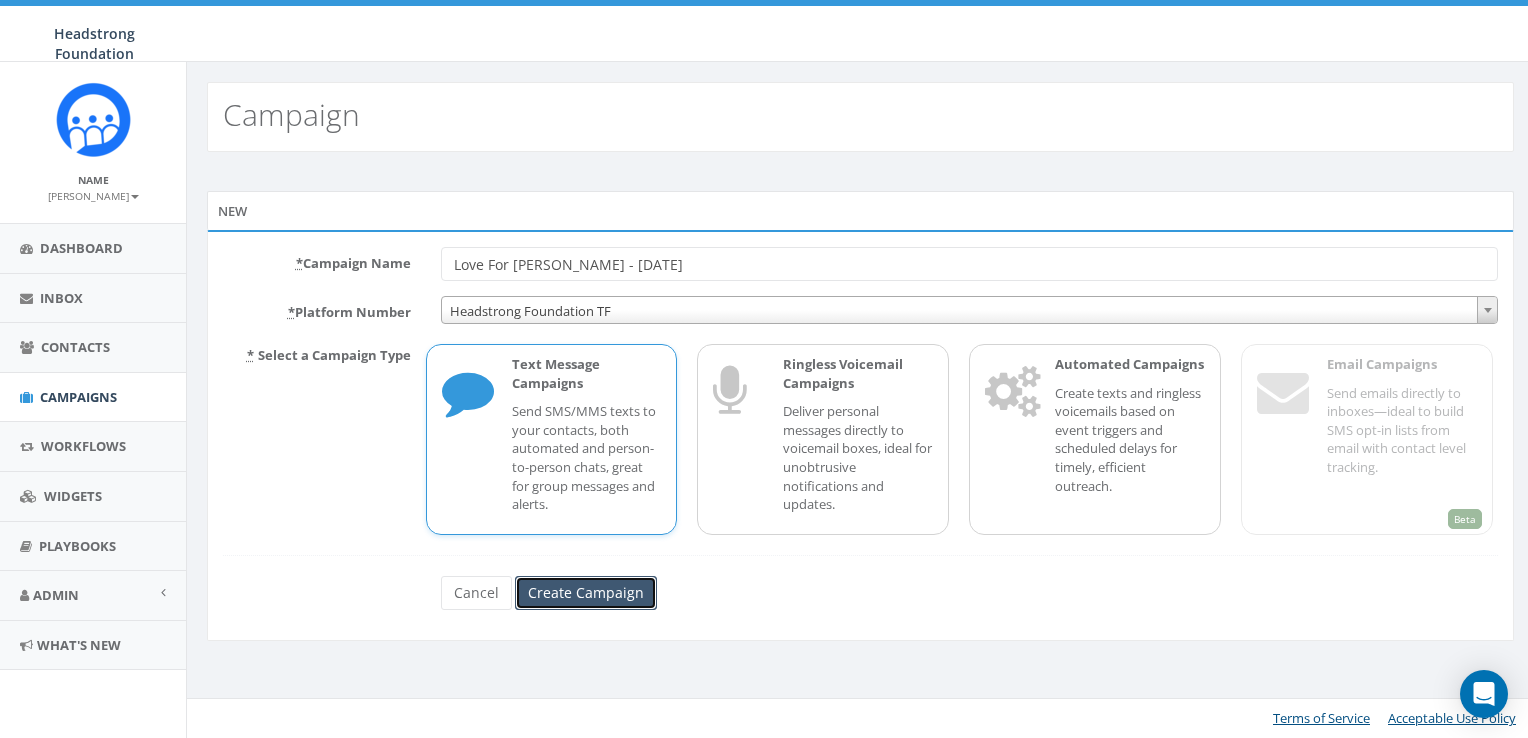 click on "Create Campaign" at bounding box center (586, 593) 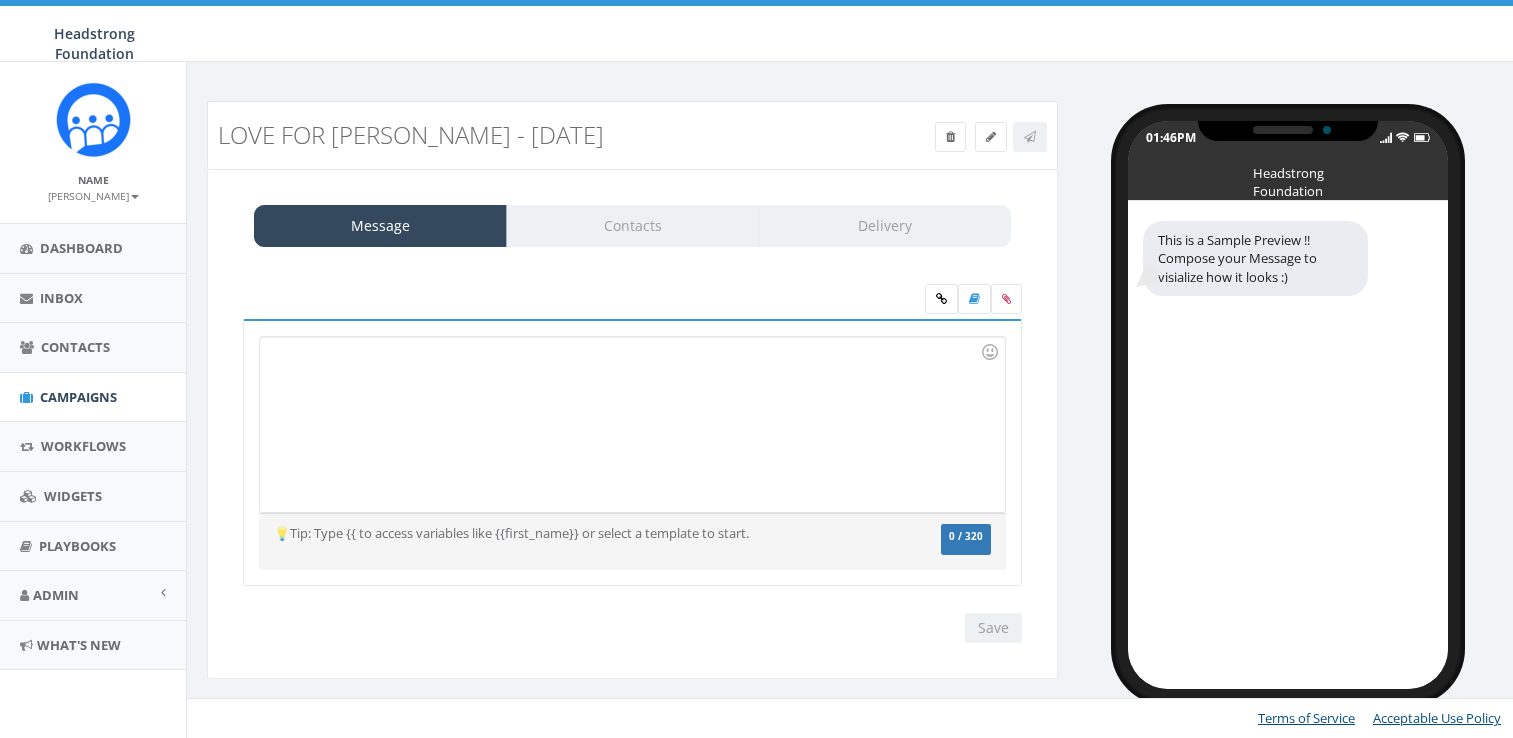 scroll, scrollTop: 0, scrollLeft: 0, axis: both 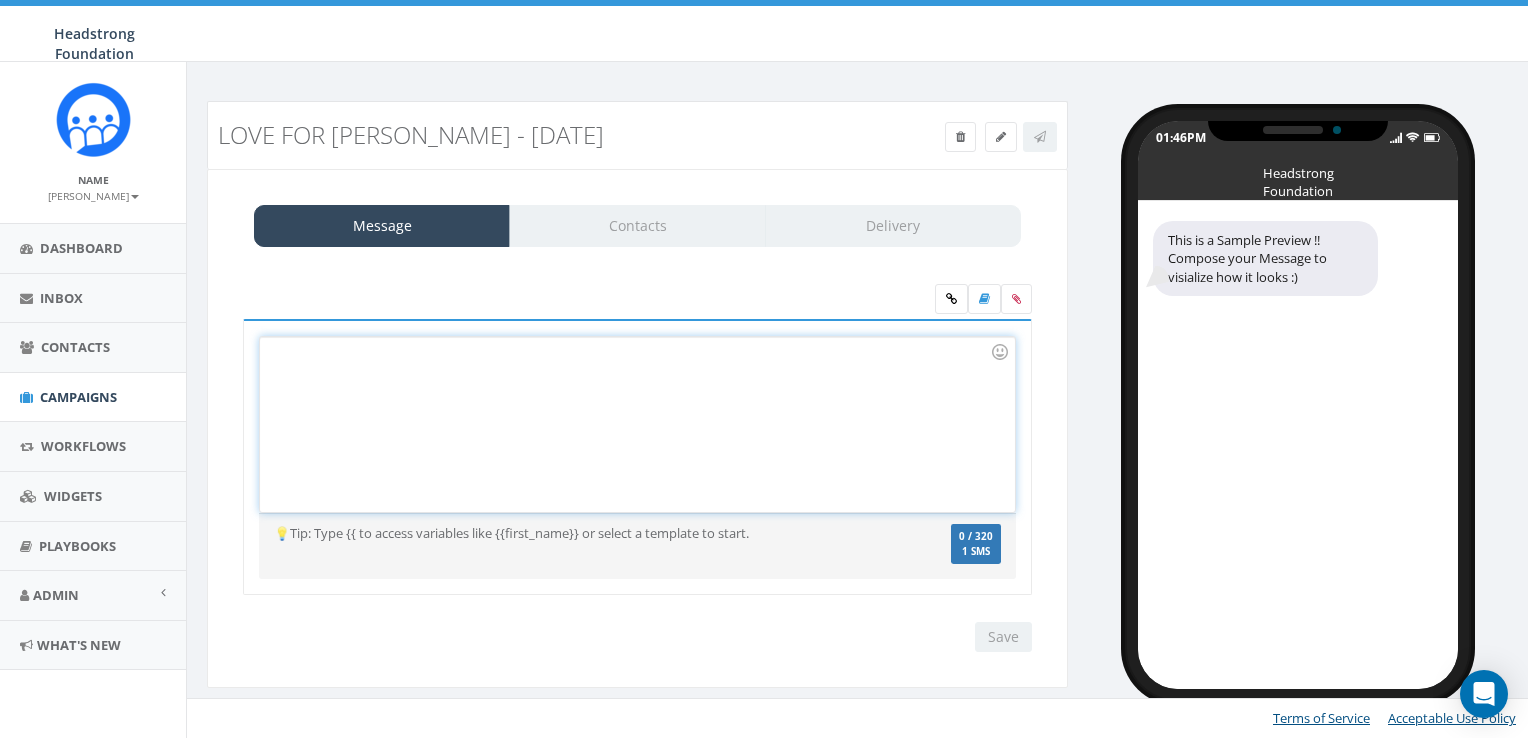 click at bounding box center (637, 424) 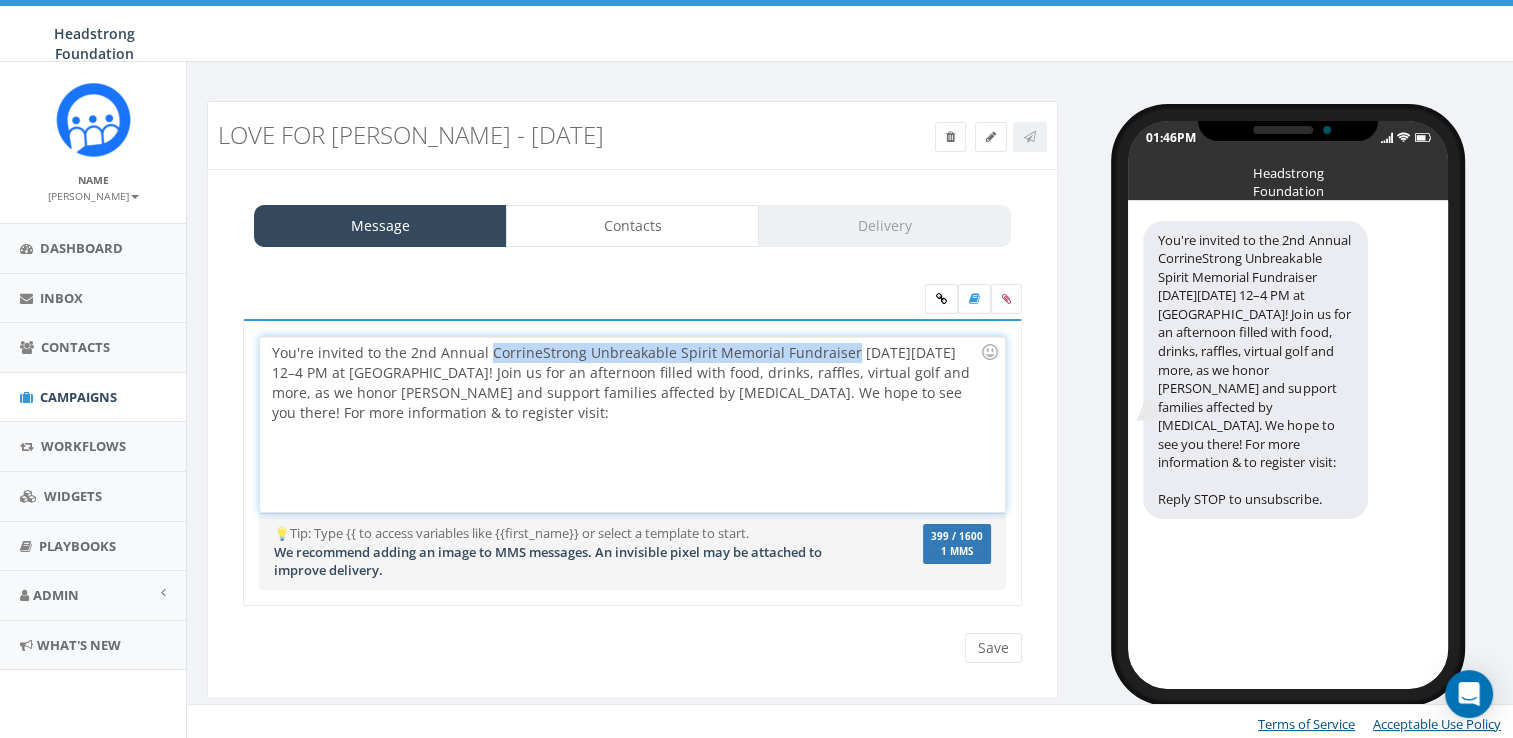 drag, startPoint x: 485, startPoint y: 350, endPoint x: 840, endPoint y: 344, distance: 355.0507 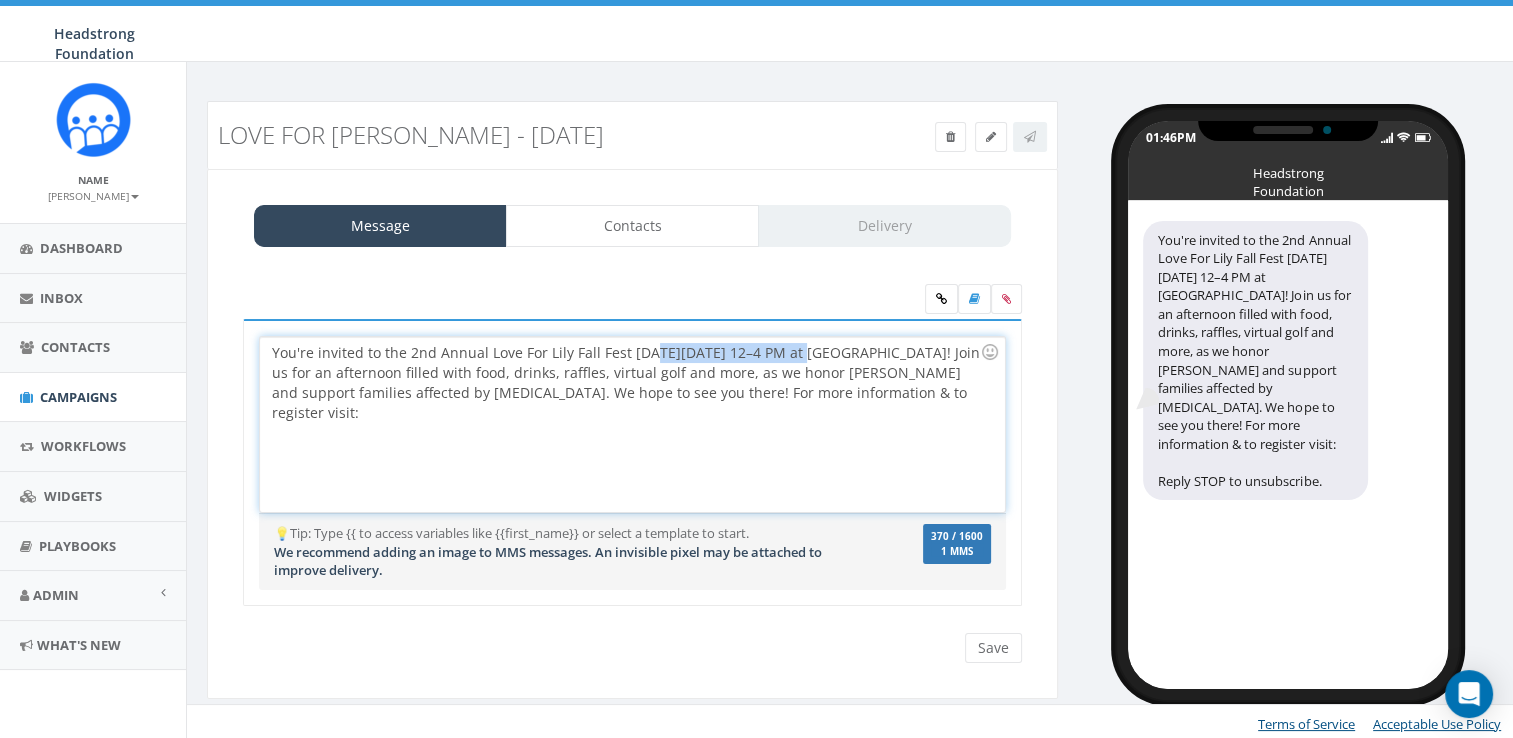 drag, startPoint x: 644, startPoint y: 348, endPoint x: 788, endPoint y: 346, distance: 144.01389 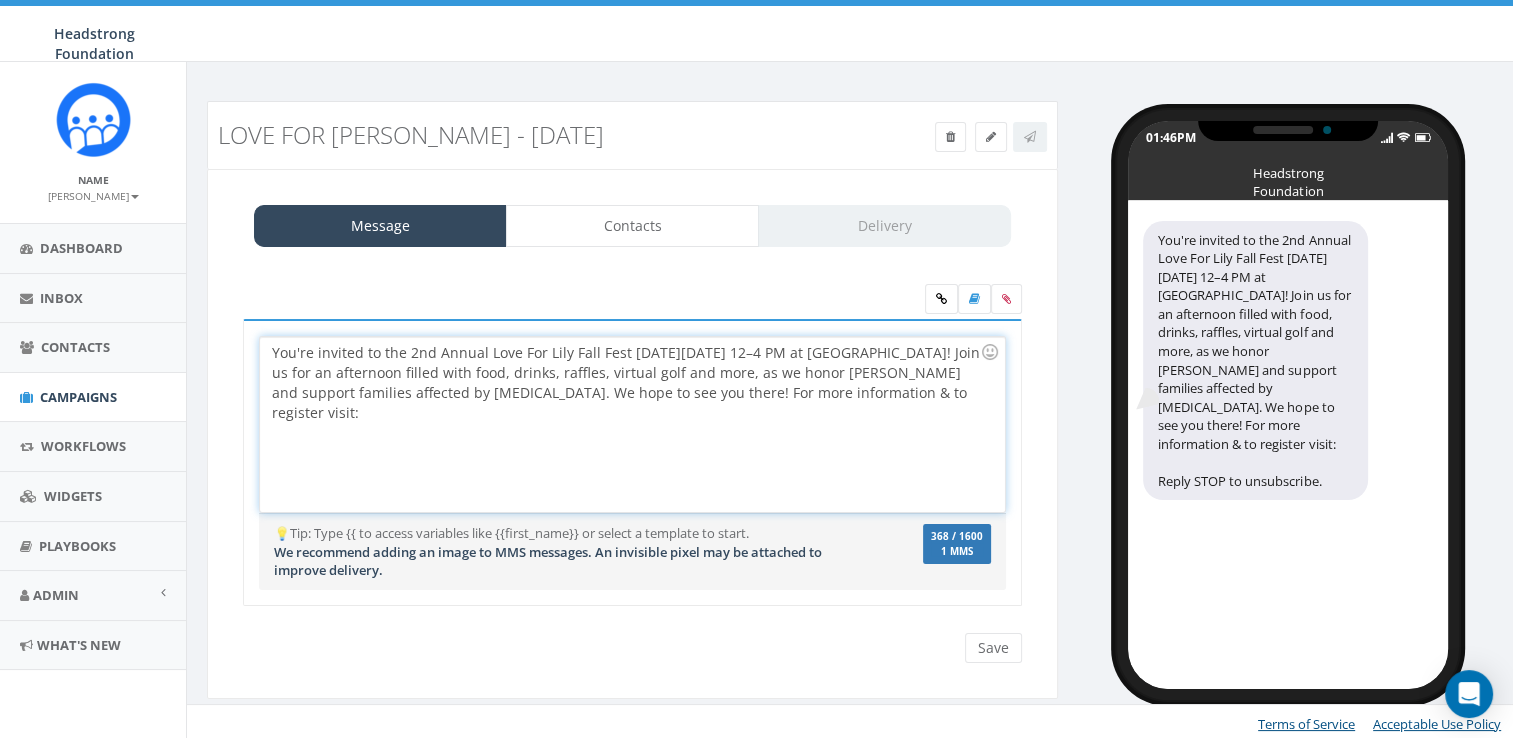 click on "You're invited to the 2nd Annual Love For Lily Fall Fest on Sunday, October 5th from 12–4 PM at Jeffersonville Golf Club! Join us for an afternoon filled with food, drinks, raffles, virtual golf and more, as we honor Corrine Hare and support families affected by cancer. We hope to see you there! For more information & to register visit:" at bounding box center [632, 424] 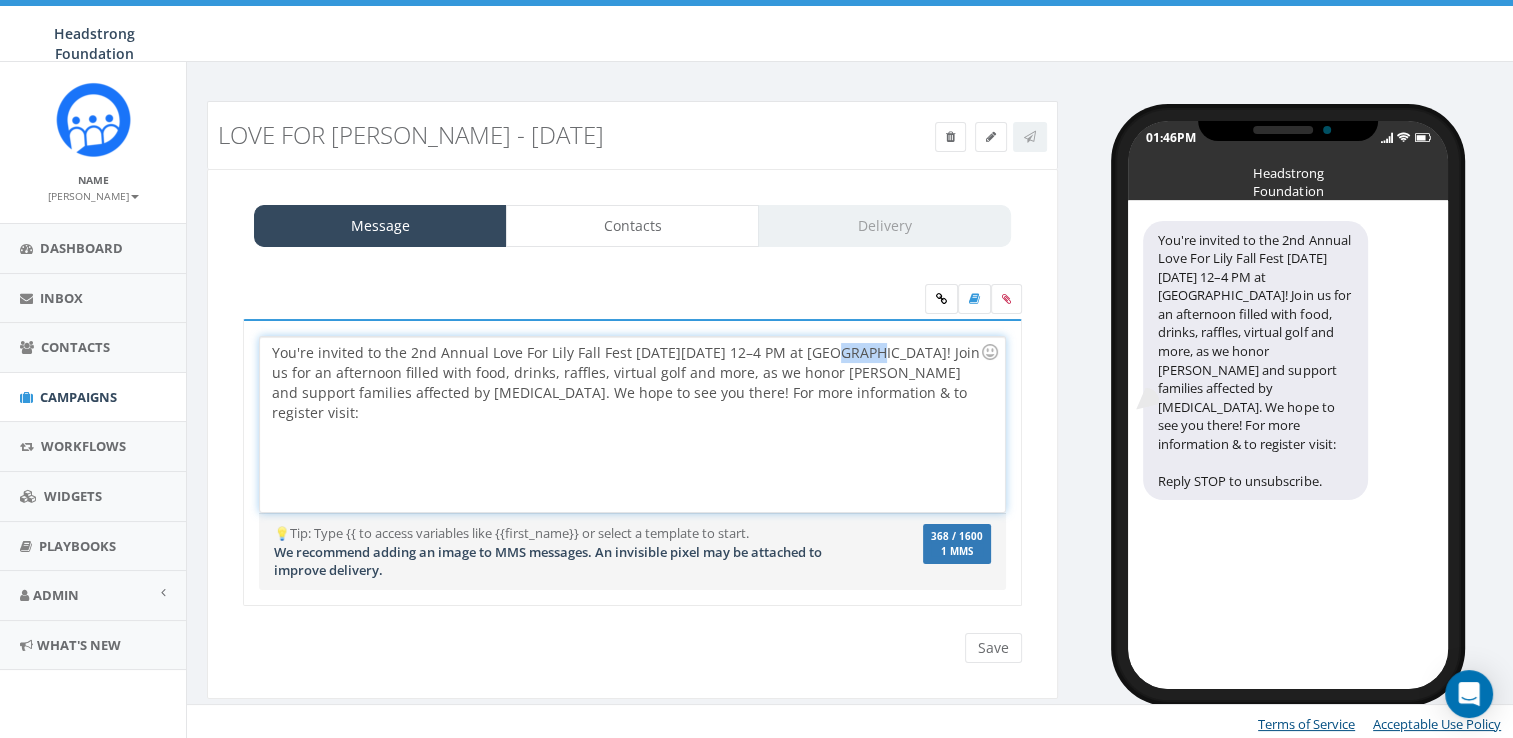 drag, startPoint x: 822, startPoint y: 351, endPoint x: 852, endPoint y: 352, distance: 30.016663 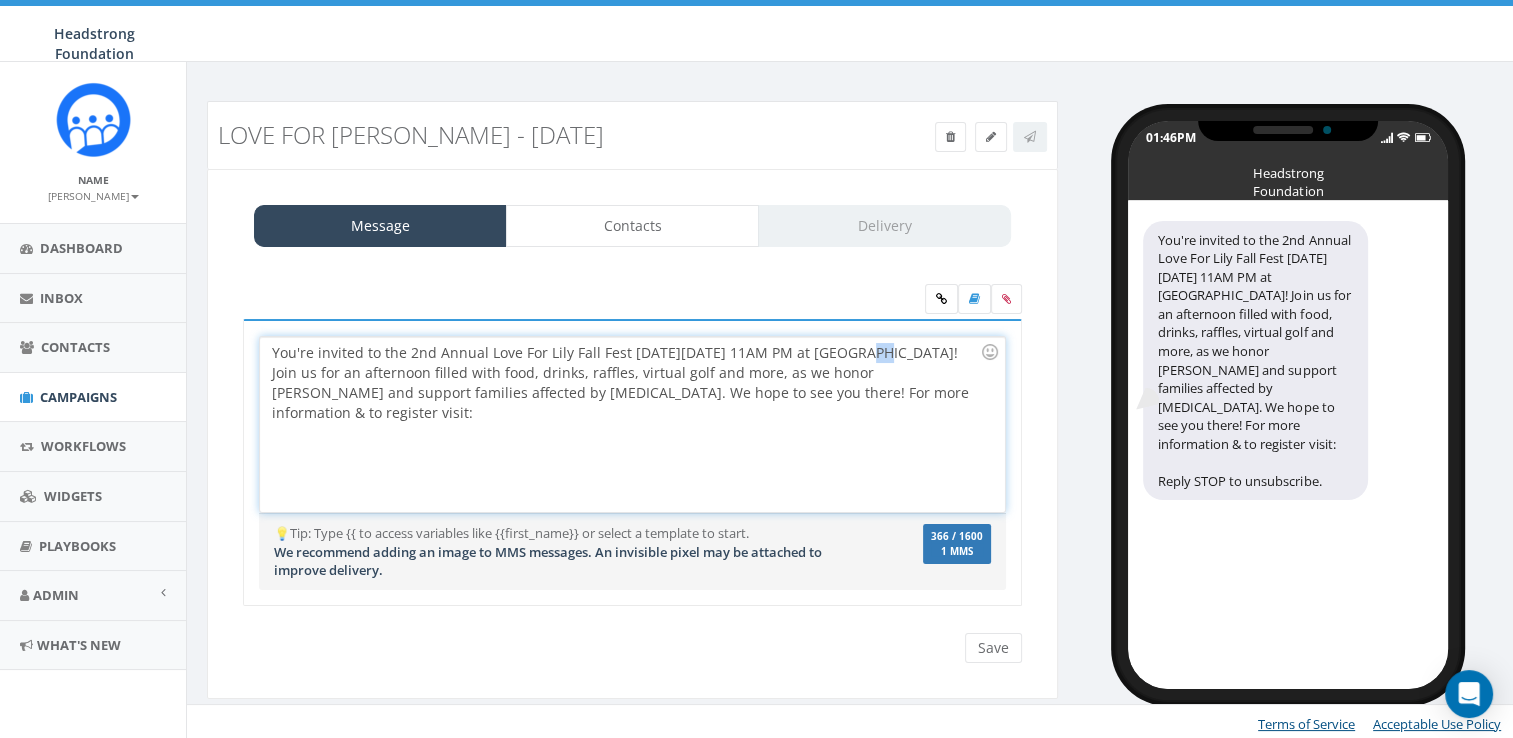 drag, startPoint x: 844, startPoint y: 351, endPoint x: 860, endPoint y: 354, distance: 16.27882 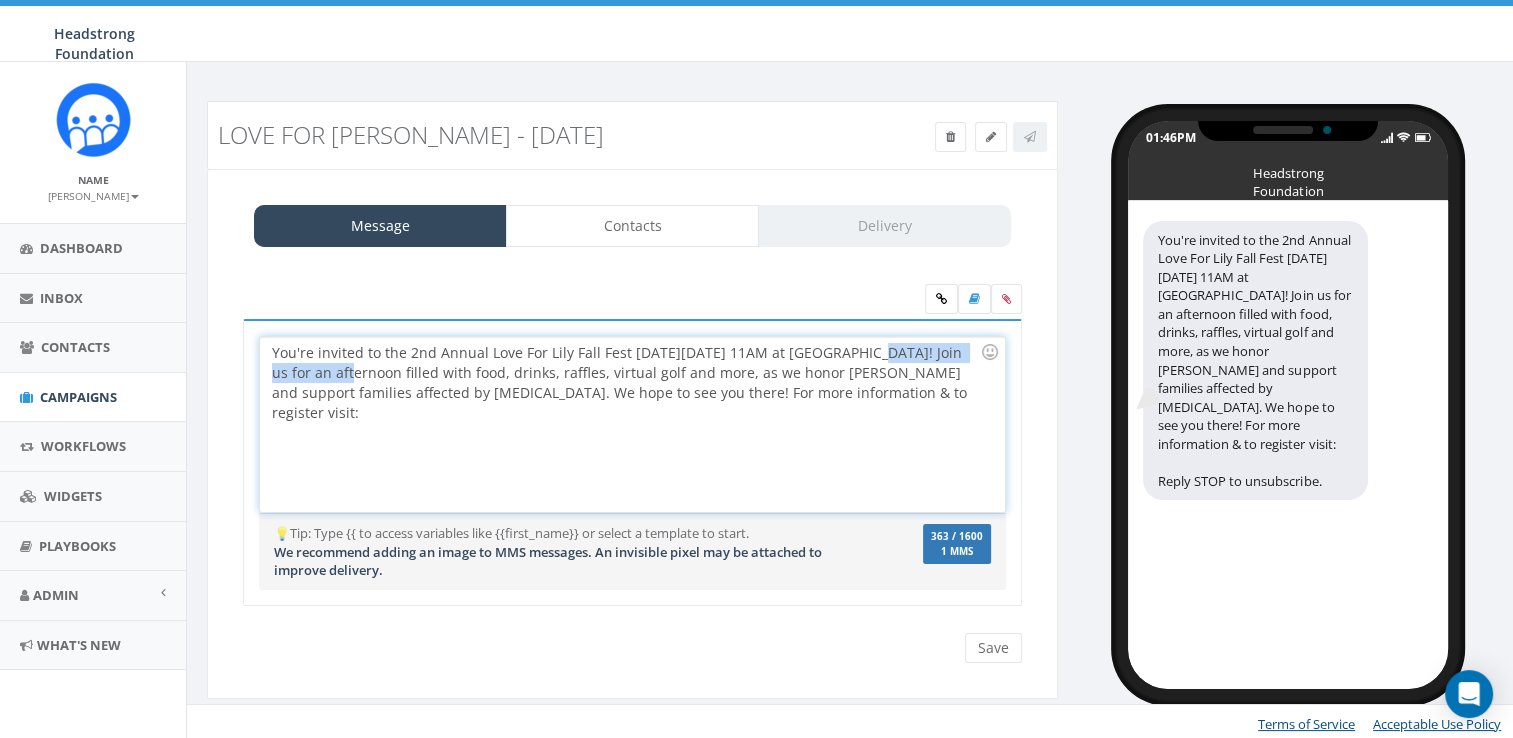 drag, startPoint x: 853, startPoint y: 356, endPoint x: 300, endPoint y: 370, distance: 553.1772 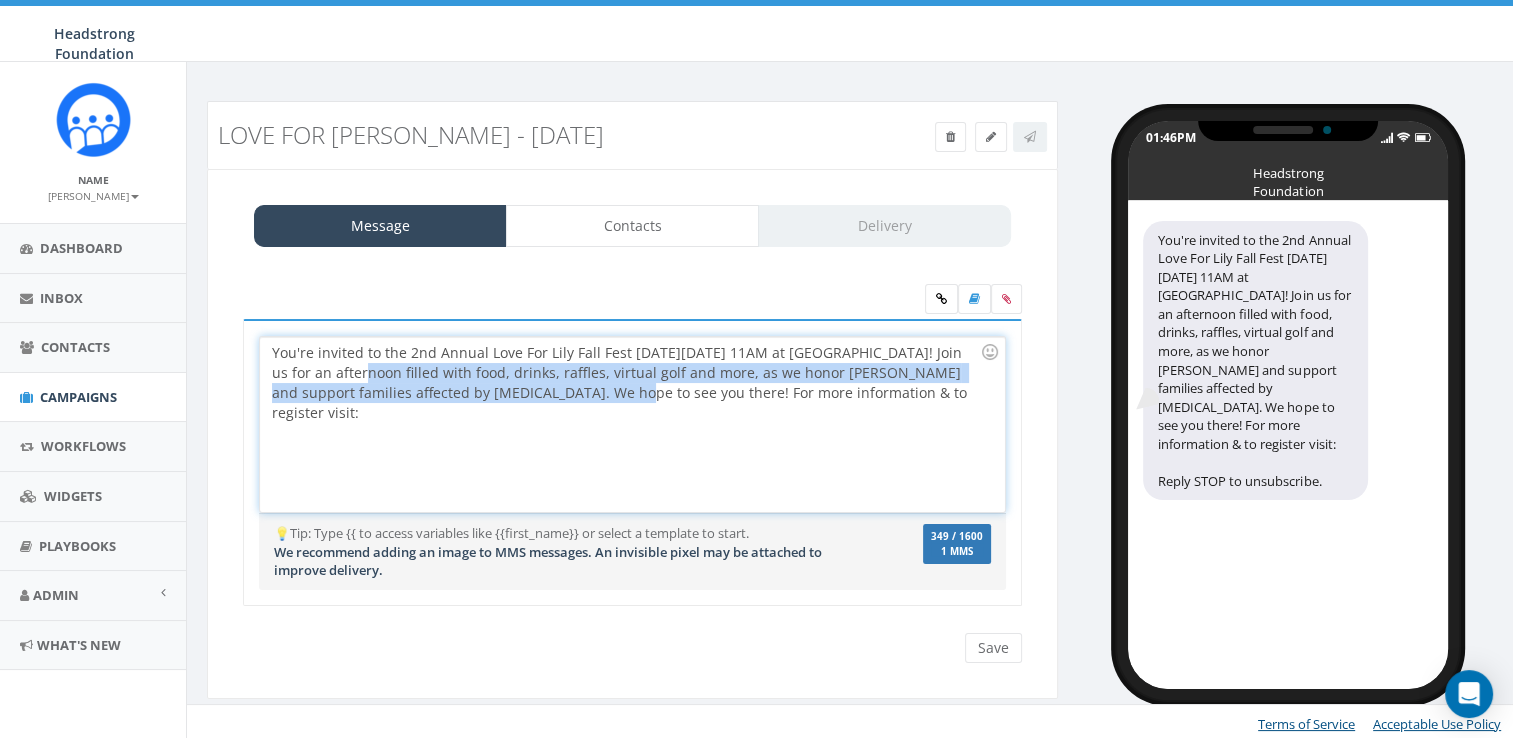drag, startPoint x: 308, startPoint y: 374, endPoint x: 515, endPoint y: 402, distance: 208.88513 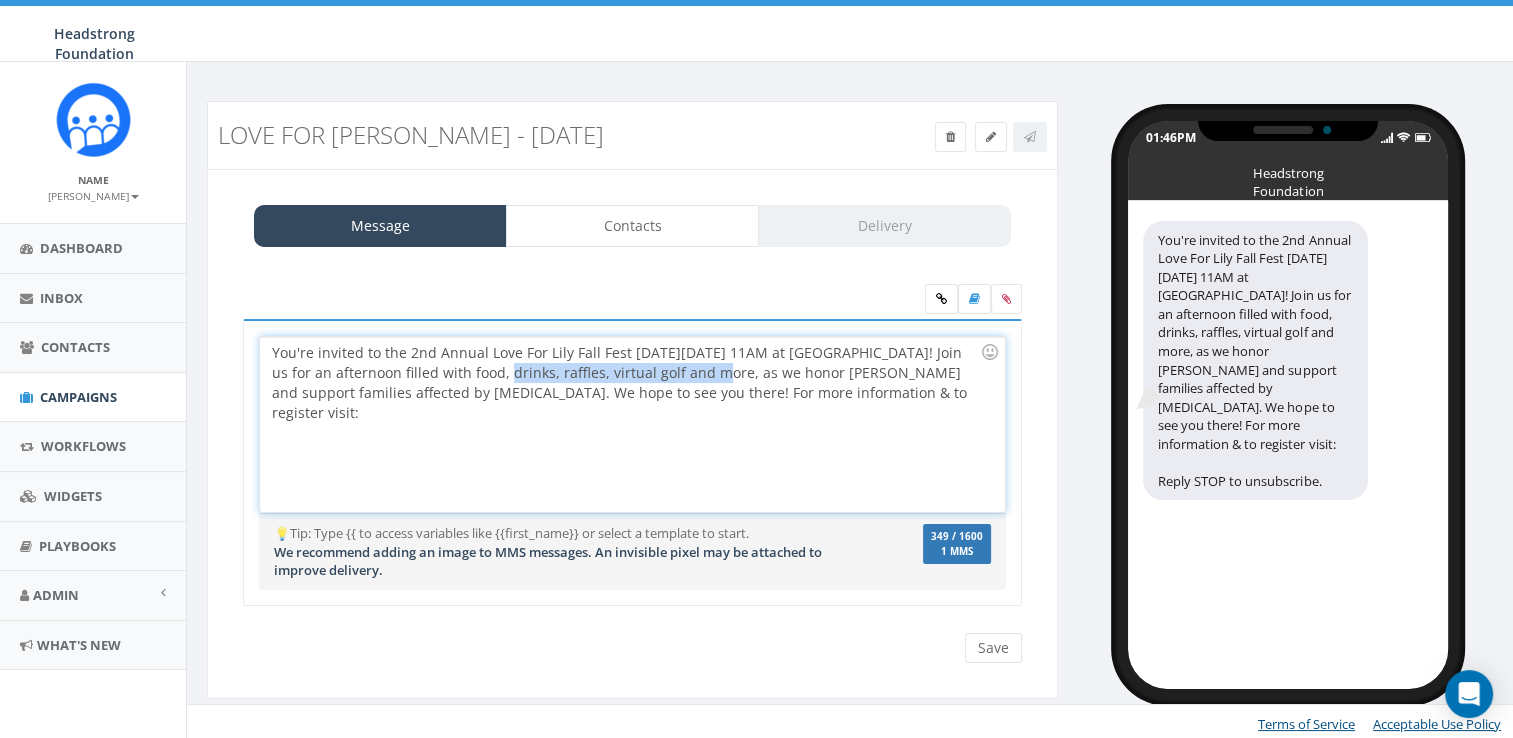 drag, startPoint x: 449, startPoint y: 374, endPoint x: 646, endPoint y: 375, distance: 197.00253 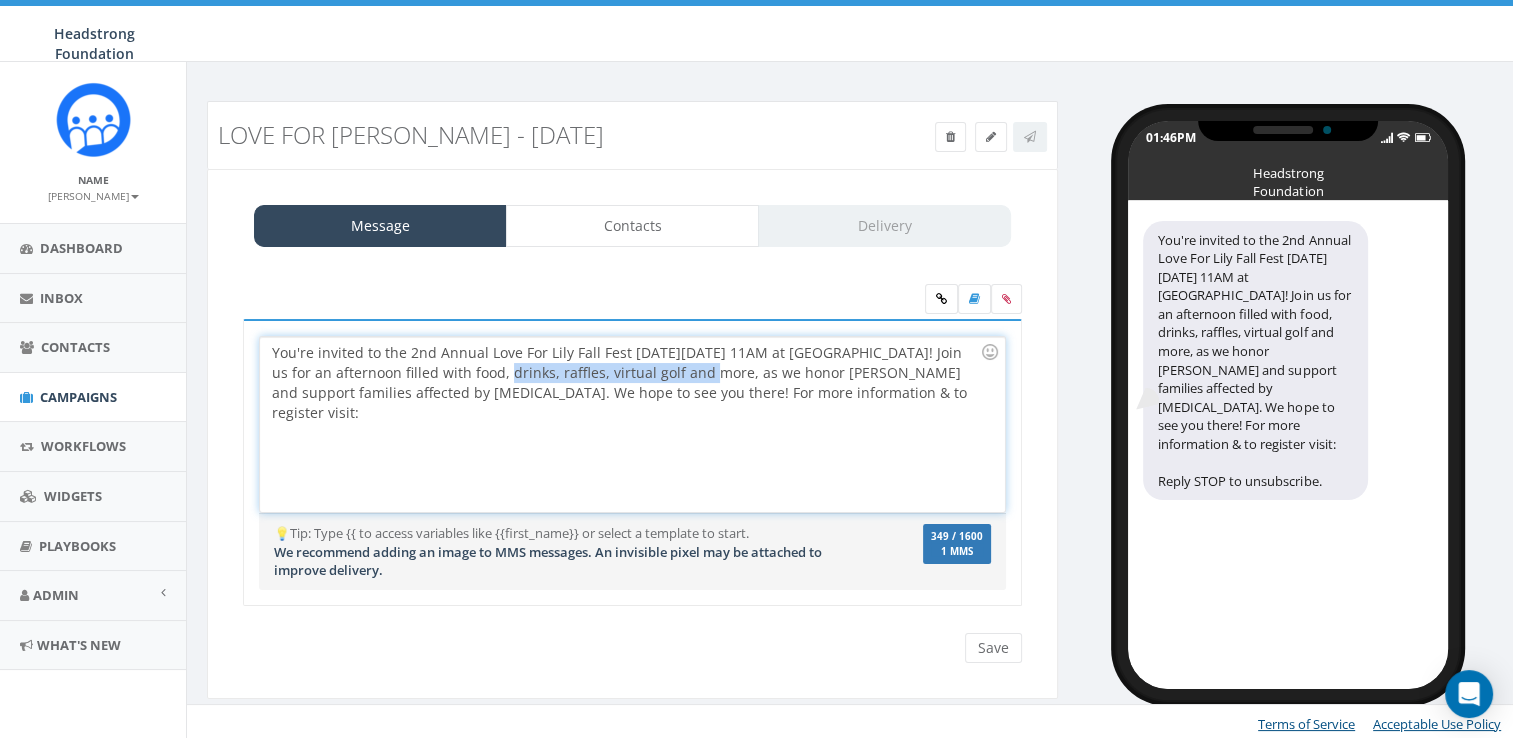 click on "You're invited to the 2nd Annual Love For Lily Fall Fest on Sunday, October 5th at 11AM at Exton Park! Join us for an afternoon filled with food, drinks, raffles, virtual golf and more, as we honor Corrine Hare and support families affected by cancer. We hope to see you there! For more information & to register visit:" at bounding box center (632, 424) 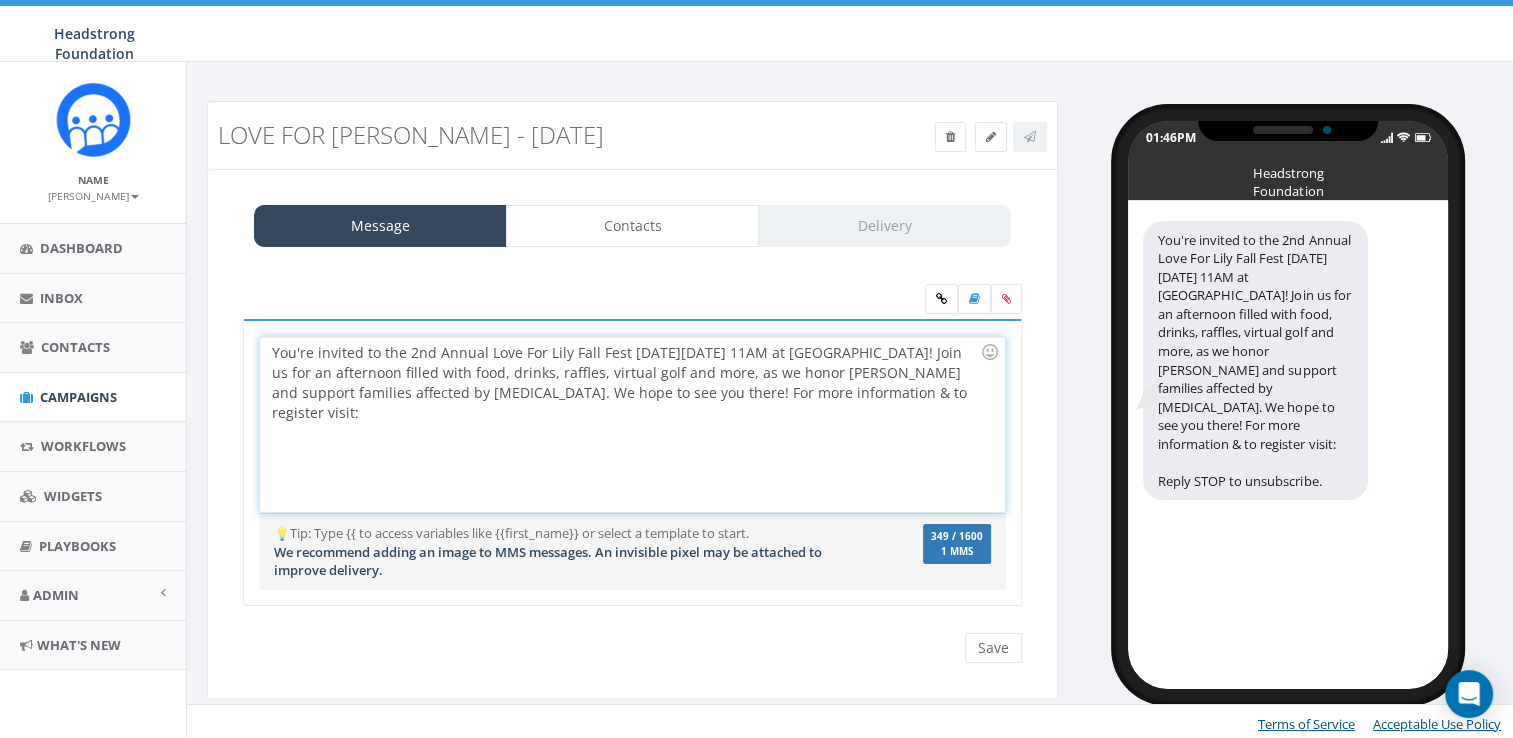 click on "You're invited to the 2nd Annual Love For Lily Fall Fest on Sunday, October 5th at 11AM at Exton Park! Join us for an afternoon filled with food, drinks, raffles, virtual golf and more, as we honor Corrine Hare and support families affected by cancer. We hope to see you there! For more information & to register visit:" at bounding box center [632, 424] 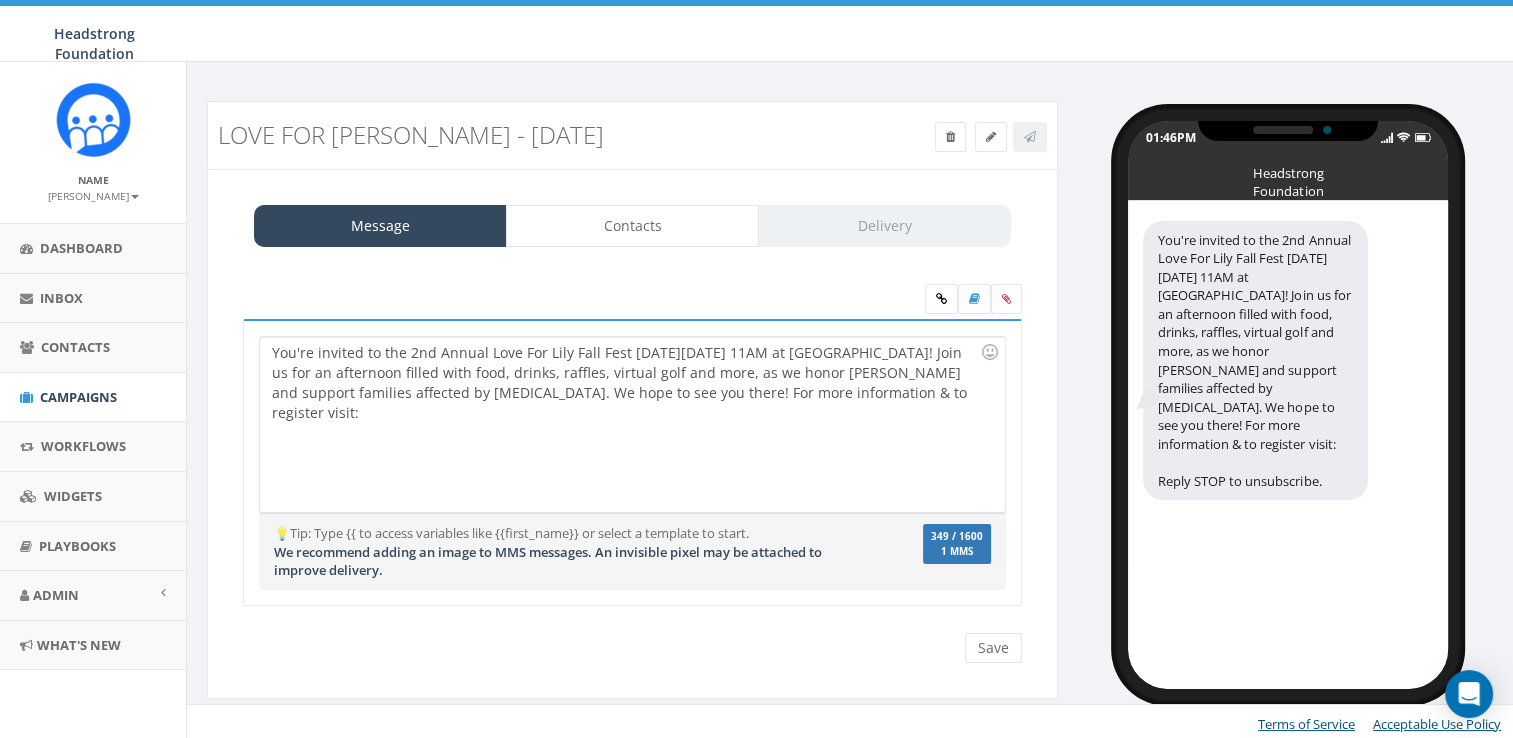 click on "You're invited to the 2nd Annual Love For Lily Fall Fest on Sunday, October 5th at 11AM at Exton Park! Join us for an afternoon filled with food, drinks, raffles, virtual golf and more, as we honor Corrine Hare and support families affected by cancer. We hope to see you there! For more information & to register visit:" at bounding box center (632, 424) 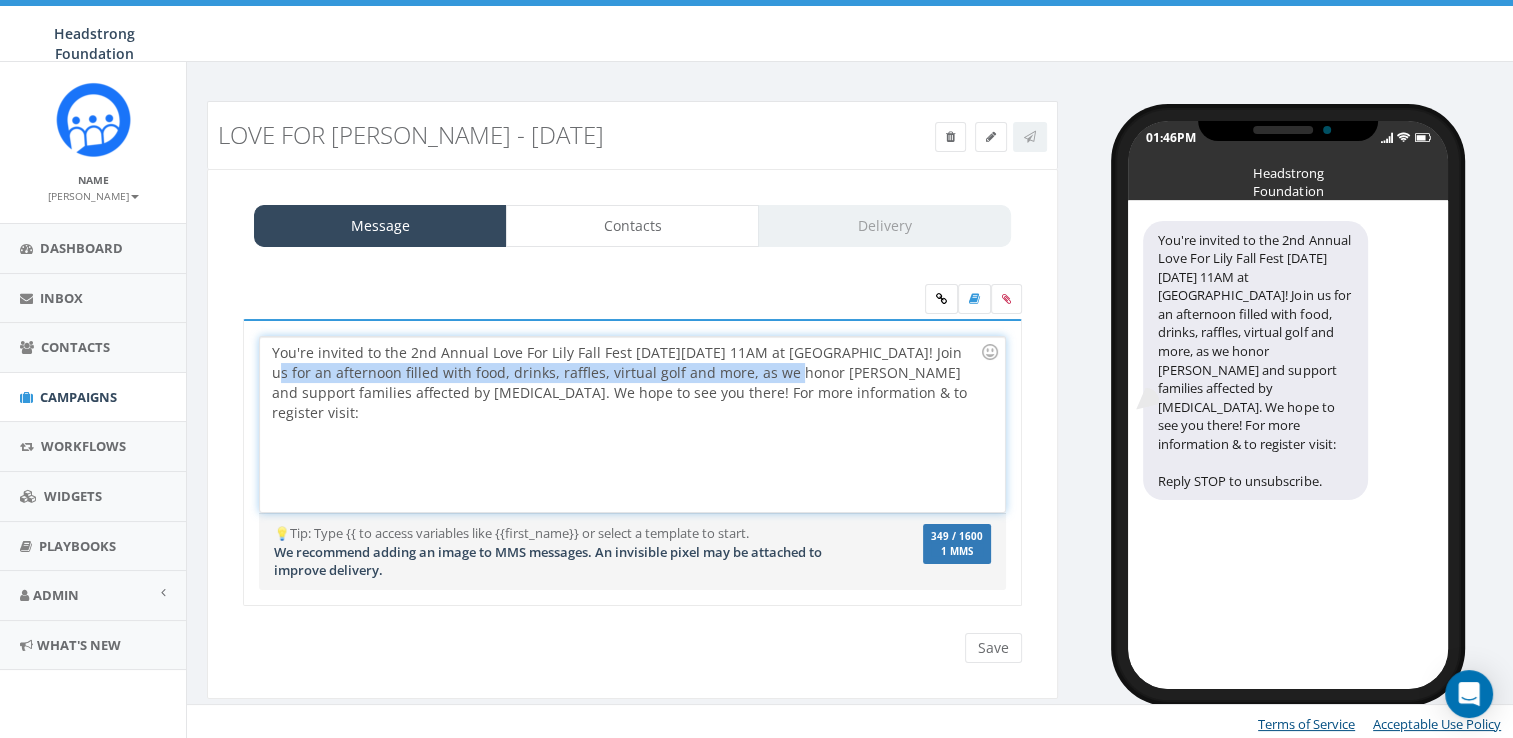 drag, startPoint x: 936, startPoint y: 346, endPoint x: 722, endPoint y: 374, distance: 215.824 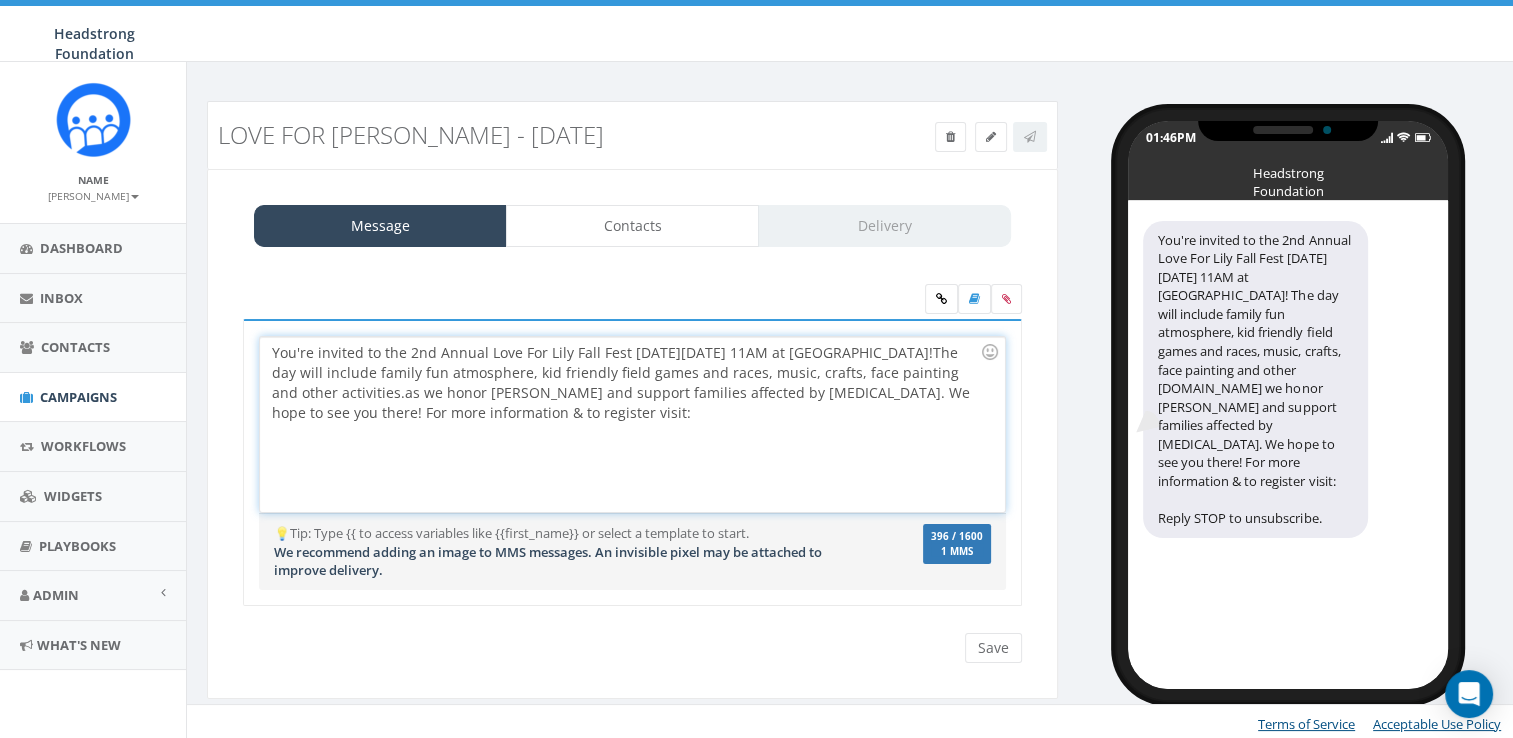 click on "You're invited to the 2nd Annual Love For Lily Fall Fest on Sunday, October 5th at 11AM at Exton Park!  The day will include family fun atmosphere, kid friendly field games and races, music, crafts, face painting and other activities. as we honor Corrine Hare and support families affected by cancer. We hope to see you there! For more information & to register visit:" at bounding box center [632, 424] 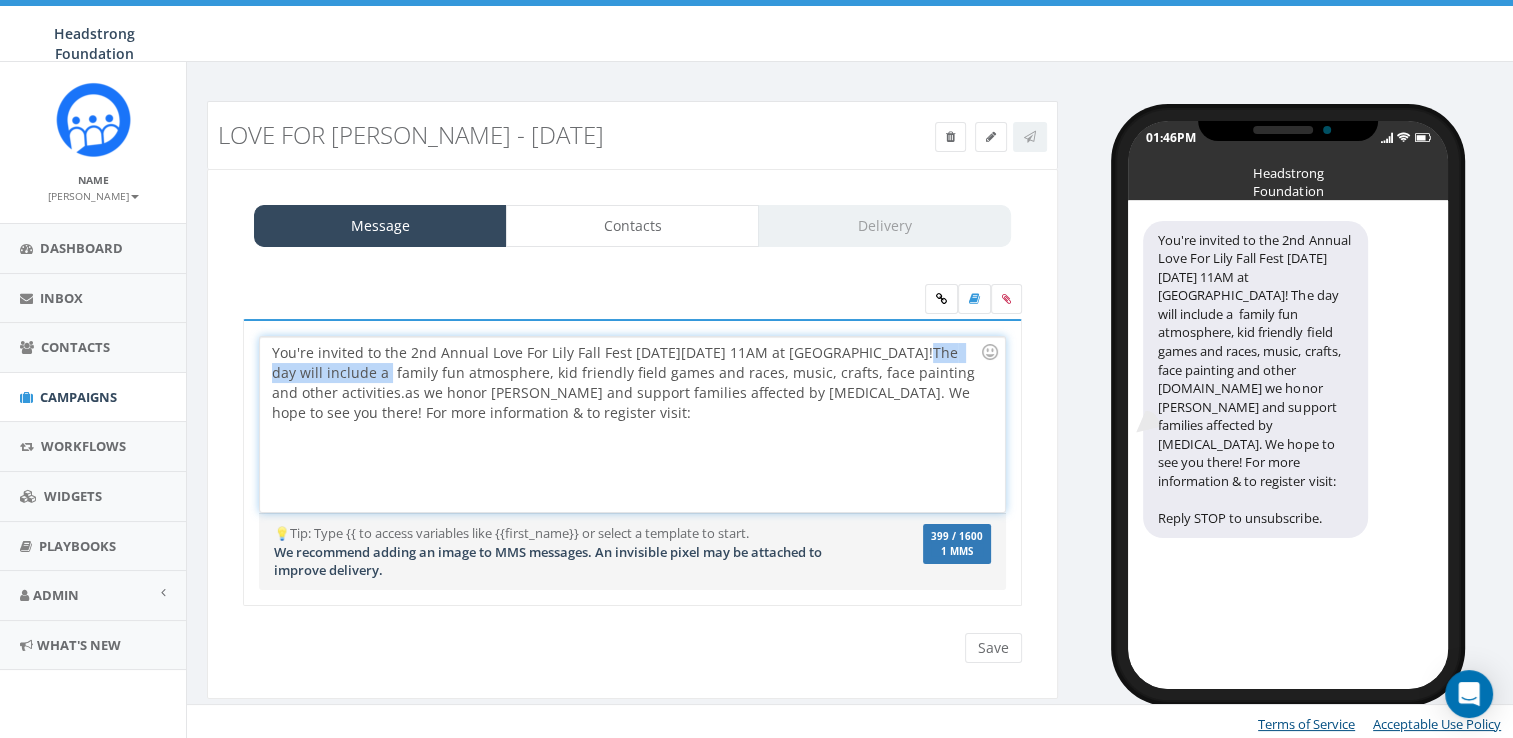 drag, startPoint x: 937, startPoint y: 344, endPoint x: 485, endPoint y: 404, distance: 455.9649 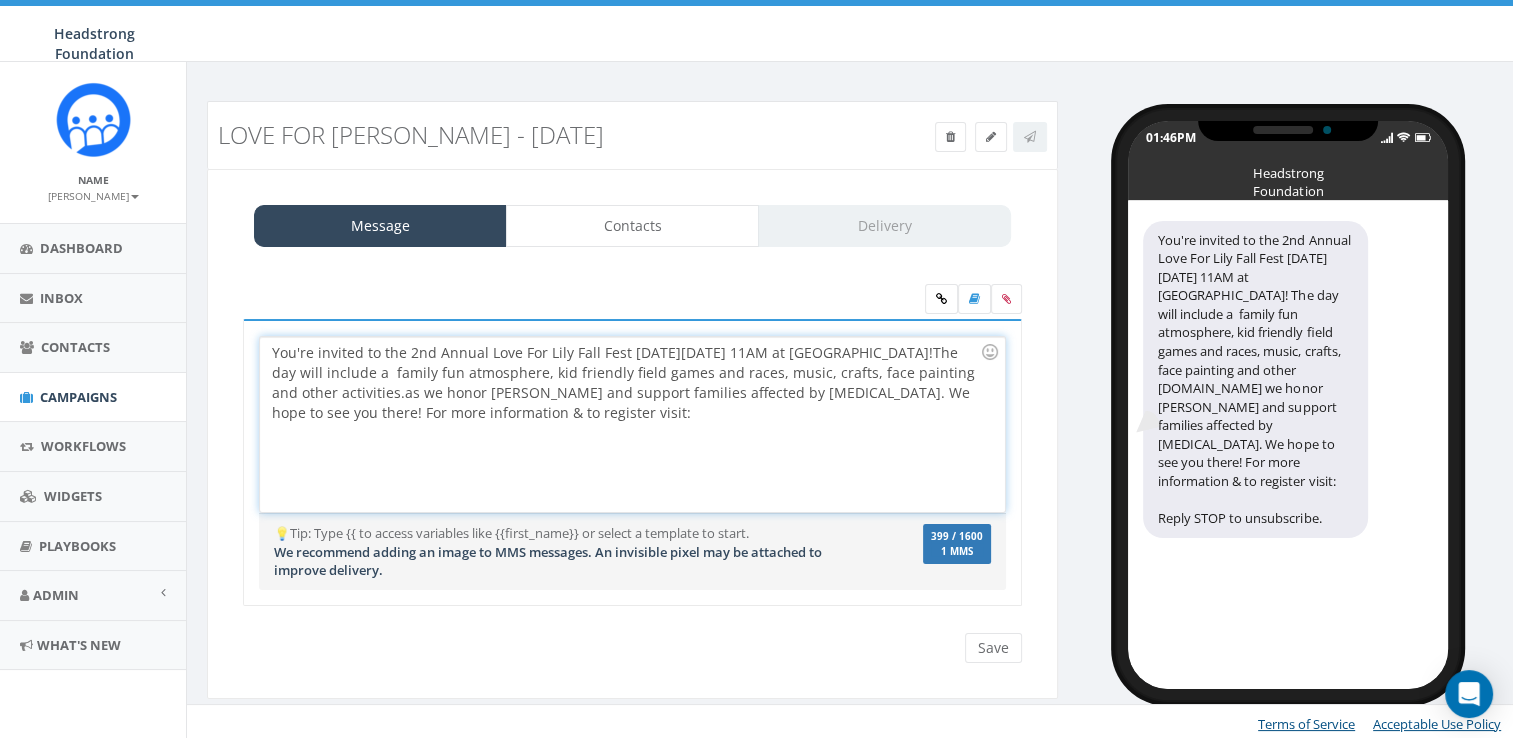 click on "You're invited to the 2nd Annual Love For Lily Fall Fest on Sunday, October 5th at 11AM at Exton Park!  The day will include a  family fun atmosphere, kid friendly field games and races, music, crafts, face painting and other activities. as we honor Corrine Hare and support families affected by cancer. We hope to see you there! For more information & to register visit:" at bounding box center (632, 424) 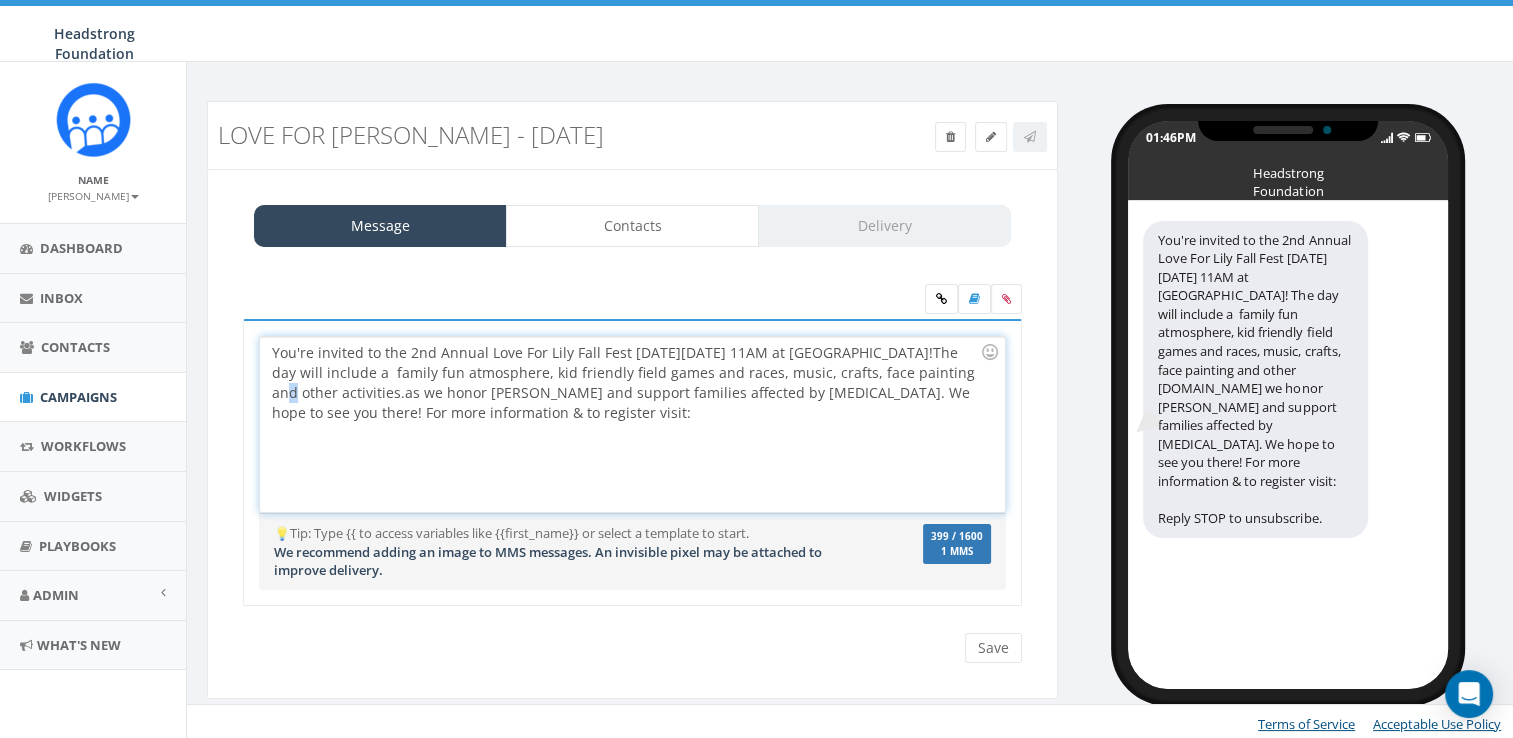 click on "You're invited to the 2nd Annual Love For Lily Fall Fest on Sunday, October 5th at 11AM at Exton Park!  The day will include a  family fun atmosphere, kid friendly field games and races, music, crafts, face painting and other activities. as we honor Corrine Hare and support families affected by cancer. We hope to see you there! For more information & to register visit:" at bounding box center (632, 424) 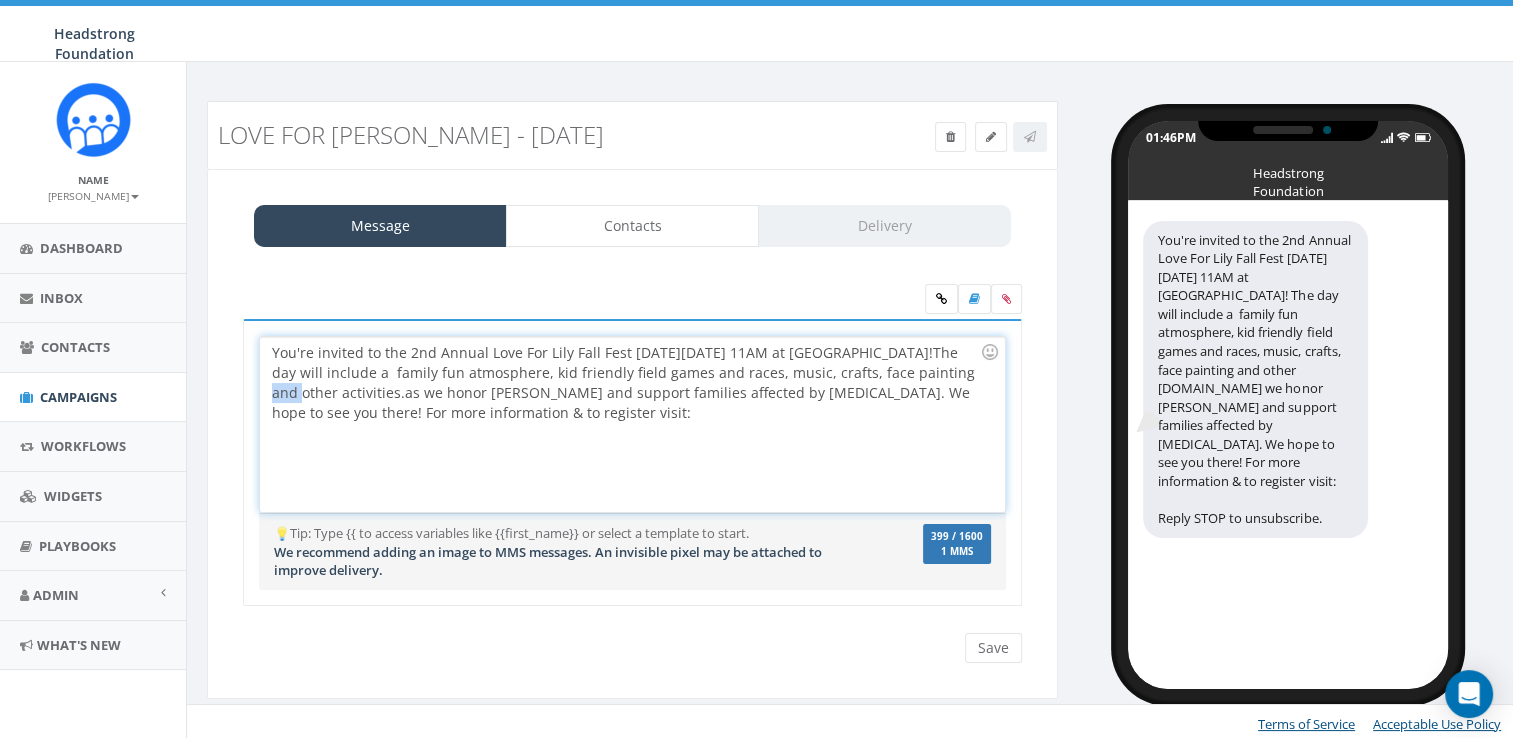 drag, startPoint x: 968, startPoint y: 372, endPoint x: 933, endPoint y: 369, distance: 35.128338 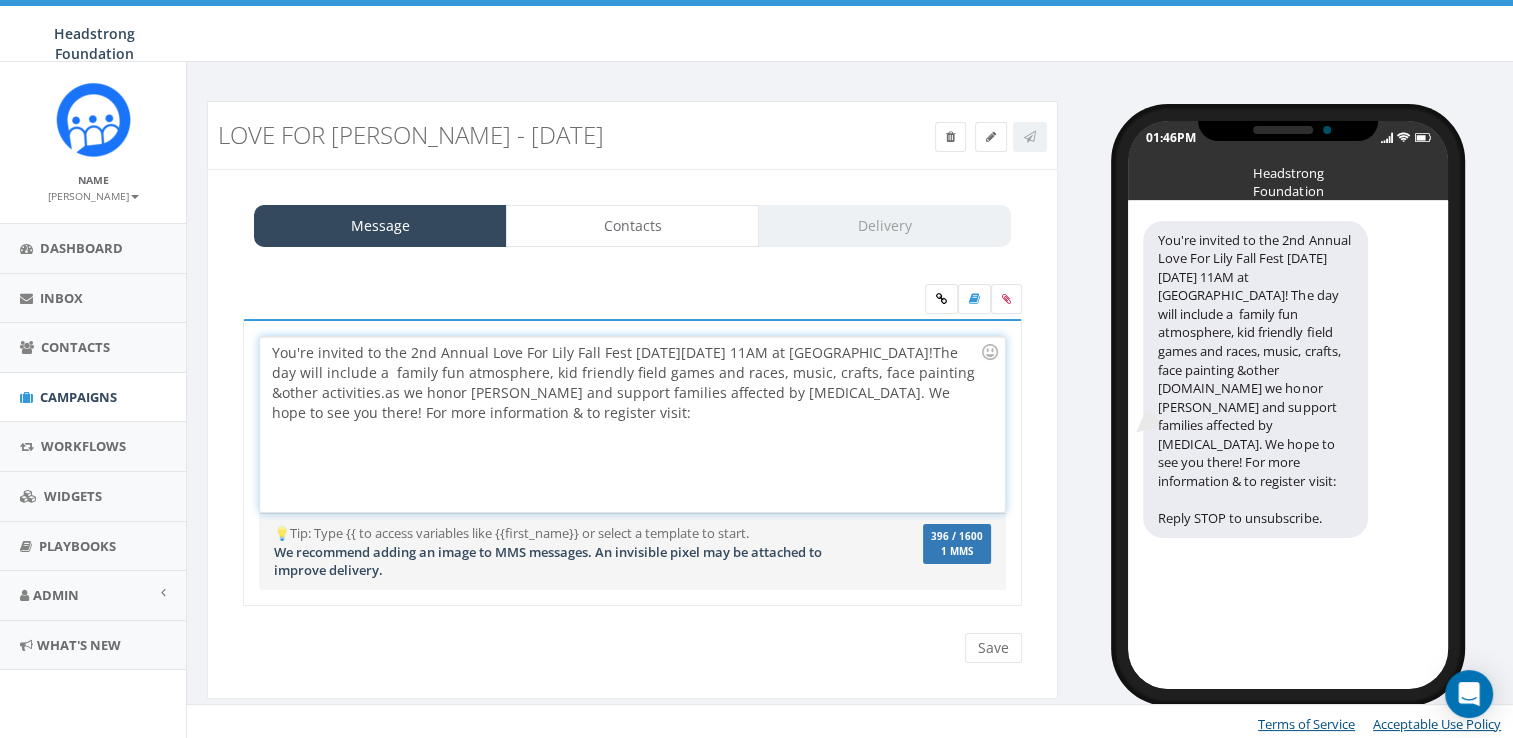 click on "You're invited to the 2nd Annual Love For Lily Fall Fest on Sunday, October 5th at 11AM at Exton Park!  The day will include a  family fun atmosphere, kid friendly field games and races, music, crafts, face painting &other activities. as we honor Corrine Hare and support families affected by cancer. We hope to see you there! For more information & to register visit:" at bounding box center [632, 424] 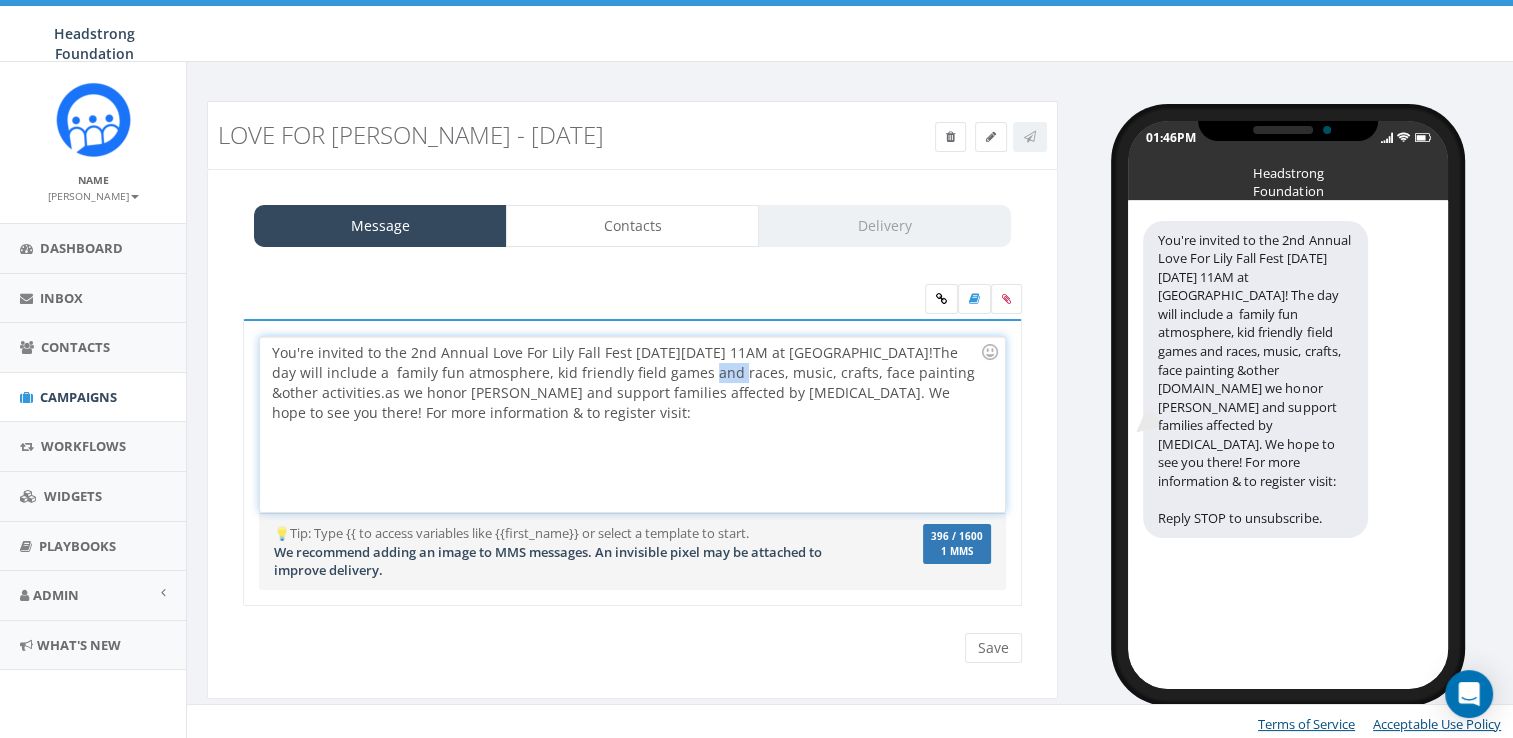 click on "You're invited to the 2nd Annual Love For Lily Fall Fest on Sunday, October 5th at 11AM at Exton Park!  The day will include a  family fun atmosphere, kid friendly field games and races, music, crafts, face painting &other activities. as we honor Corrine Hare and support families affected by cancer. We hope to see you there! For more information & to register visit:" at bounding box center (632, 424) 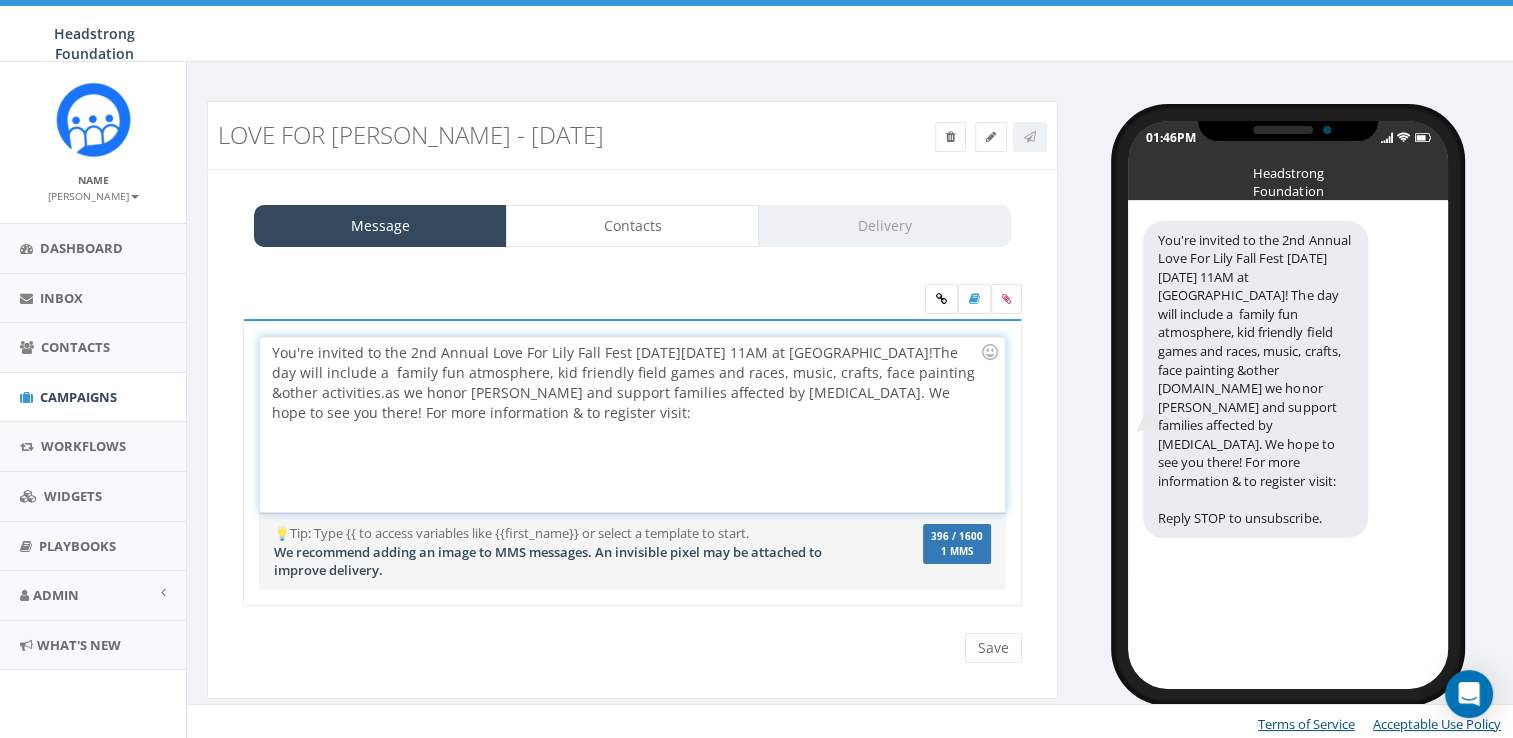 click on "You're invited to the 2nd Annual Love For Lily Fall Fest on Sunday, October 5th at 11AM at Exton Park!  The day will include a  family fun atmosphere, kid friendly field games and races, music, crafts, face painting &other activities. as we honor Corrine Hare and support families affected by cancer. We hope to see you there! For more information & to register visit:" at bounding box center (632, 424) 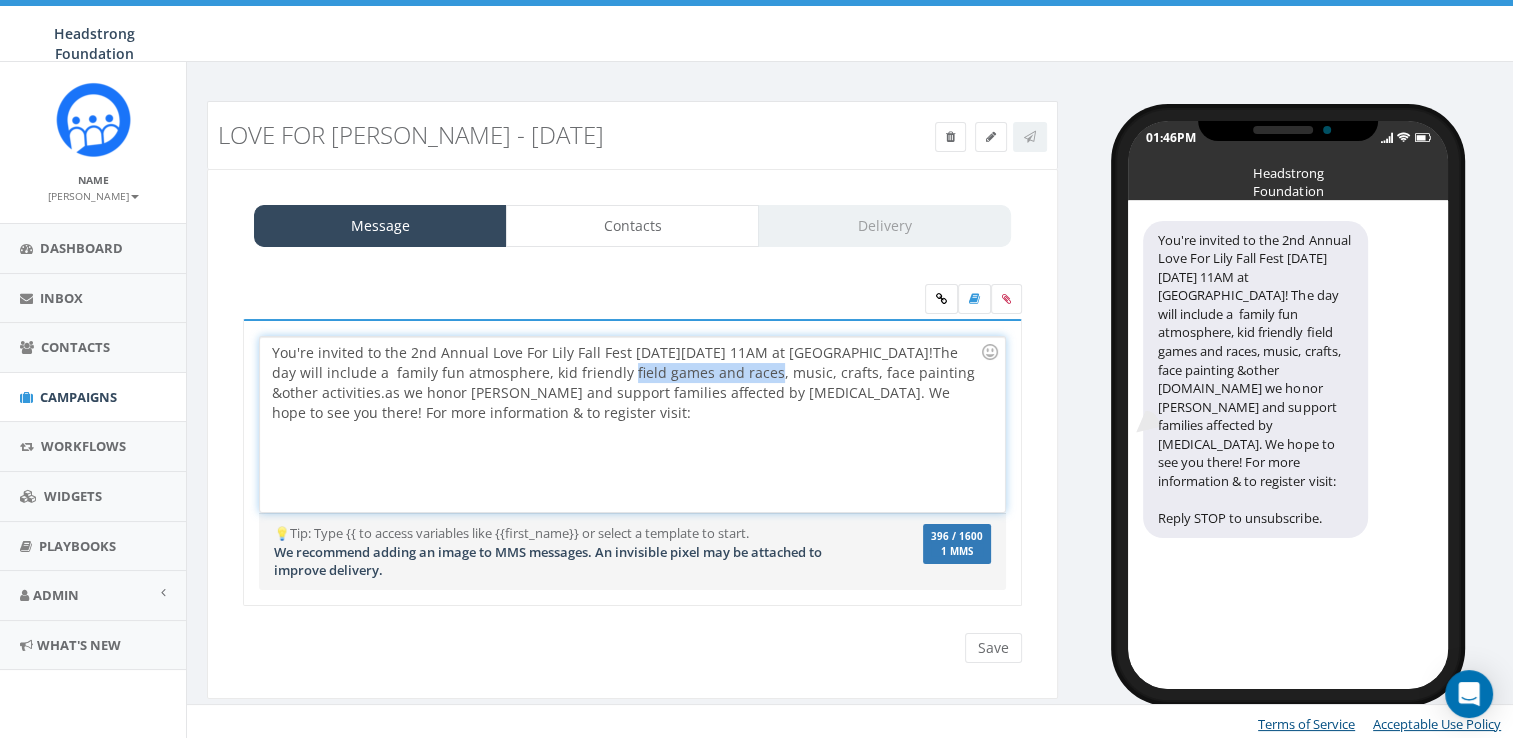 drag, startPoint x: 620, startPoint y: 366, endPoint x: 764, endPoint y: 366, distance: 144 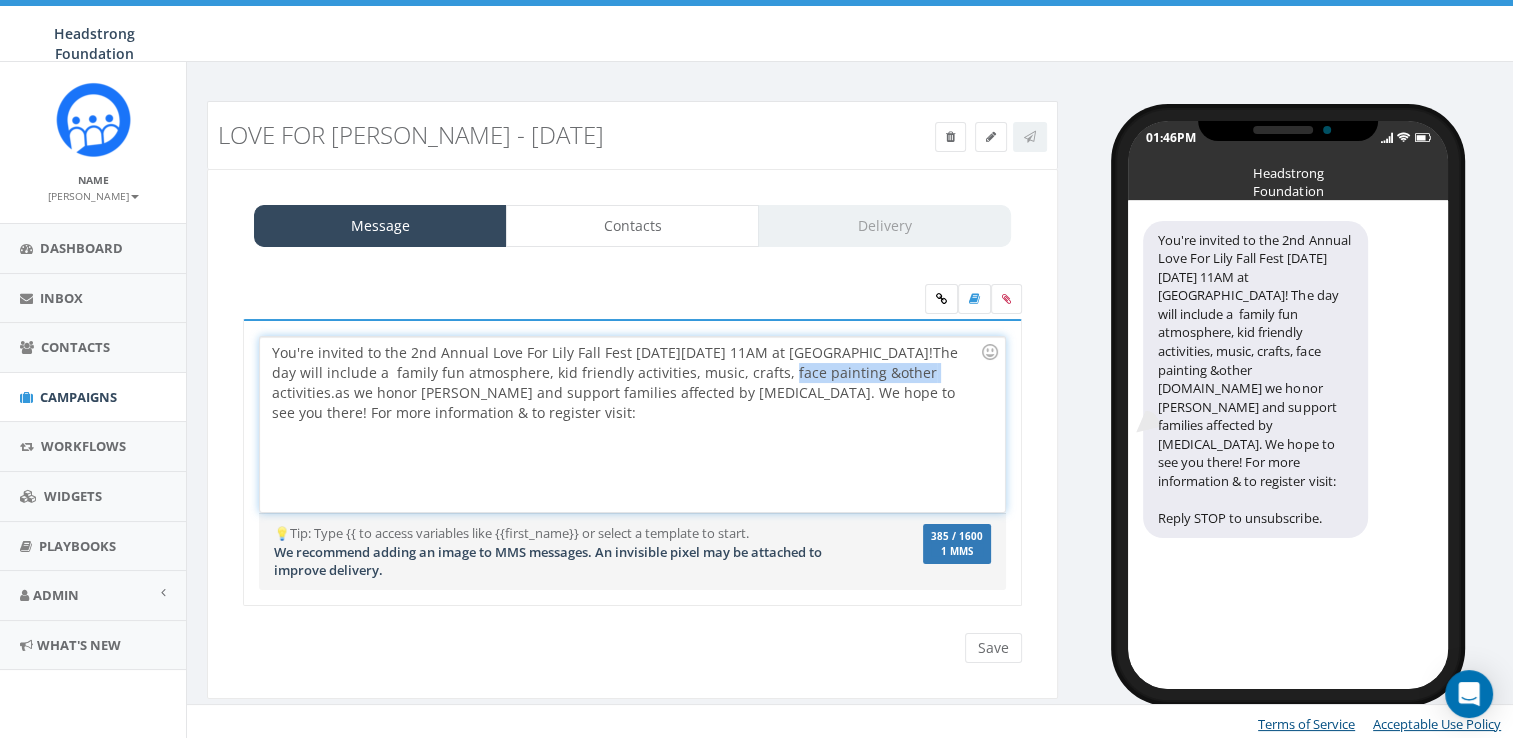 drag, startPoint x: 775, startPoint y: 367, endPoint x: 919, endPoint y: 367, distance: 144 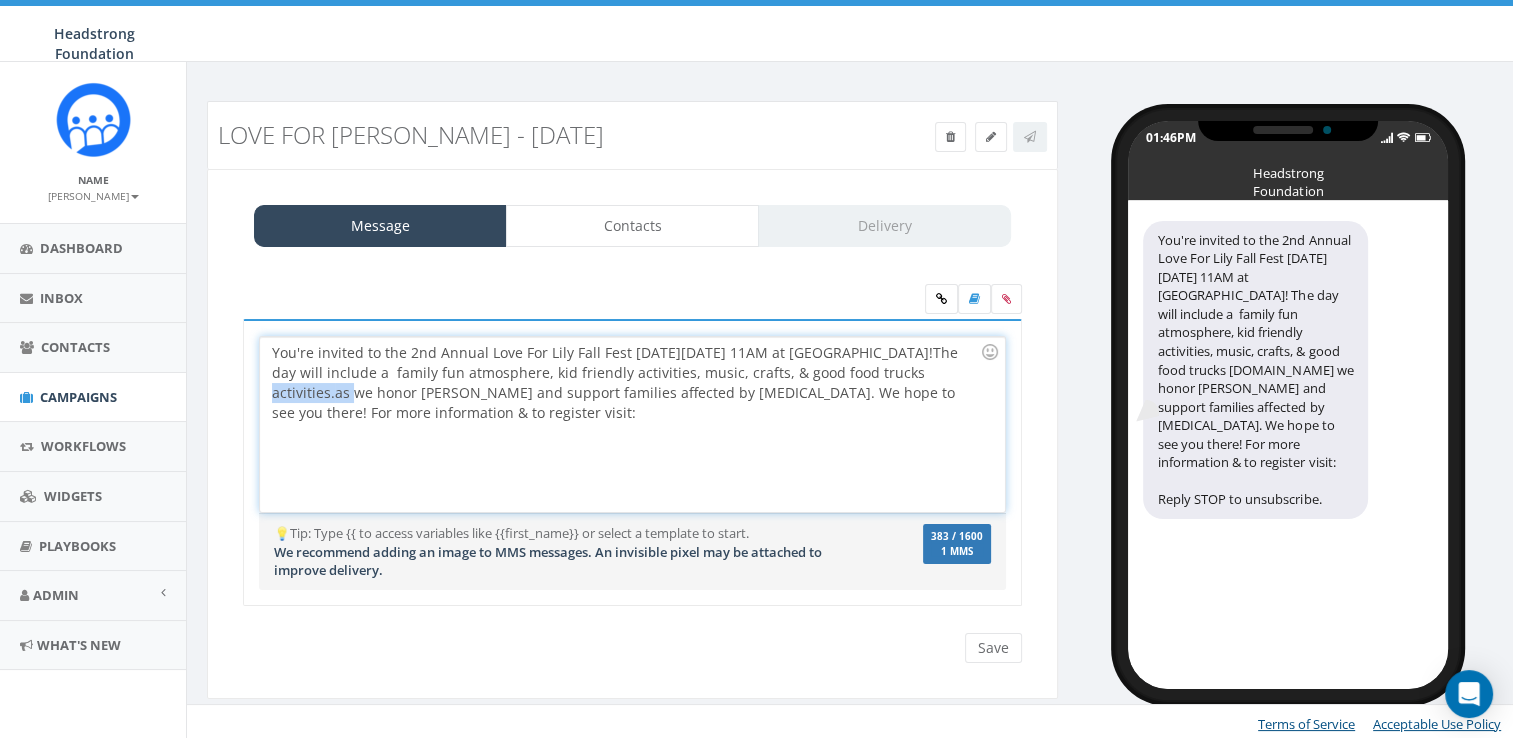 drag, startPoint x: 904, startPoint y: 370, endPoint x: 988, endPoint y: 378, distance: 84.38009 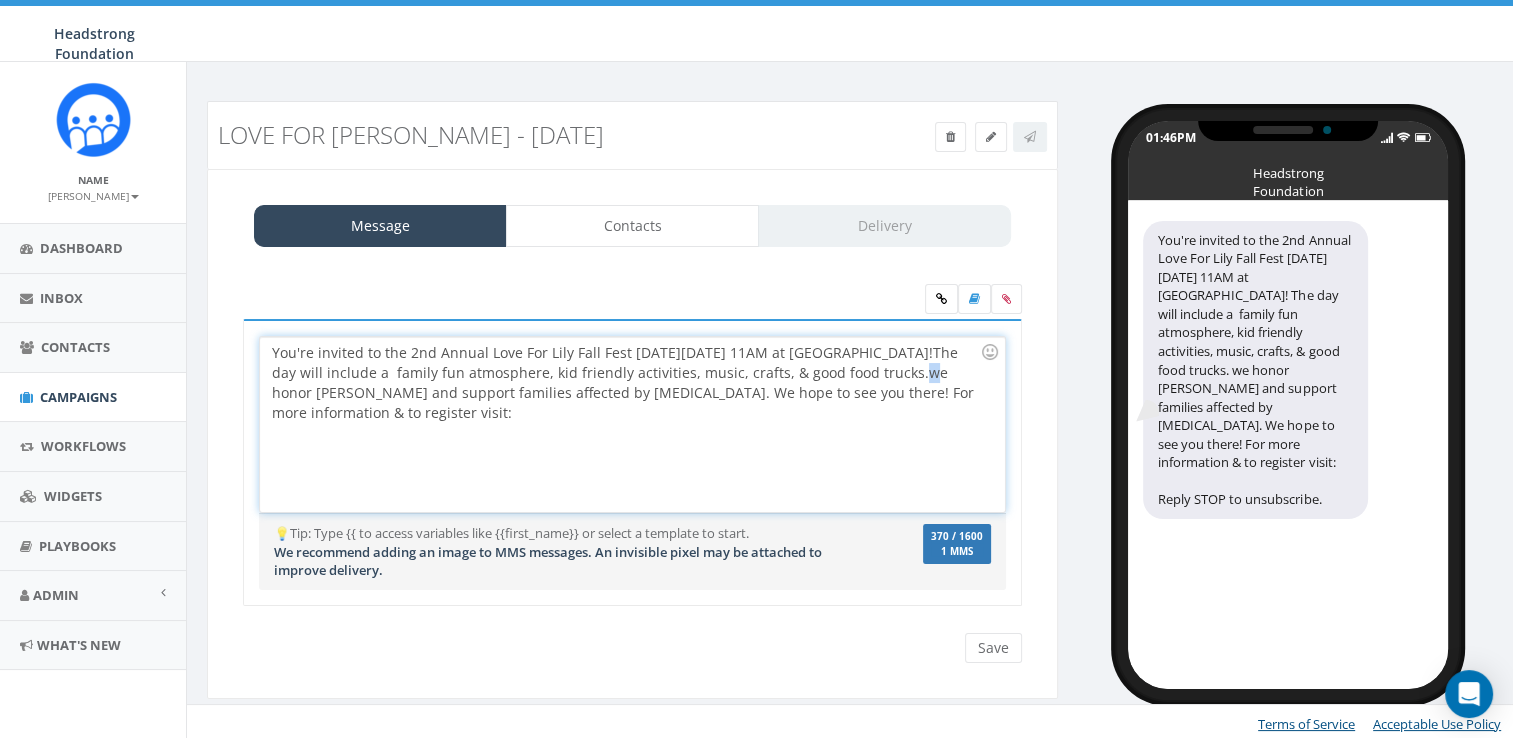 click on "You're invited to the 2nd Annual Love For Lily Fall Fest on Sunday, October 5th at 11AM at Exton Park!  The day will include a  family fun atmosphere, kid friendly activities, music, crafts, & good food trucks.  we honor Corrine Hare and support families affected by cancer. We hope to see you there! For more information & to register visit:" at bounding box center [632, 424] 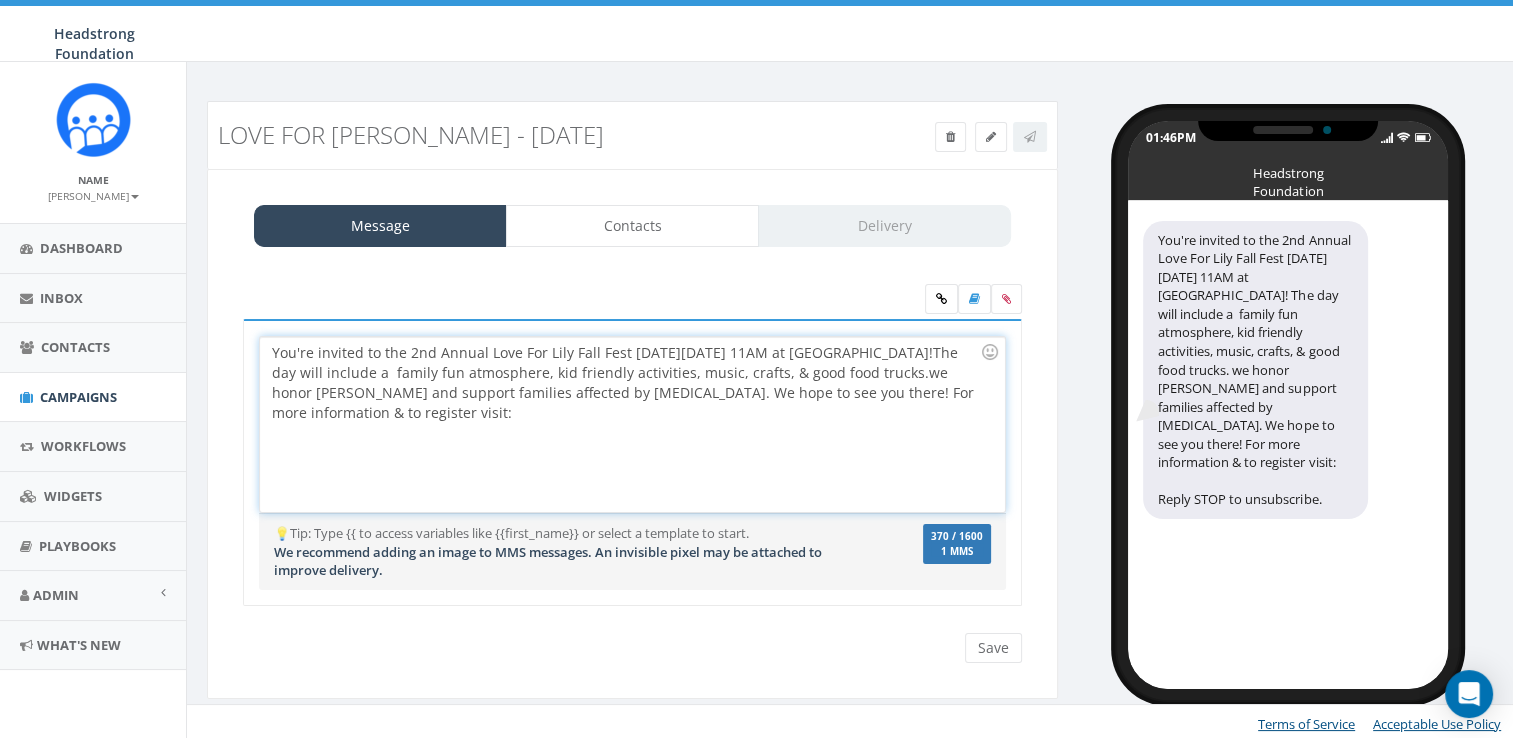click on "You're invited to the 2nd Annual Love For Lily Fall Fest on Sunday, October 5th at 11AM at Exton Park!  The day will include a  family fun atmosphere, kid friendly activities, music, crafts, & good food trucks.  we honor Corrine Hare and support families affected by cancer. We hope to see you there! For more information & to register visit:" at bounding box center (632, 424) 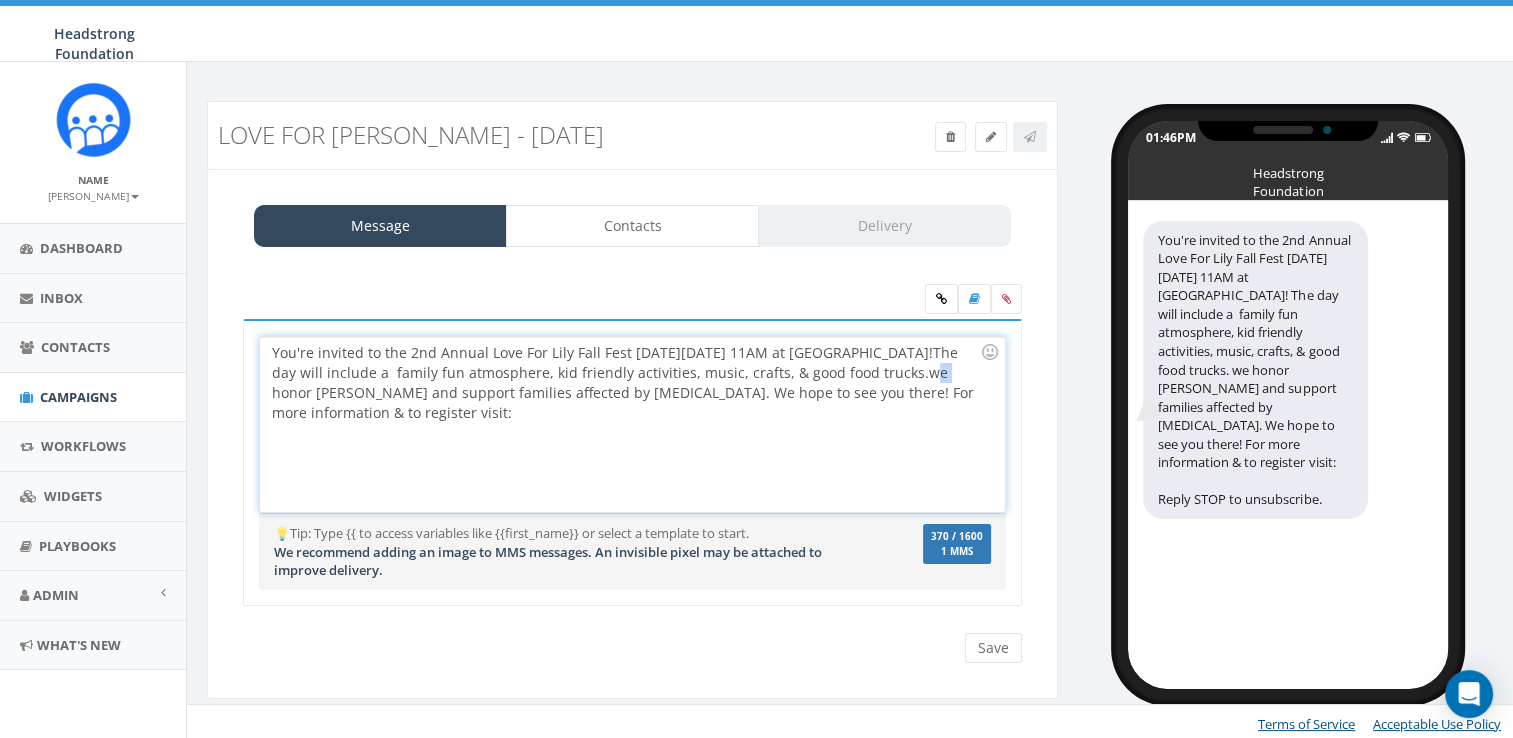 drag, startPoint x: 928, startPoint y: 375, endPoint x: 912, endPoint y: 364, distance: 19.416489 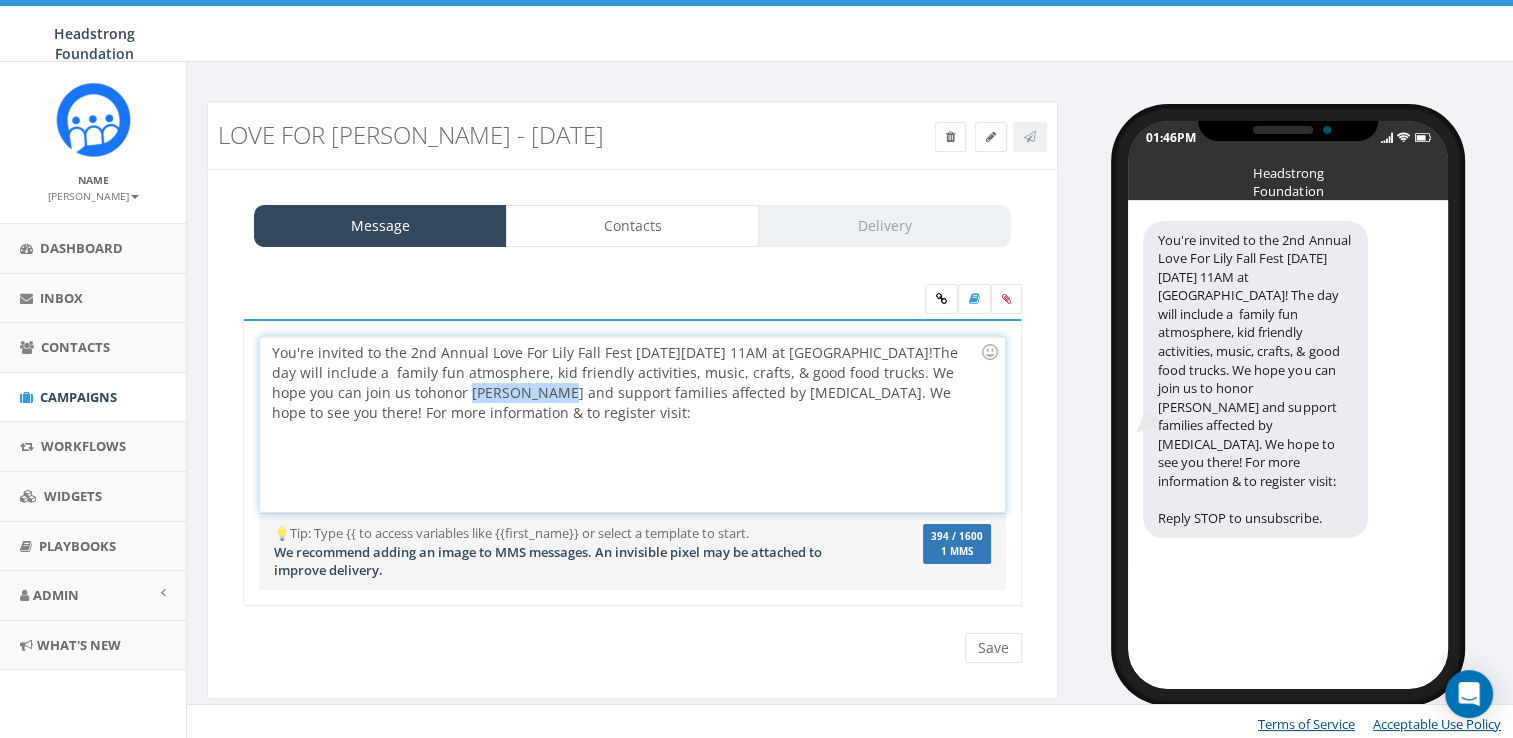 drag, startPoint x: 516, startPoint y: 392, endPoint x: 436, endPoint y: 389, distance: 80.05623 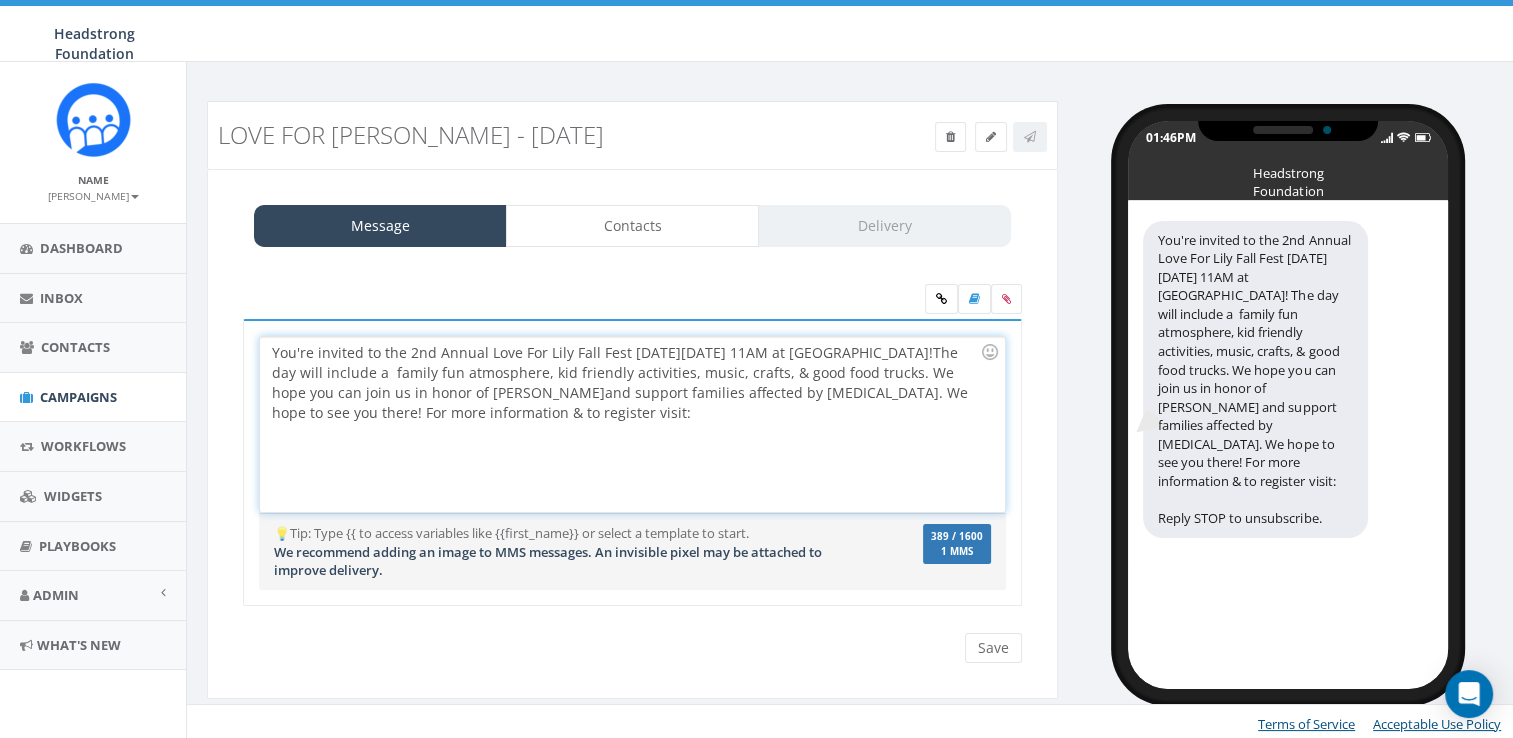 click on "You're invited to the 2nd Annual Love For Lily Fall Fest on Sunday, October 5th at 11AM at Exton Park!  The day will include a  family fun atmosphere, kid friendly activities, music, crafts, & good food trucks. We hope you can join us in honor of Lily  and support families affected by cancer. We hope to see you there! For more information & to register visit:" at bounding box center (632, 424) 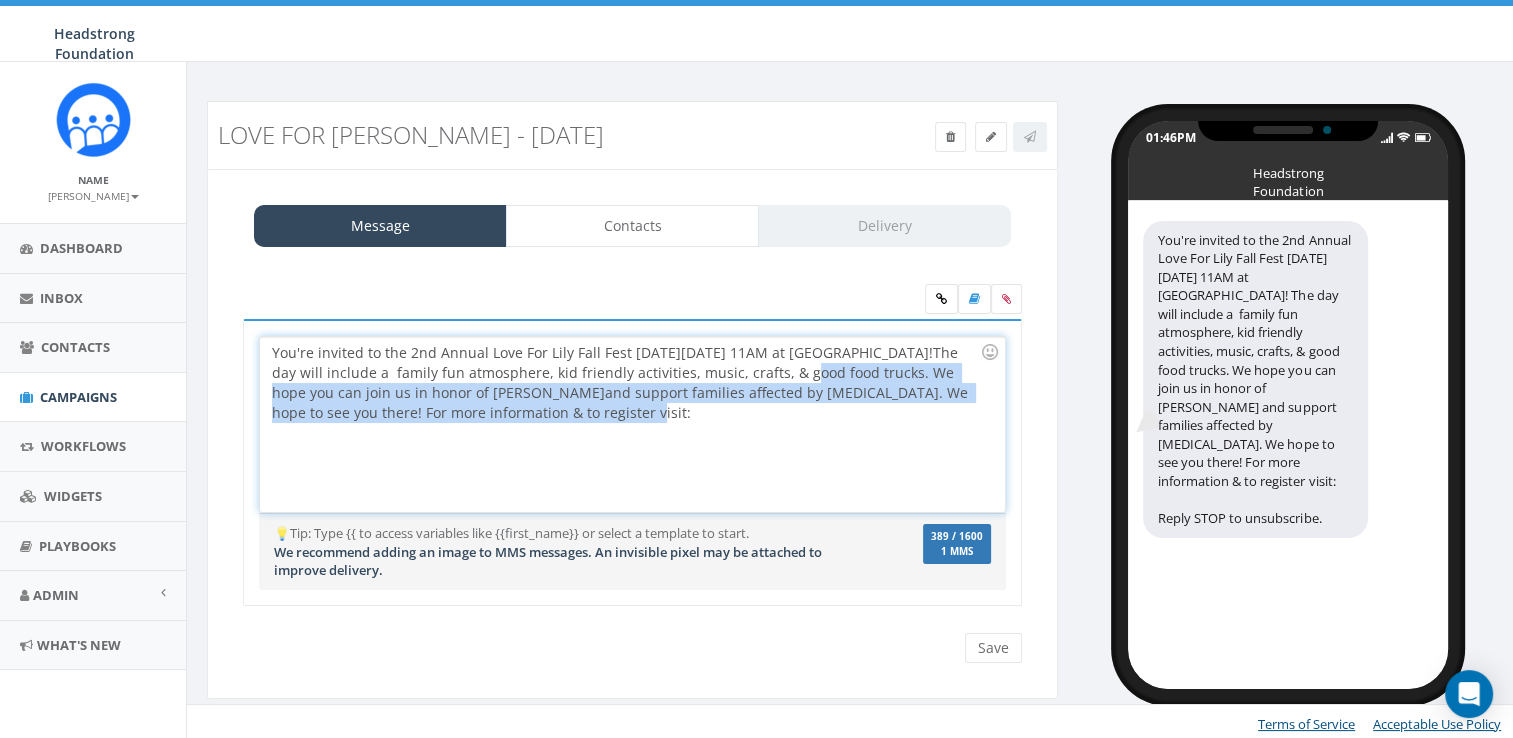 drag, startPoint x: 612, startPoint y: 407, endPoint x: 796, endPoint y: 378, distance: 186.2713 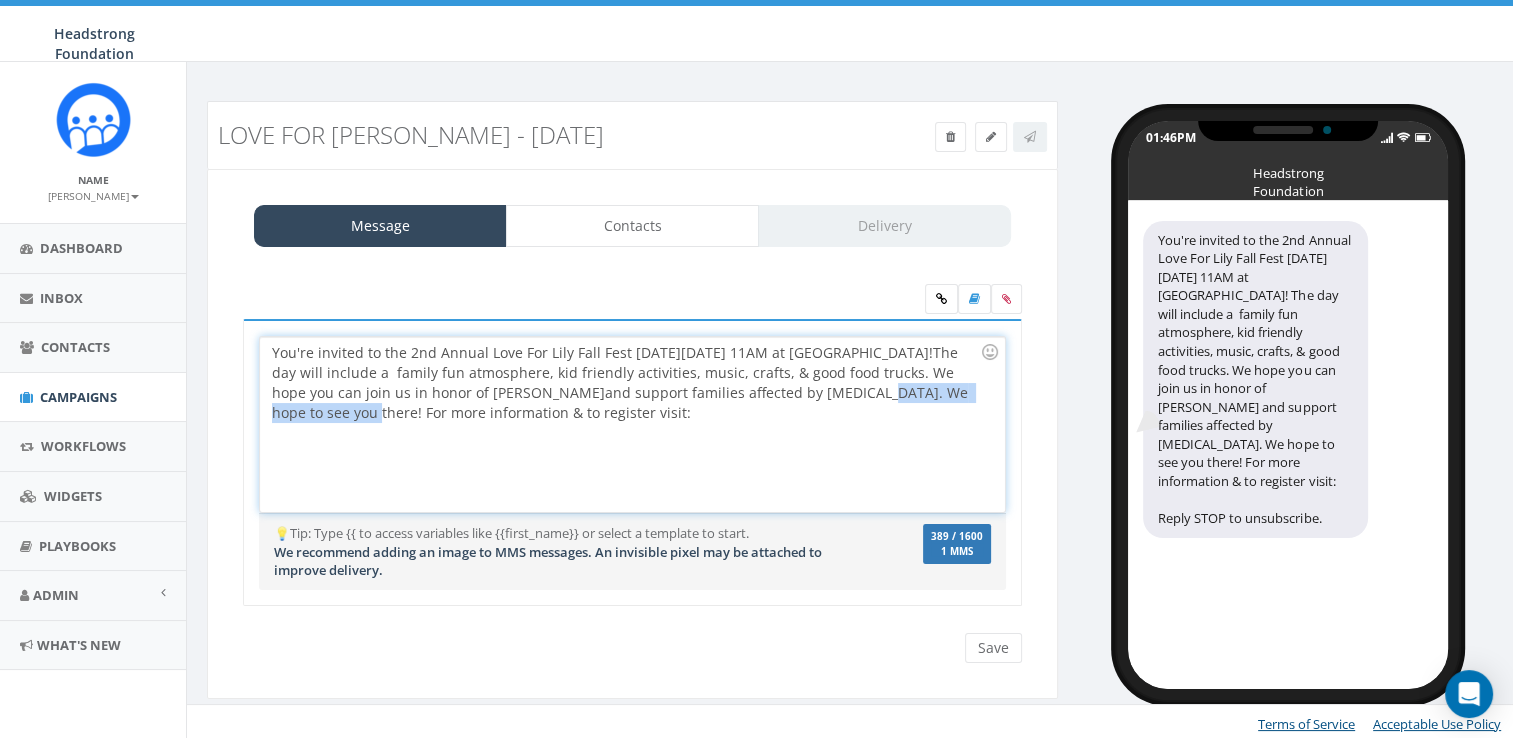 drag, startPoint x: 738, startPoint y: 388, endPoint x: 911, endPoint y: 392, distance: 173.04623 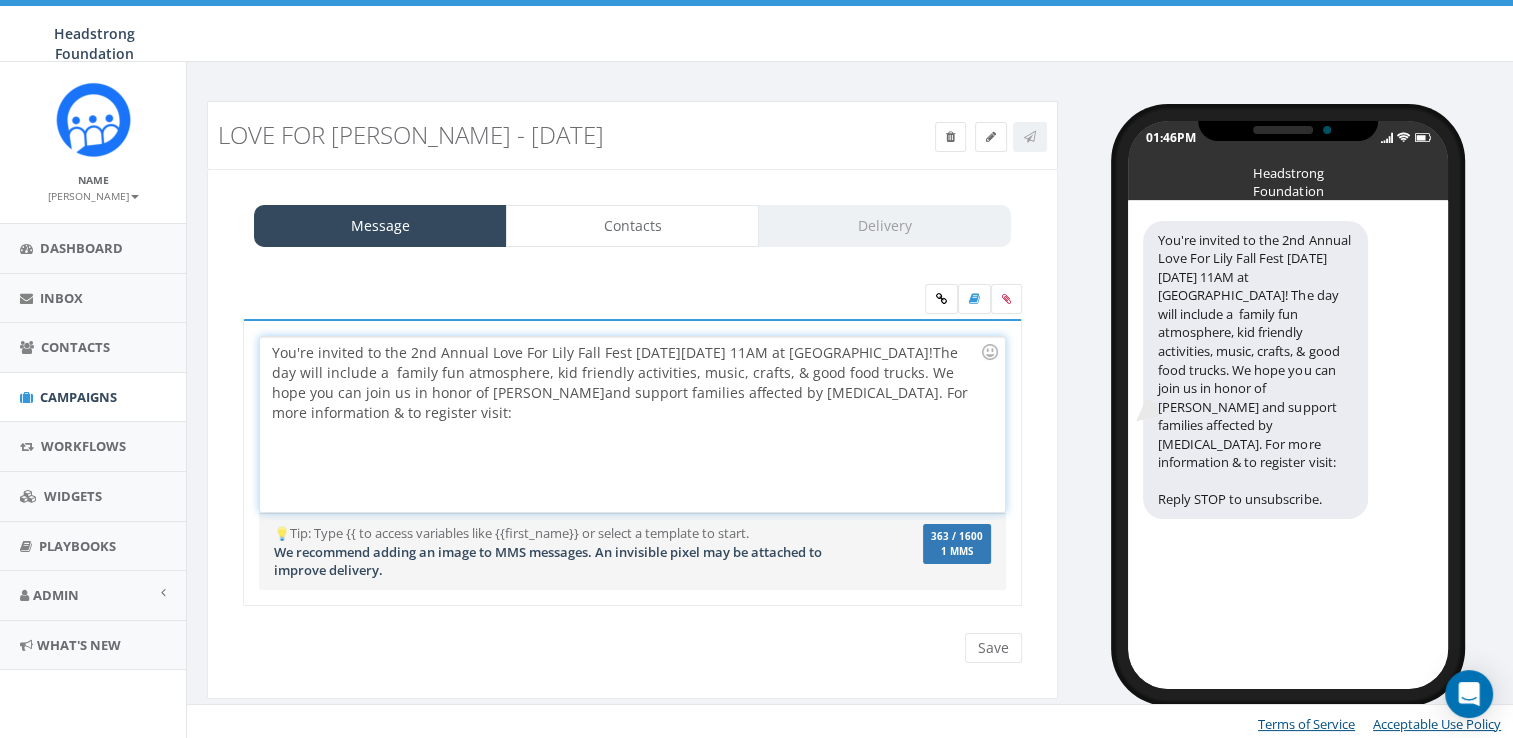 click on "You're invited to the 2nd Annual Love For Lily Fall Fest on Sunday, October 5th at 11AM at Exton Park!  The day will include a  family fun atmosphere, kid friendly activities, music, crafts, & good food trucks. We hope you can join us in honor of Lily  and support families affected by cancer. For more information & to register visit:" at bounding box center [632, 424] 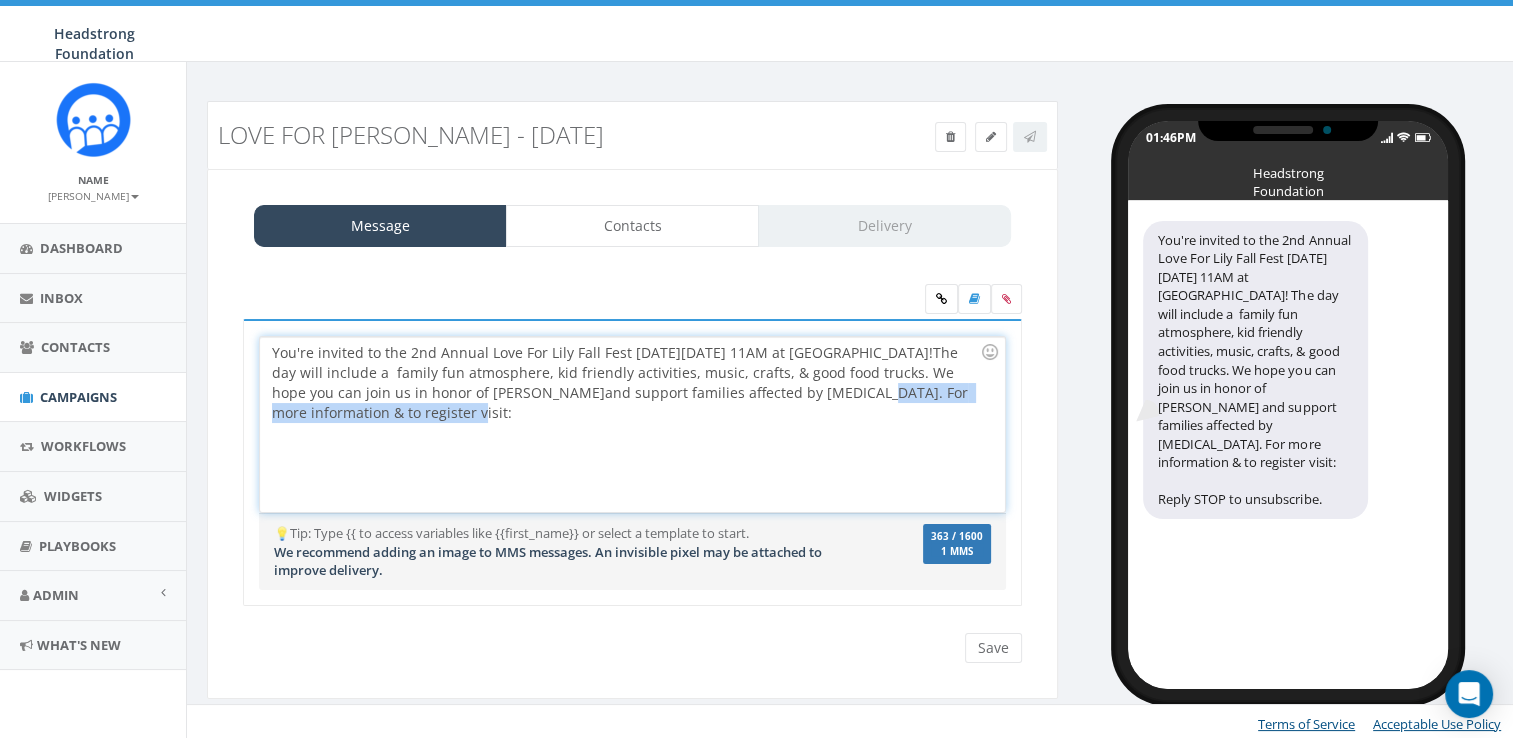 drag, startPoint x: 736, startPoint y: 390, endPoint x: 995, endPoint y: 412, distance: 259.93268 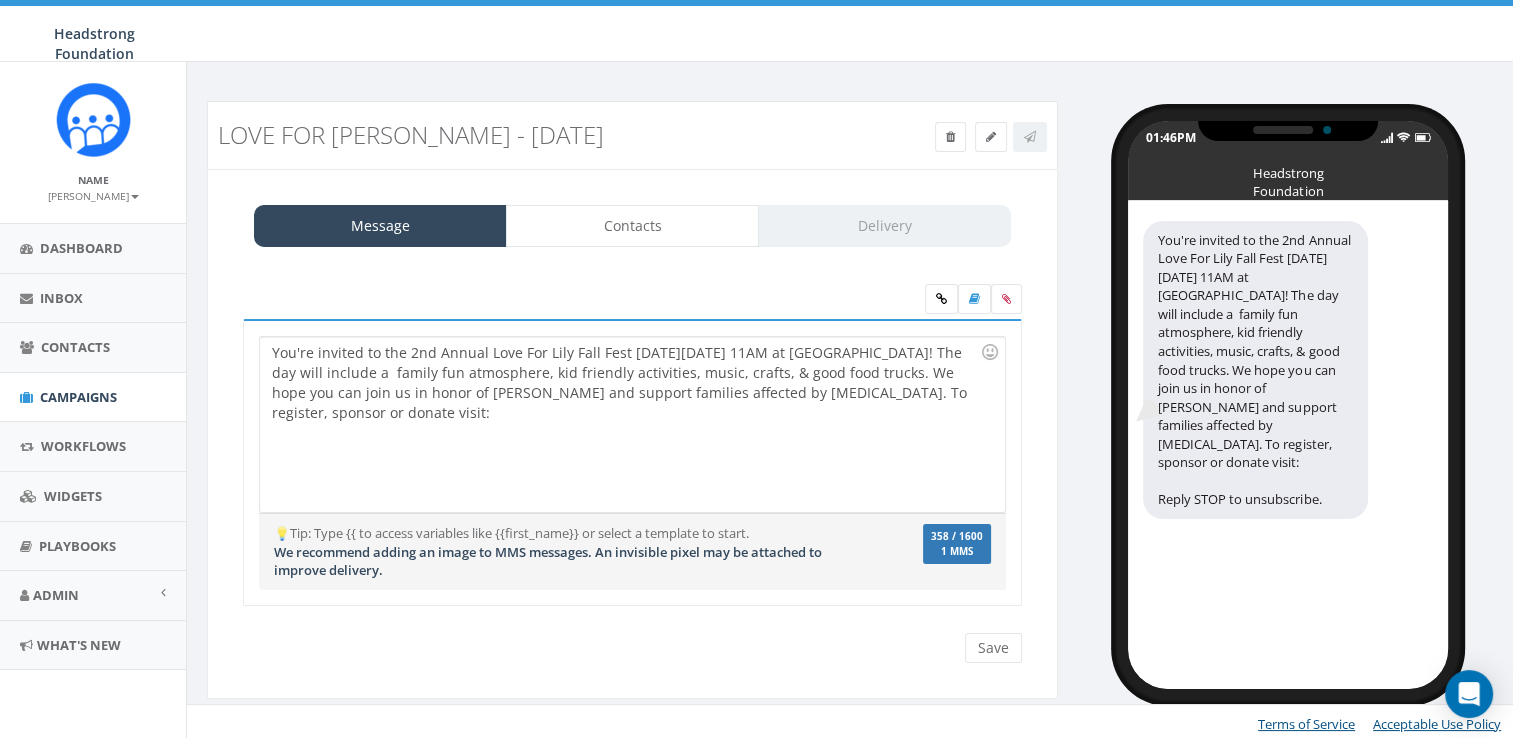 click on "You're invited to the 2nd Annual Love For Lily Fall Fest on Sunday, October 5th at 11AM at Exton Park! The day will include a  family fun atmosphere, kid friendly activities, music, crafts, & good food trucks. We hope you can join us in honor of Lily and support families affected by cancer. To register, sponsor or donate visit:" at bounding box center (632, 424) 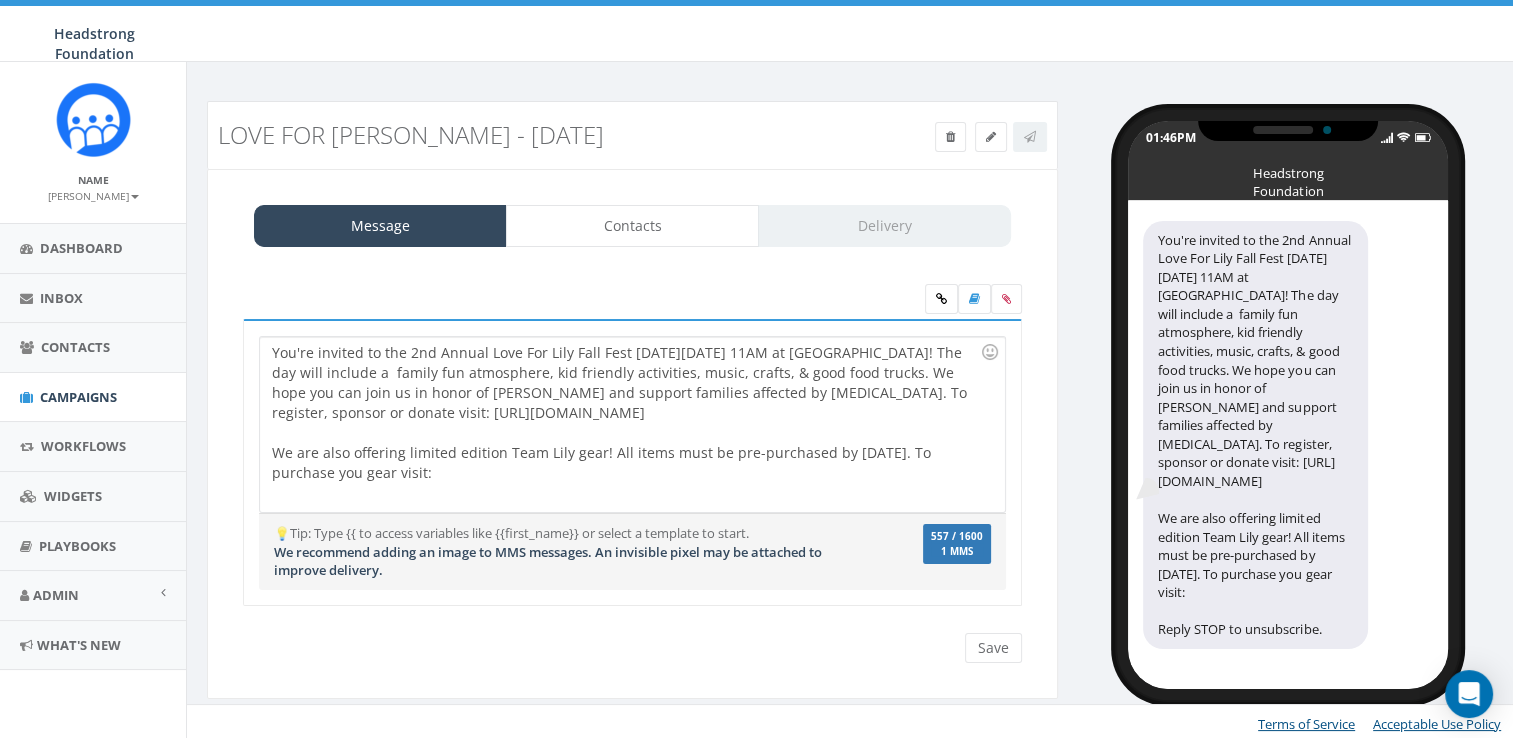 click on "You're invited to the 2nd Annual Love For Lily Fall Fest on Sunday, October 5th at 11AM at Exton Park! The day will include a  family fun atmosphere, kid friendly activities, music, crafts, & good food trucks. We hope you can join us in honor of Lily and support families affected by cancer. To register, sponsor or donate visit: https://pledge.headstrong.org/event/2025-love-for-lily-fall-fest/e686235 We are also offering limited edition Team Lily gear! All items must be pre-purchased by 8/18/25. To purchase you gear visit:" at bounding box center (632, 424) 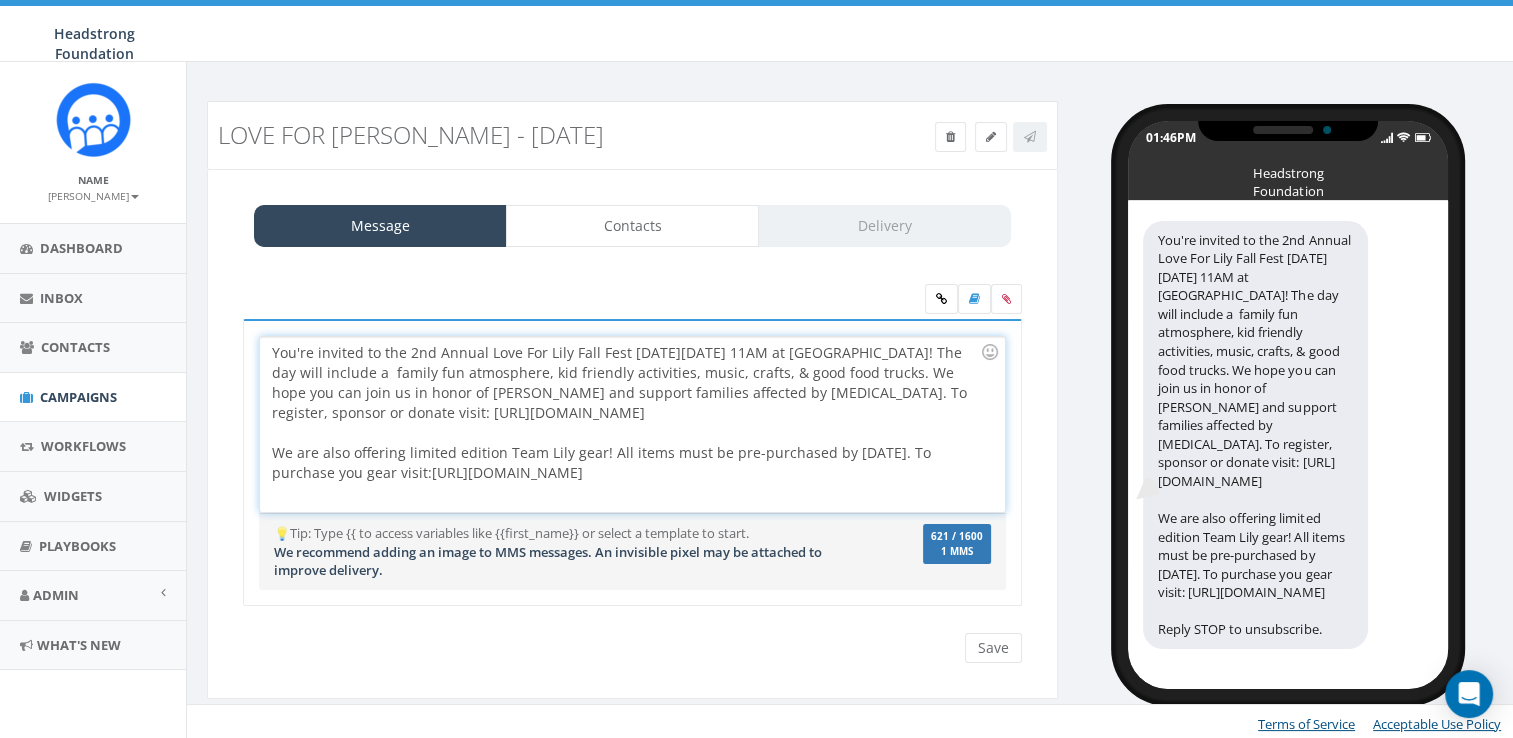 click on "You're invited to the 2nd Annual Love For Lily Fall Fest on Sunday, October 5th at 11AM at Exton Park! The day will include a  family fun atmosphere, kid friendly activities, music, crafts, & good food trucks. We hope you can join us in honor of Lily and support families affected by cancer. To register, sponsor or donate visit: https://pledge.headstrong.org/event/2025-love-for-lily-fall-fest/e686235 We are also offering limited edition Team Lily gear! All items must be pre-purchased by 8/18/25. To purchase you gear visit:  https://headstrongevents.myshopify.com/collections/love-for-lily" at bounding box center [632, 424] 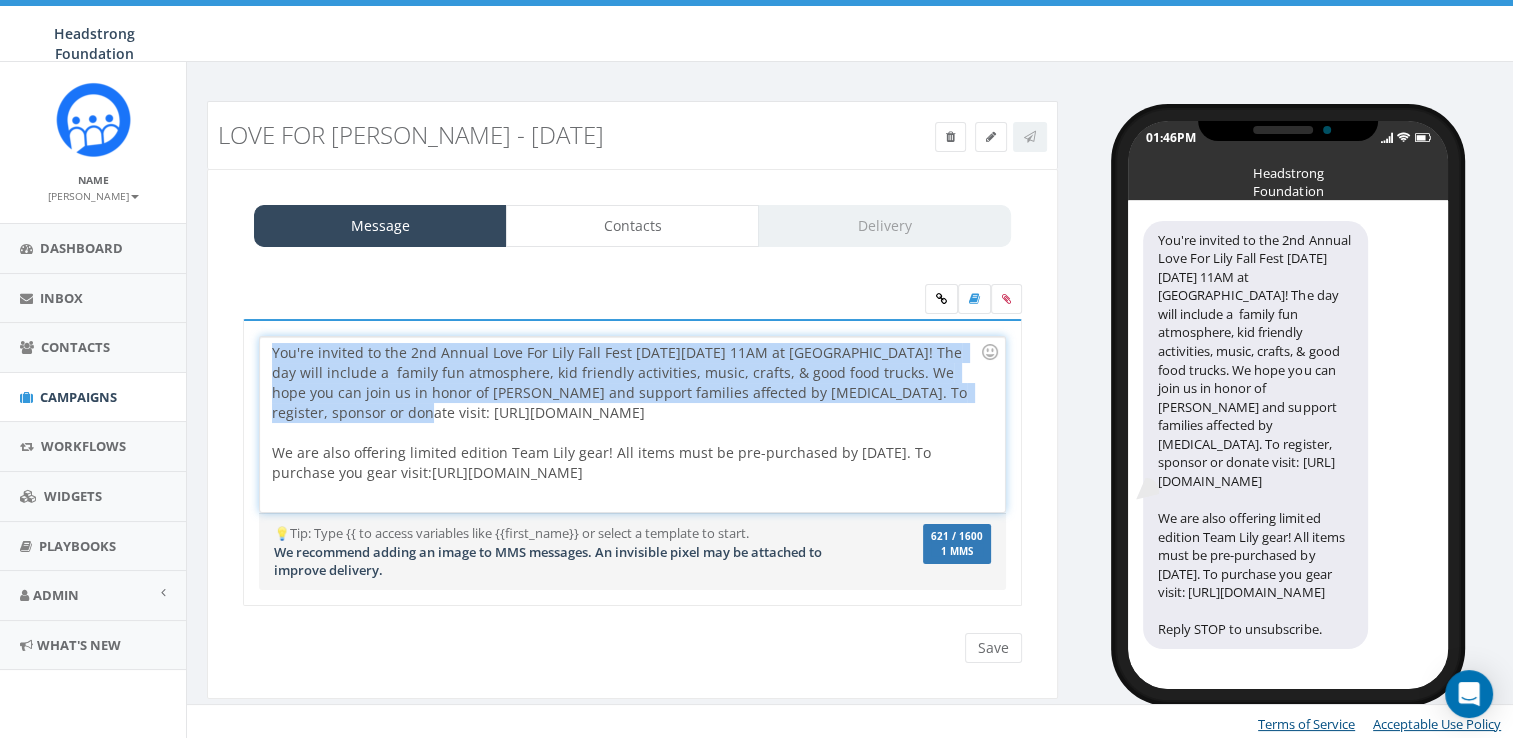 drag, startPoint x: 972, startPoint y: 390, endPoint x: 208, endPoint y: 325, distance: 766.7601 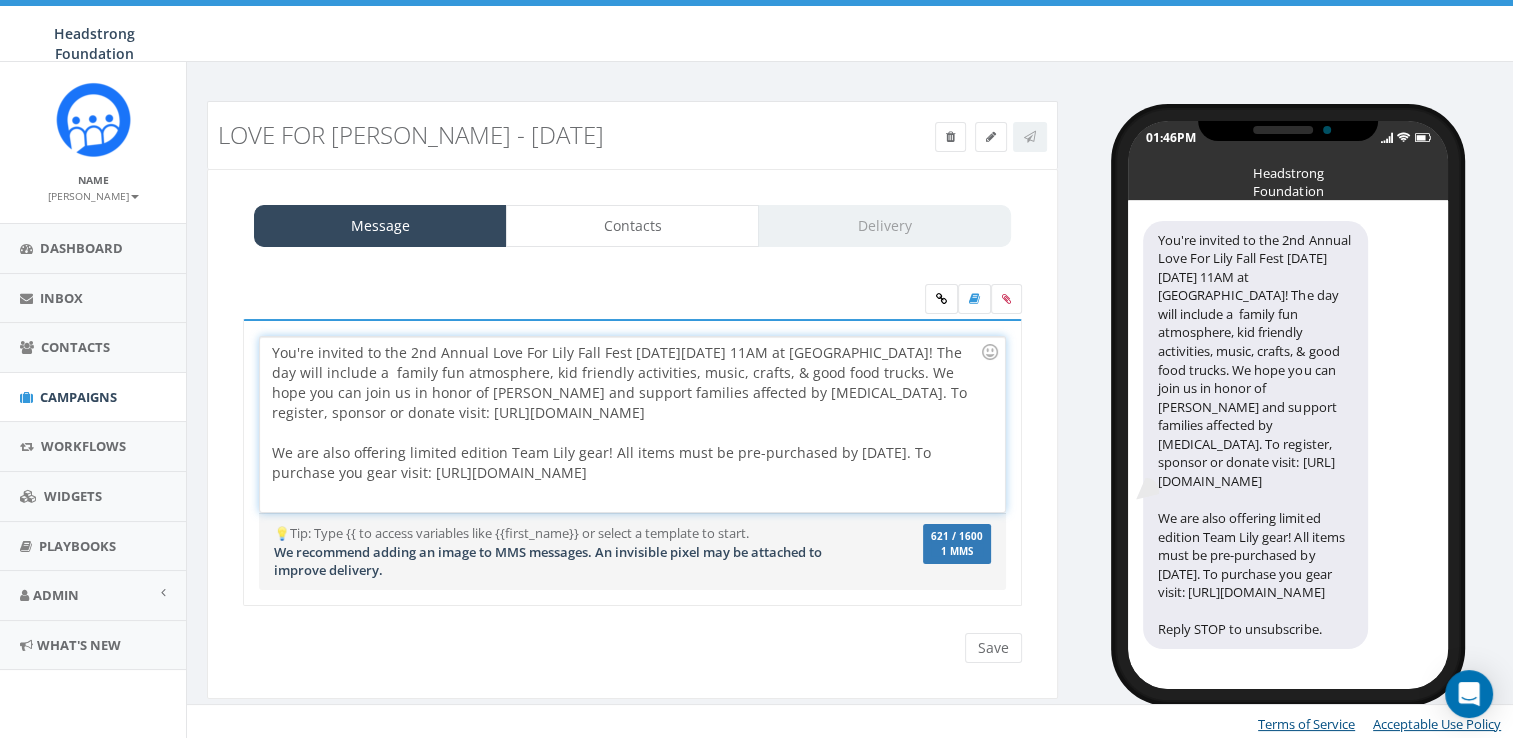 click on "You're invited to the 2nd Annual Love For Lily Fall Fest on Sunday, October 5th at 11AM at Exton Park! The day will include a  family fun atmosphere, kid friendly activities, music, crafts, & good food trucks. We hope you can join us in honor of Lily and support families affected by cancer. To register, sponsor or donate visit: https://pledge.headstrong.org/event/2025-love-for-lily-fall-fest/e686235 We are also offering limited edition Team Lily gear! All items must be pre-purchased by 8/18/25. To purchase you gear visit: https://headstrongevents.myshopify.com/collections/love-for-lily" at bounding box center (632, 424) 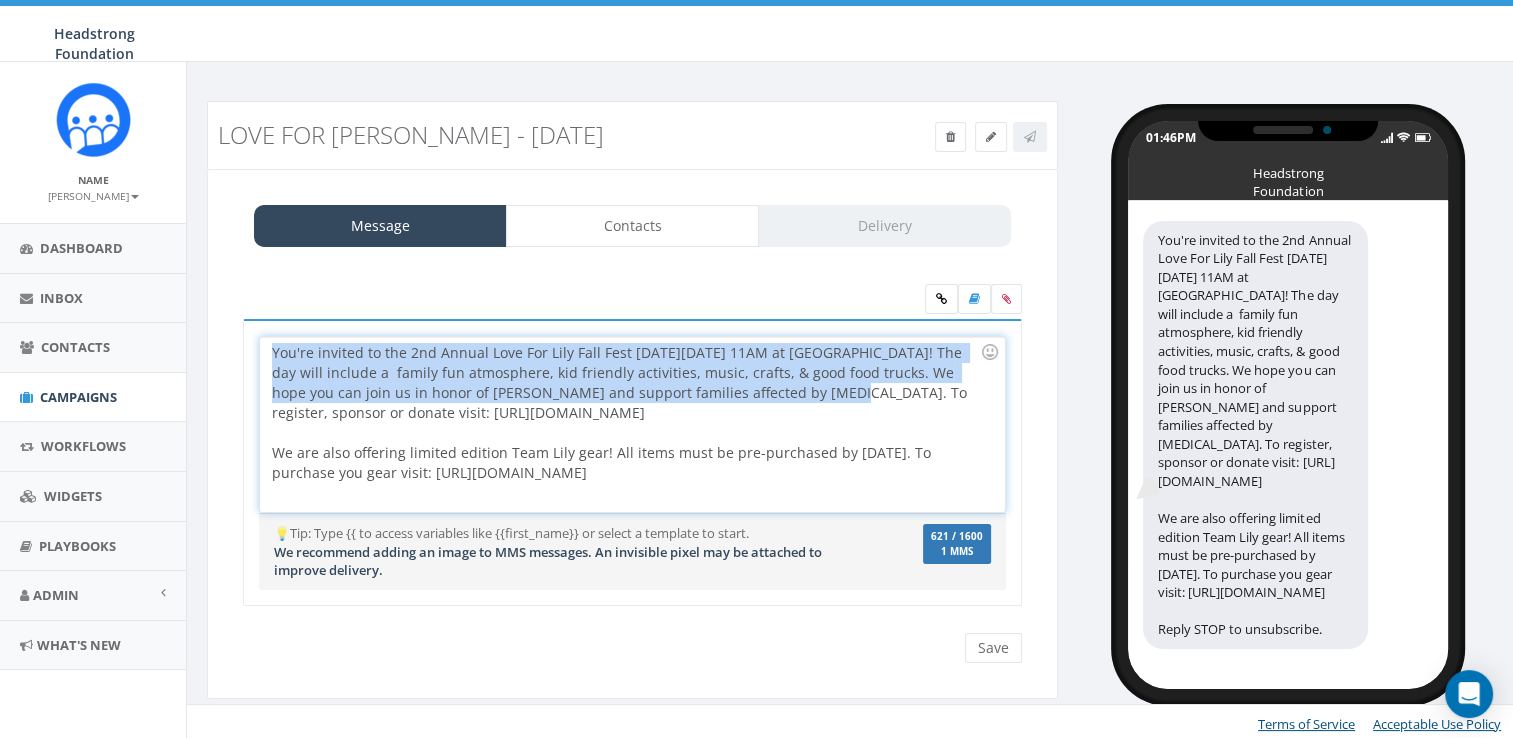 drag, startPoint x: 736, startPoint y: 391, endPoint x: 254, endPoint y: 315, distance: 487.95493 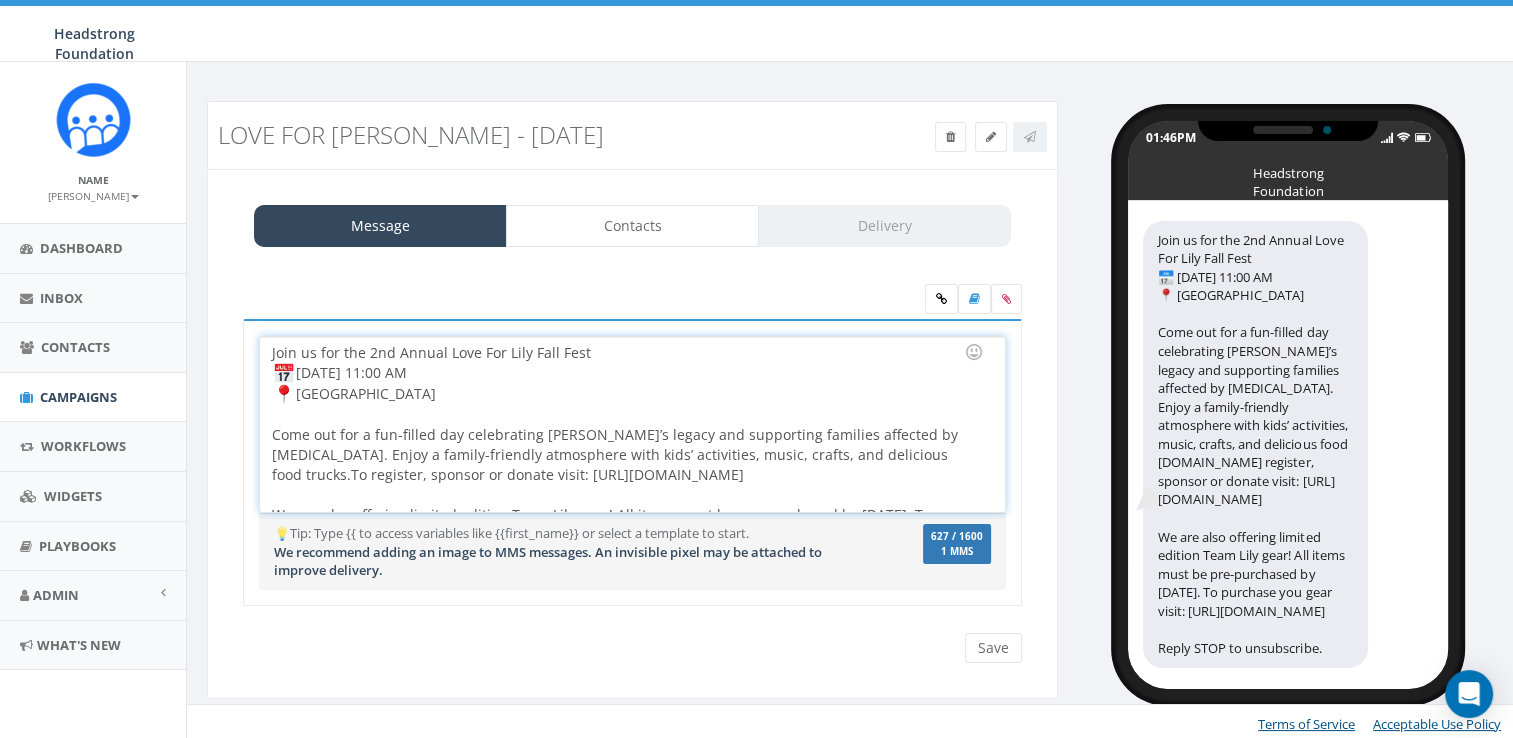 click on "Join us for the 2nd Annual Love For Lily Fall Fest  Sunday, October 5th at 11:00 AM  Exton Park Come out for a fun-filled day celebrating Lily’s legacy and supporting families affected by cancer. Enjoy a family-friendly atmosphere with kids’ activities, music, crafts, and delicious food trucks. To register, sponsor or donate visit: https://pledge.headstrong.org/event/2025-love-for-lily-fall-fest/e686235 We are also offering limited edition Team Lily gear! All items must be pre-purchased by 8/18/25. To purchase you gear visit: https://headstrongevents.myshopify.com/collections/love-for-lily" at bounding box center [632, 424] 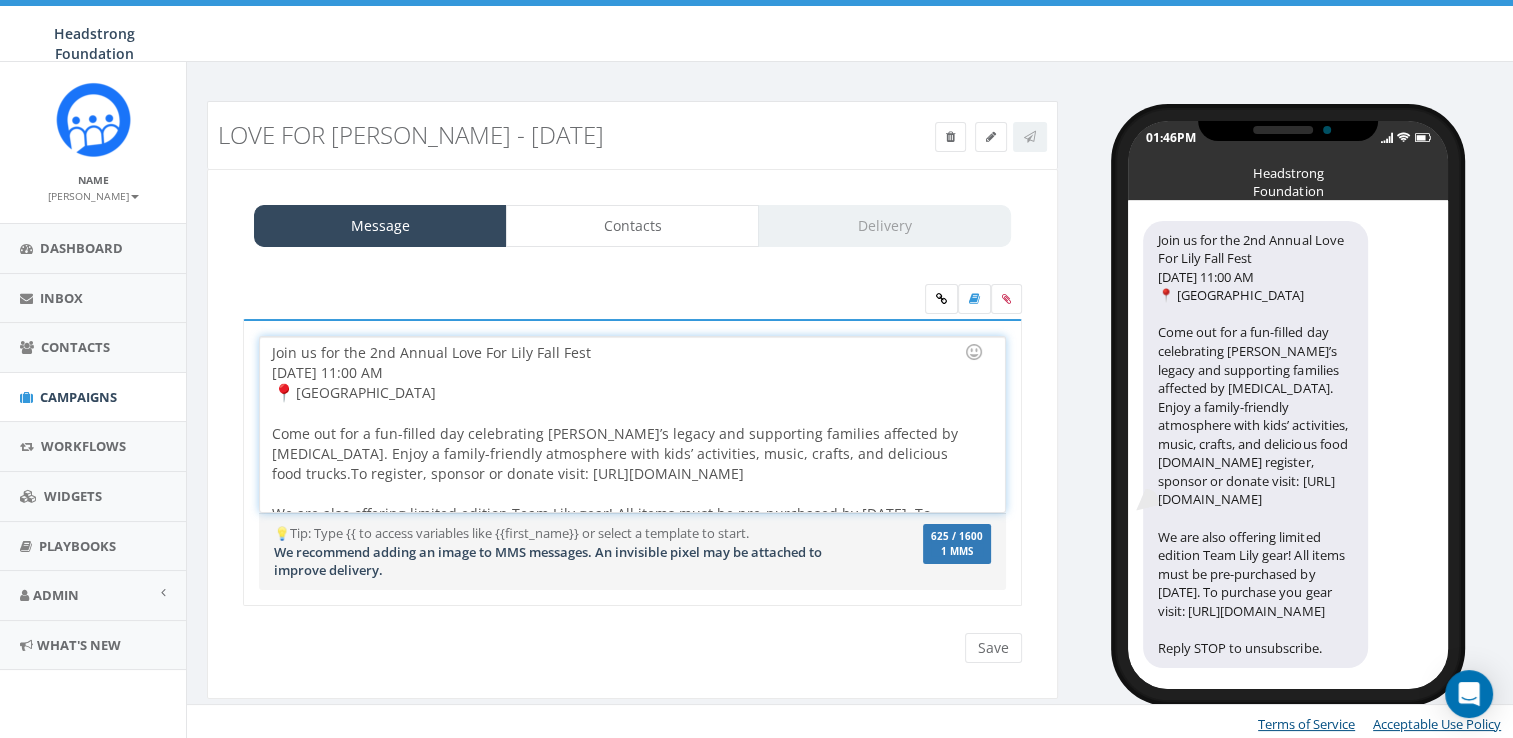 click 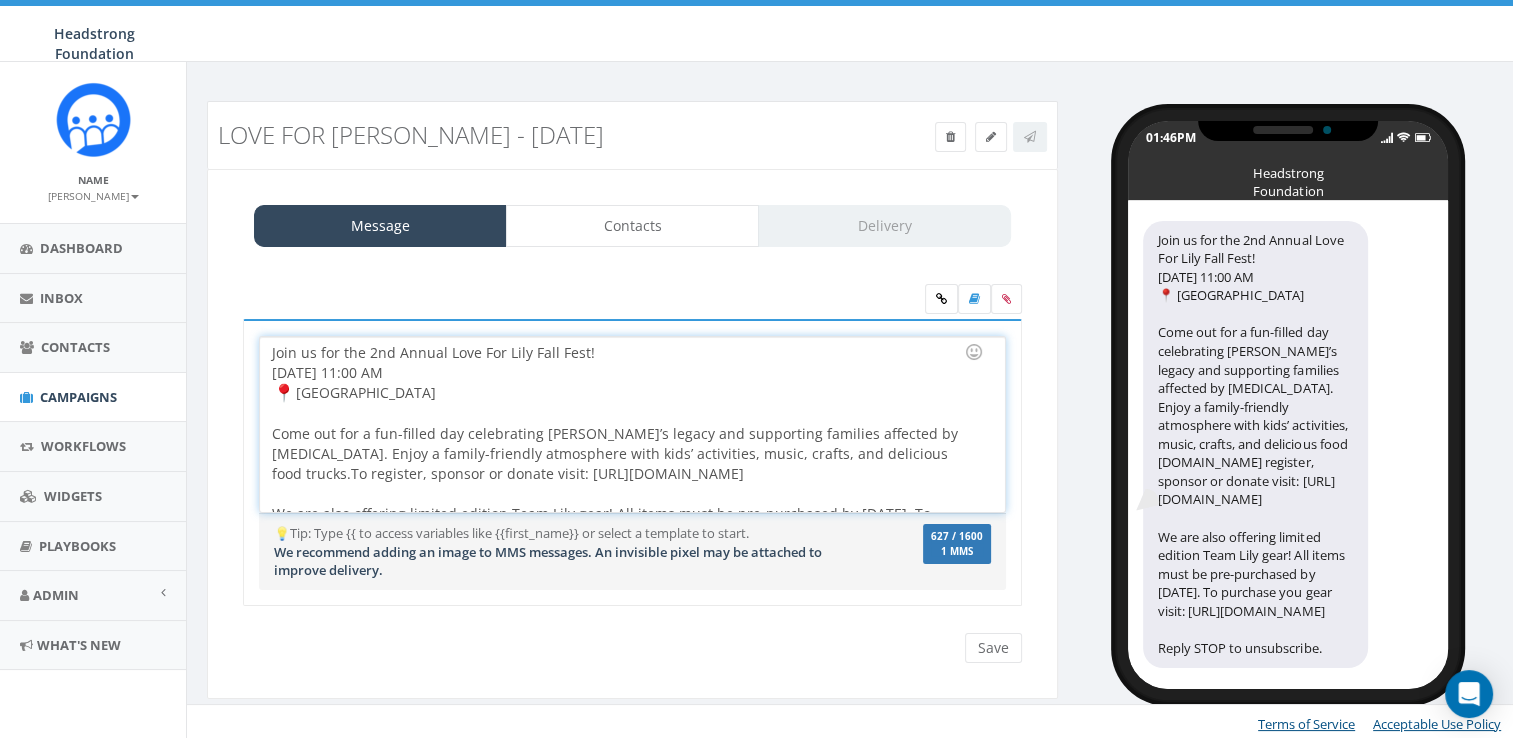 click on "Join us for the 2nd Annual Love For Lily Fall Fest!  Sunday, October 5th at 11:00 AM  Exton Park Come out for a fun-filled day celebrating Lily’s legacy and supporting families affected by cancer. Enjoy a family-friendly atmosphere with kids’ activities, music, crafts, and delicious food trucks. To register, sponsor or donate visit: https://pledge.headstrong.org/event/2025-love-for-lily-fall-fest/e686235 We are also offering limited edition Team Lily gear! All items must be pre-purchased by 8/18/25. To purchase you gear visit: https://headstrongevents.myshopify.com/collections/love-for-lily" at bounding box center (632, 424) 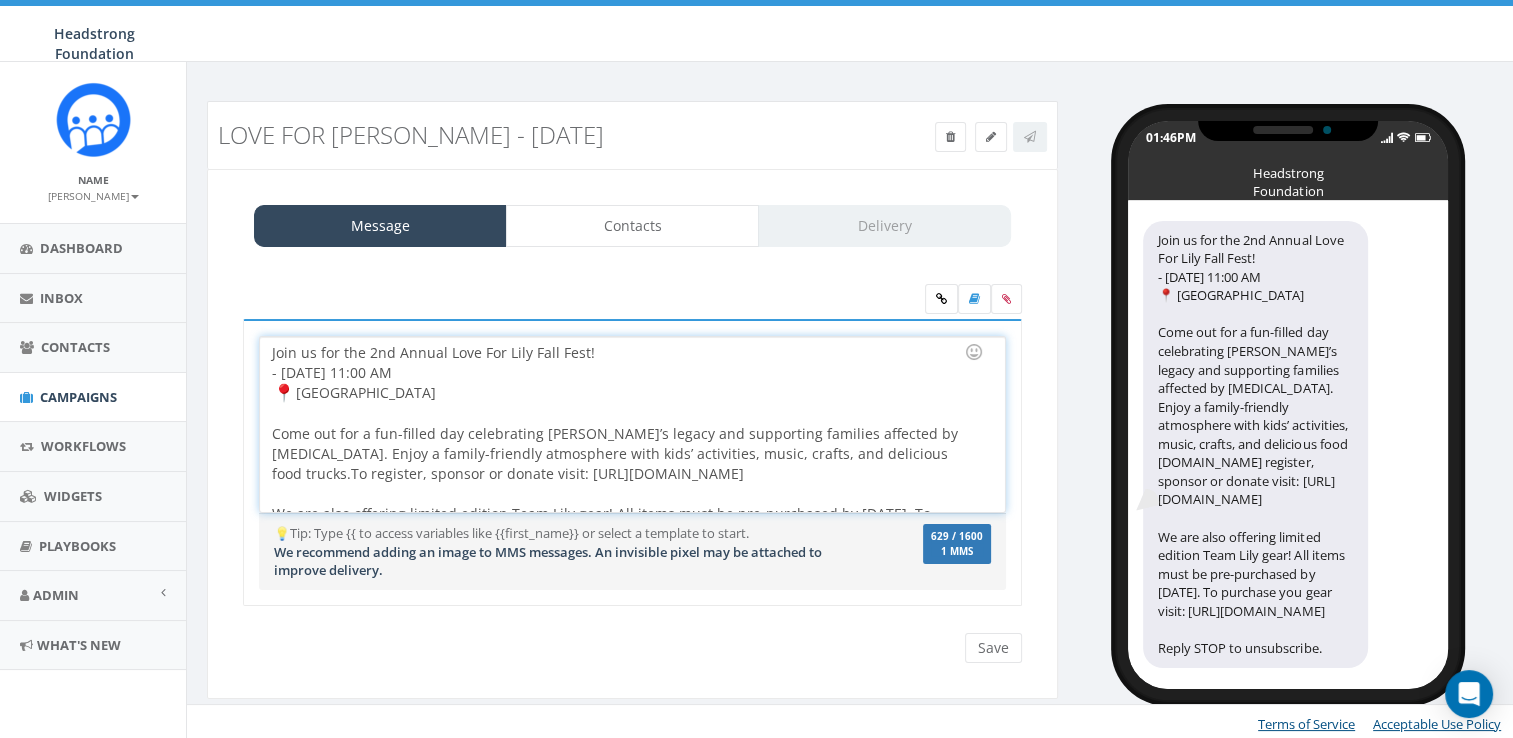 click 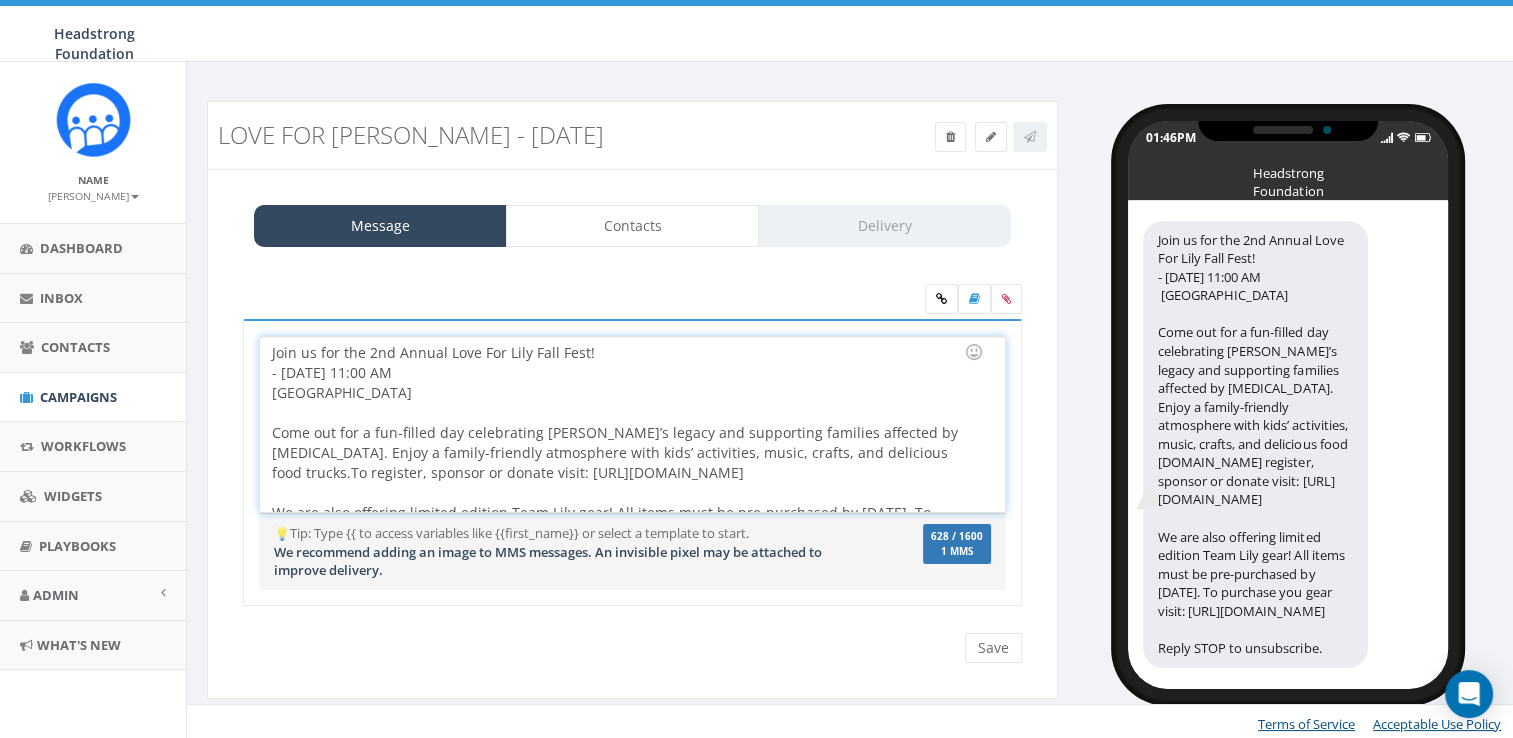 click on "Exton Park Come out for a fun-filled day celebrating Lily’s legacy and supporting families affected by cancer. Enjoy a family-friendly atmosphere with kids’ activities, music, crafts, and delicious food trucks. To register, sponsor or donate visit: https://pledge.headstrong.org/event/2025-love-for-lily-fall-fest/e686235 We are also offering limited edition Team Lily gear! All items must be pre-purchased by 8/18/25. To purchase you gear visit: https://headstrongevents.myshopify.com/collections/love-for-lily" 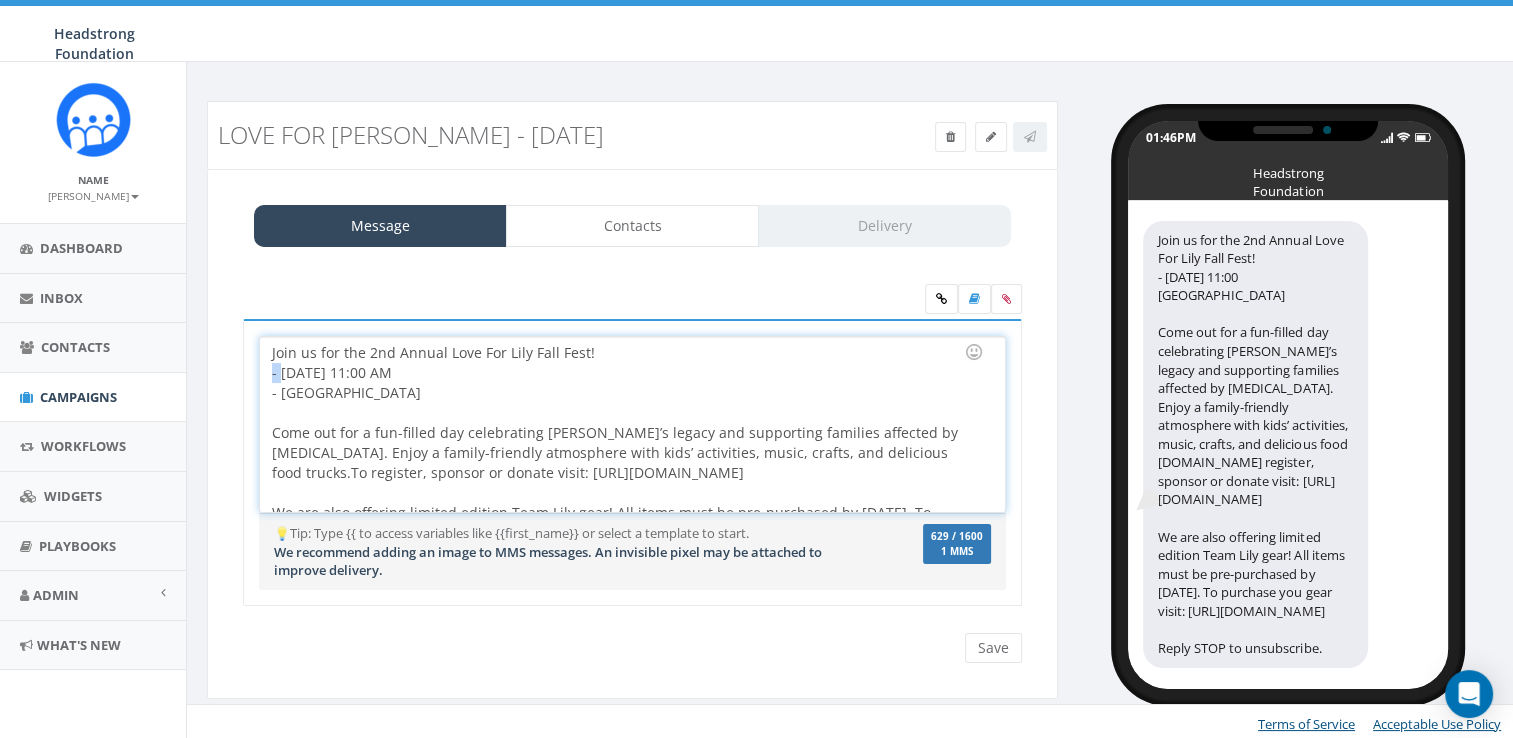 drag, startPoint x: 278, startPoint y: 374, endPoint x: 236, endPoint y: 374, distance: 42 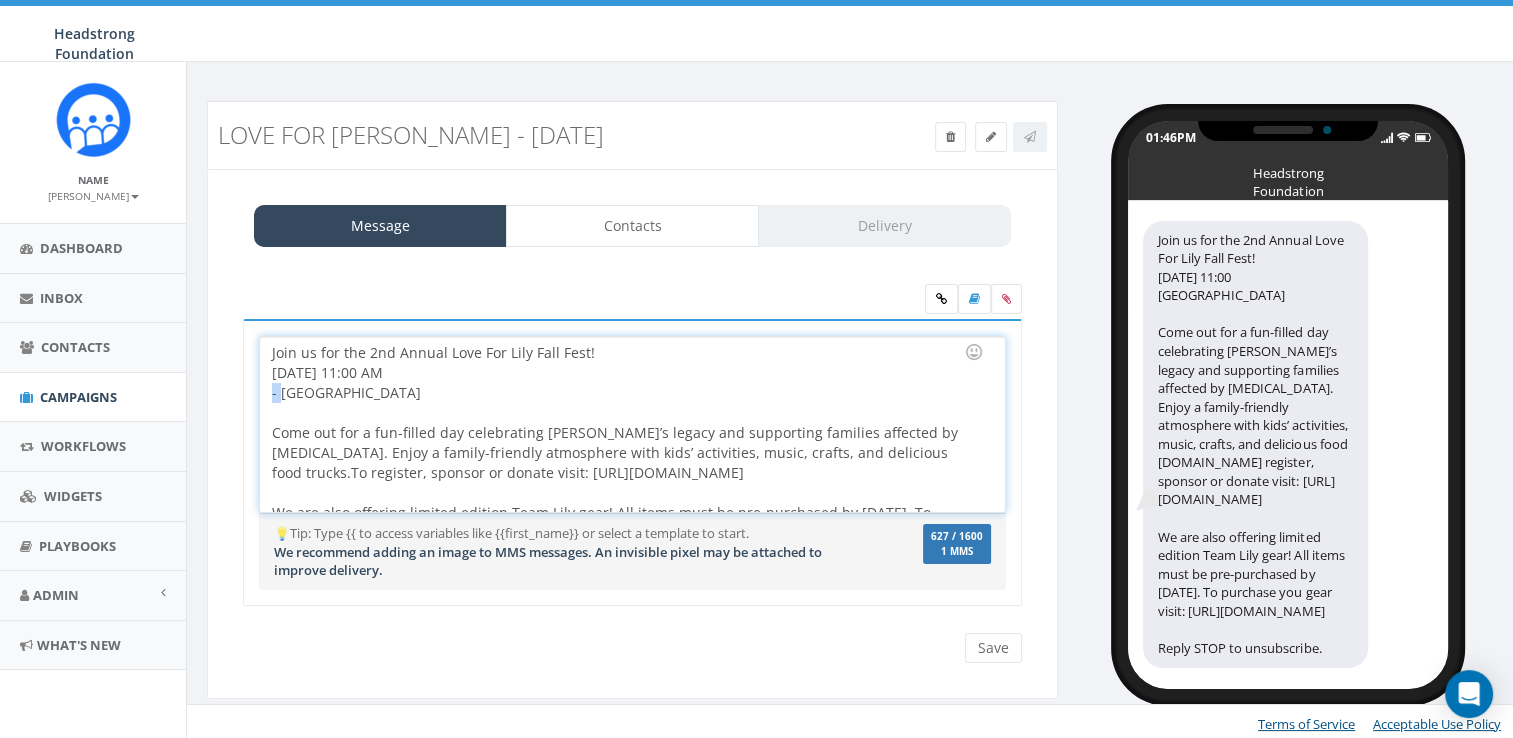 drag, startPoint x: 283, startPoint y: 392, endPoint x: 232, endPoint y: 392, distance: 51 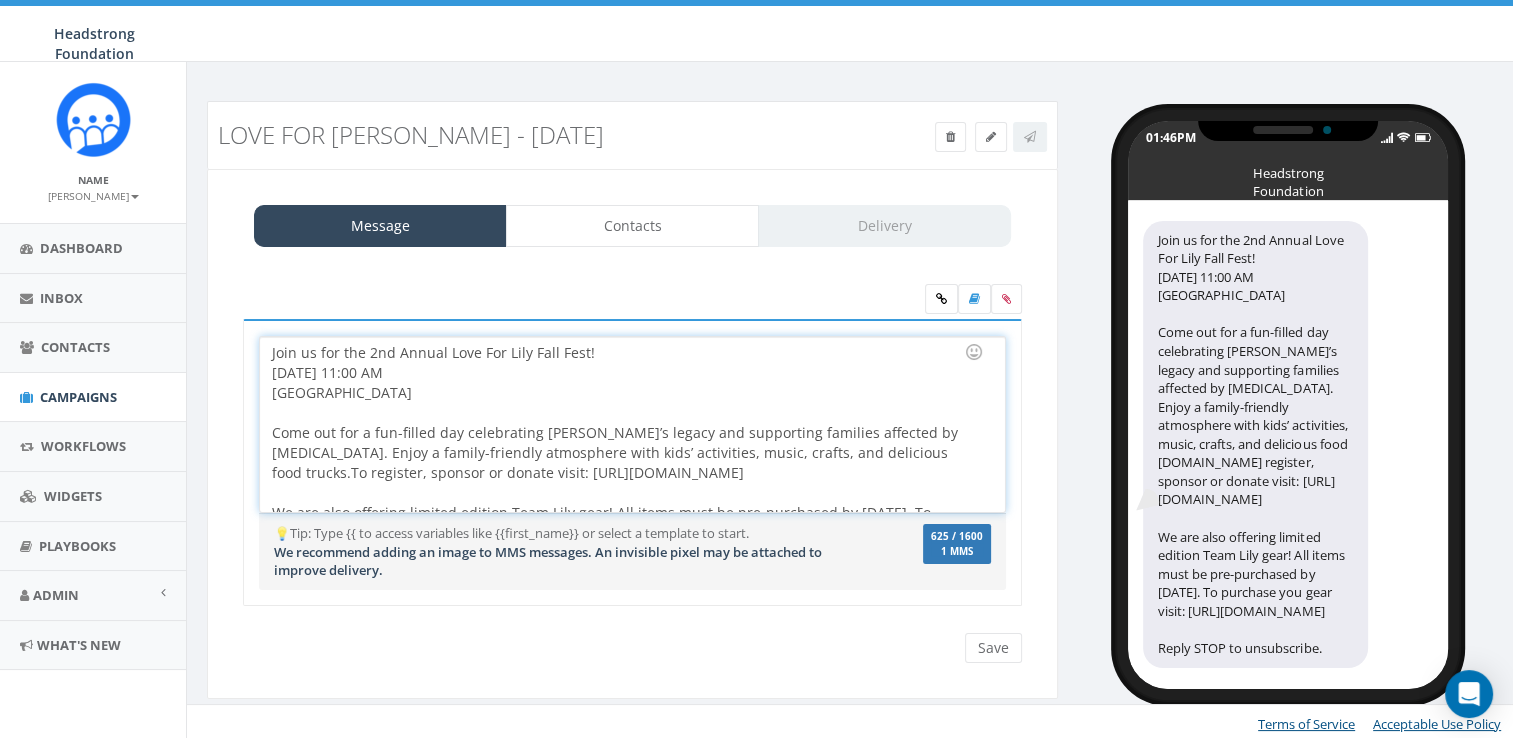 click at bounding box center (626, 413) 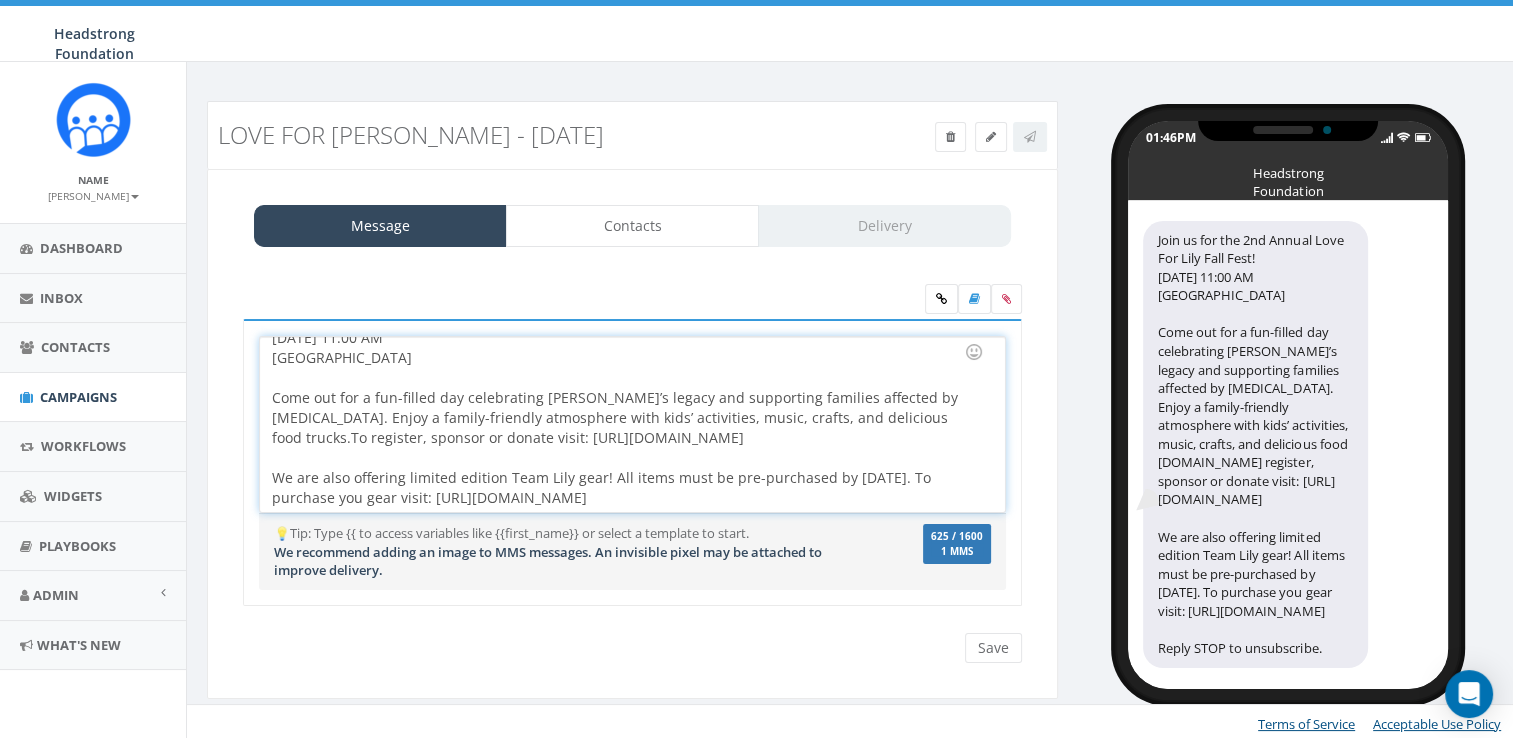 scroll, scrollTop: 36, scrollLeft: 0, axis: vertical 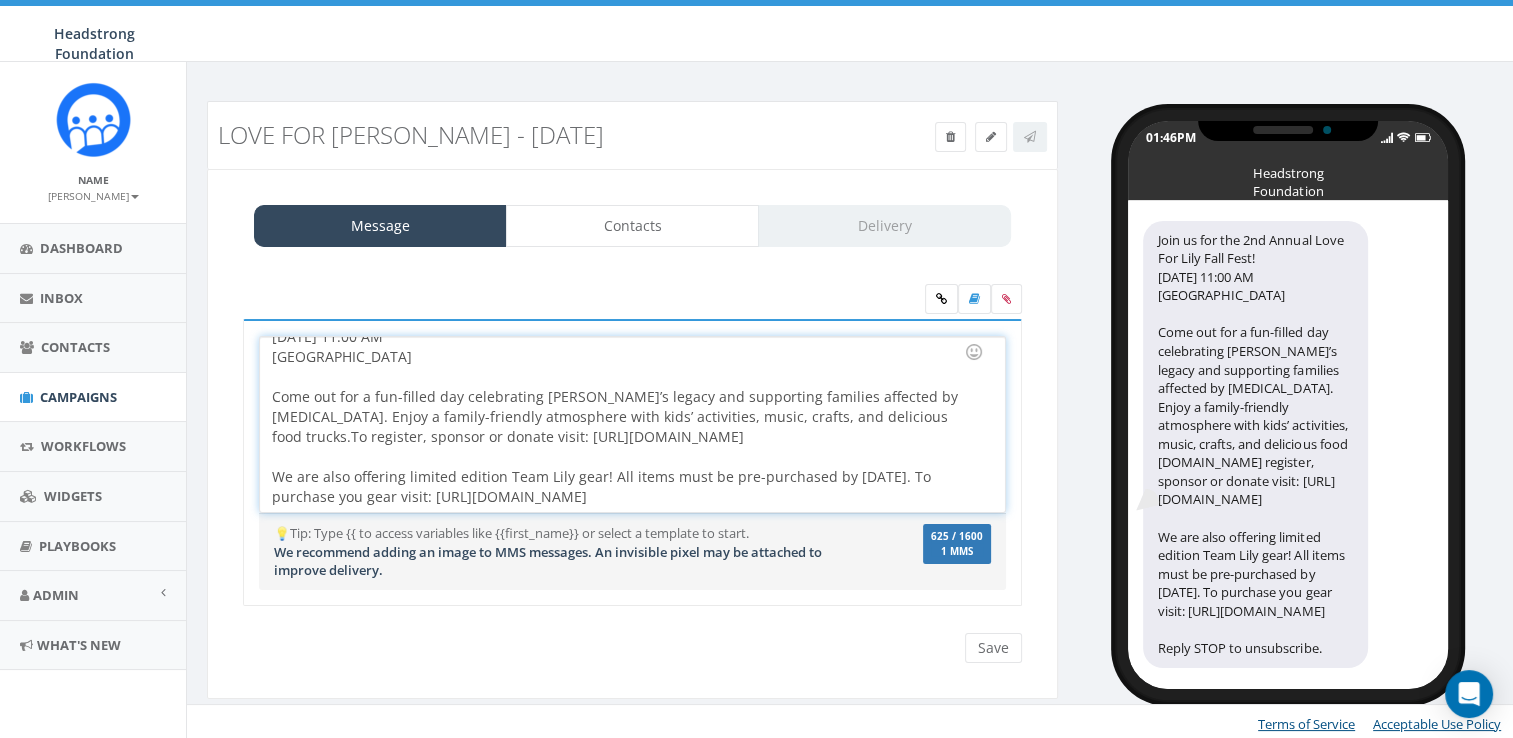click on "Come out for a fun-filled day celebrating Lily’s legacy and supporting families affected by cancer. Enjoy a family-friendly atmosphere with kids’ activities, music, crafts, and delicious food trucks. To register, sponsor or donate visit: https://pledge.headstrong.org/event/2025-love-for-lily-fall-fest/e686235 We are also offering limited edition Team Lily gear! All items must be pre-purchased by 8/18/25. To purchase you gear visit: https://headstrongevents.myshopify.com/collections/love-for-lily" at bounding box center [626, 437] 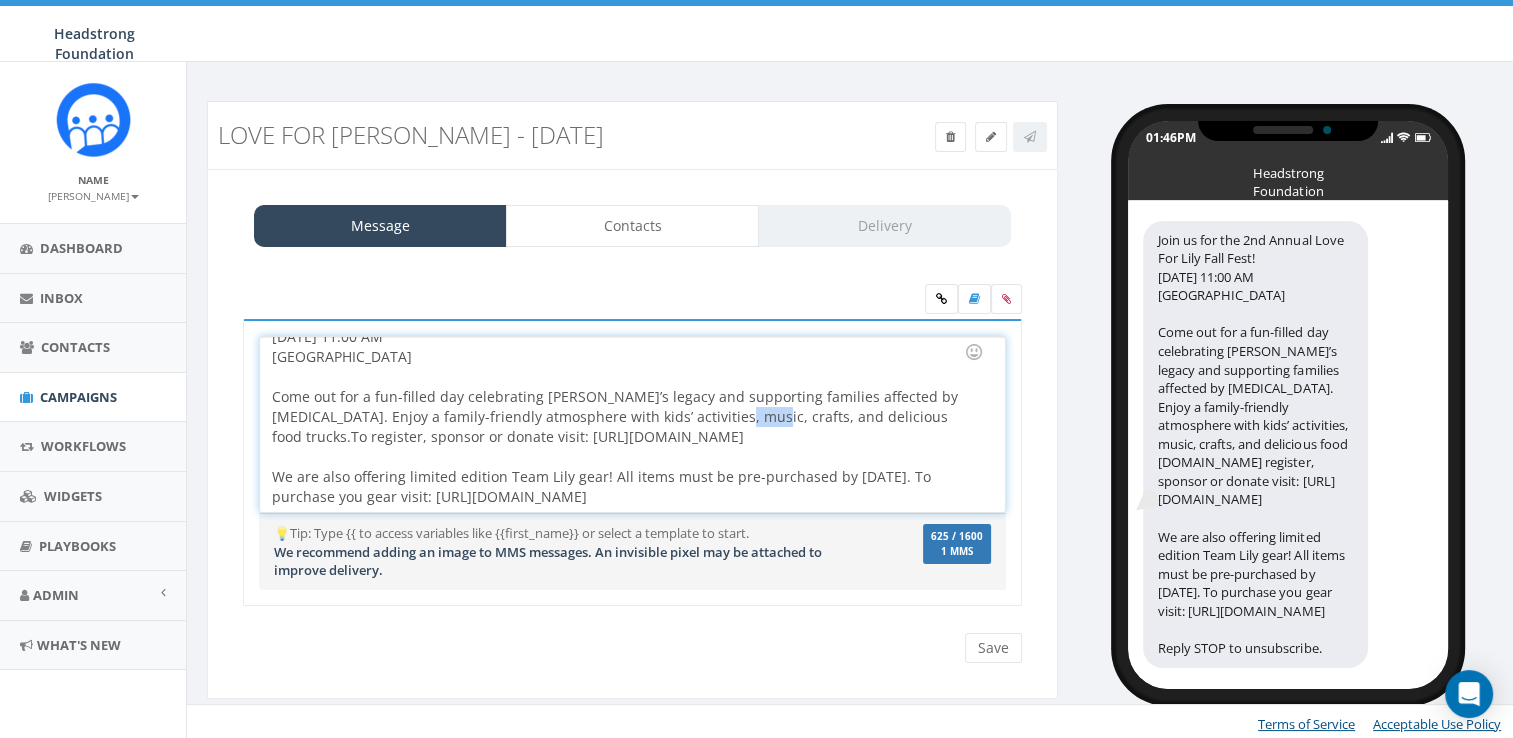 drag, startPoint x: 701, startPoint y: 415, endPoint x: 672, endPoint y: 414, distance: 29.017237 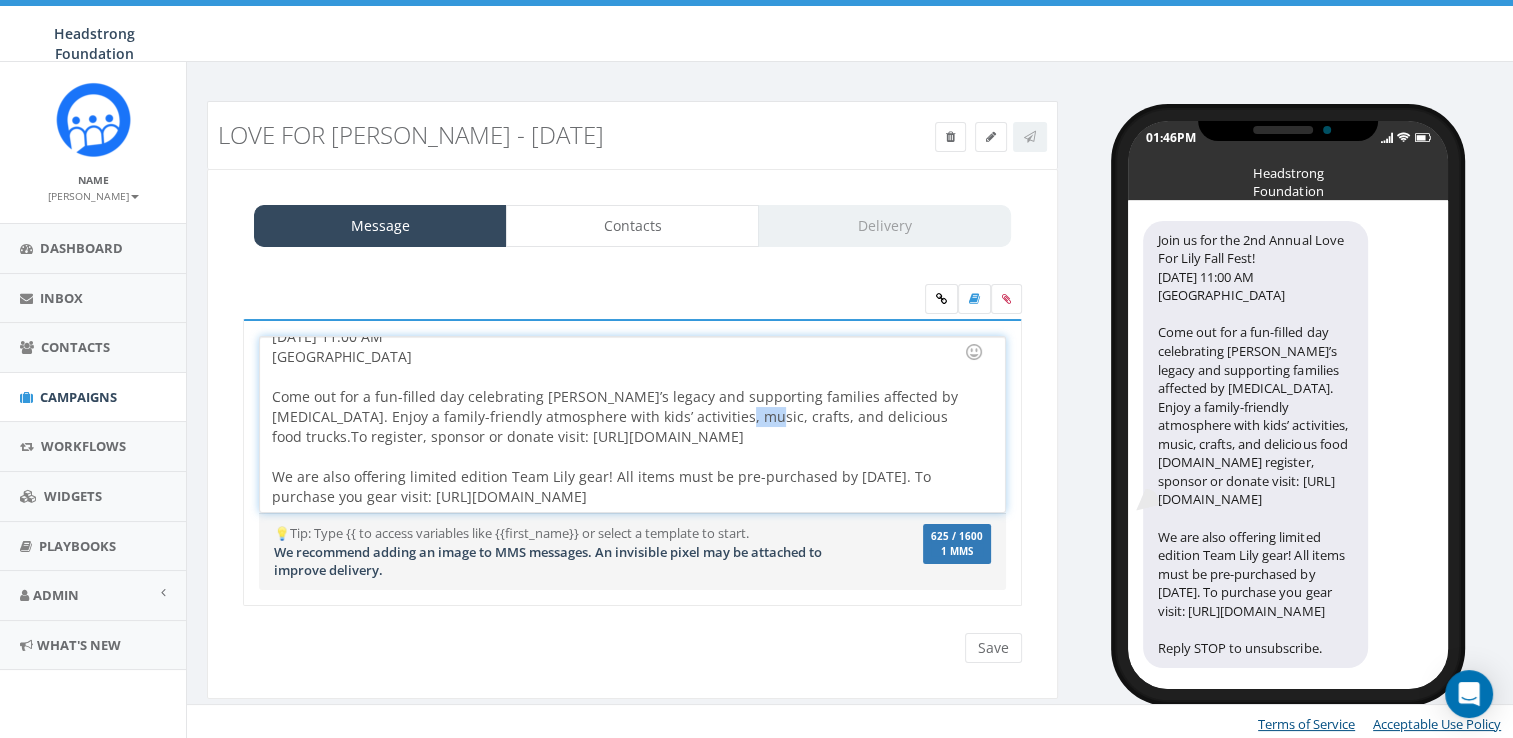 drag, startPoint x: 672, startPoint y: 412, endPoint x: 700, endPoint y: 420, distance: 29.12044 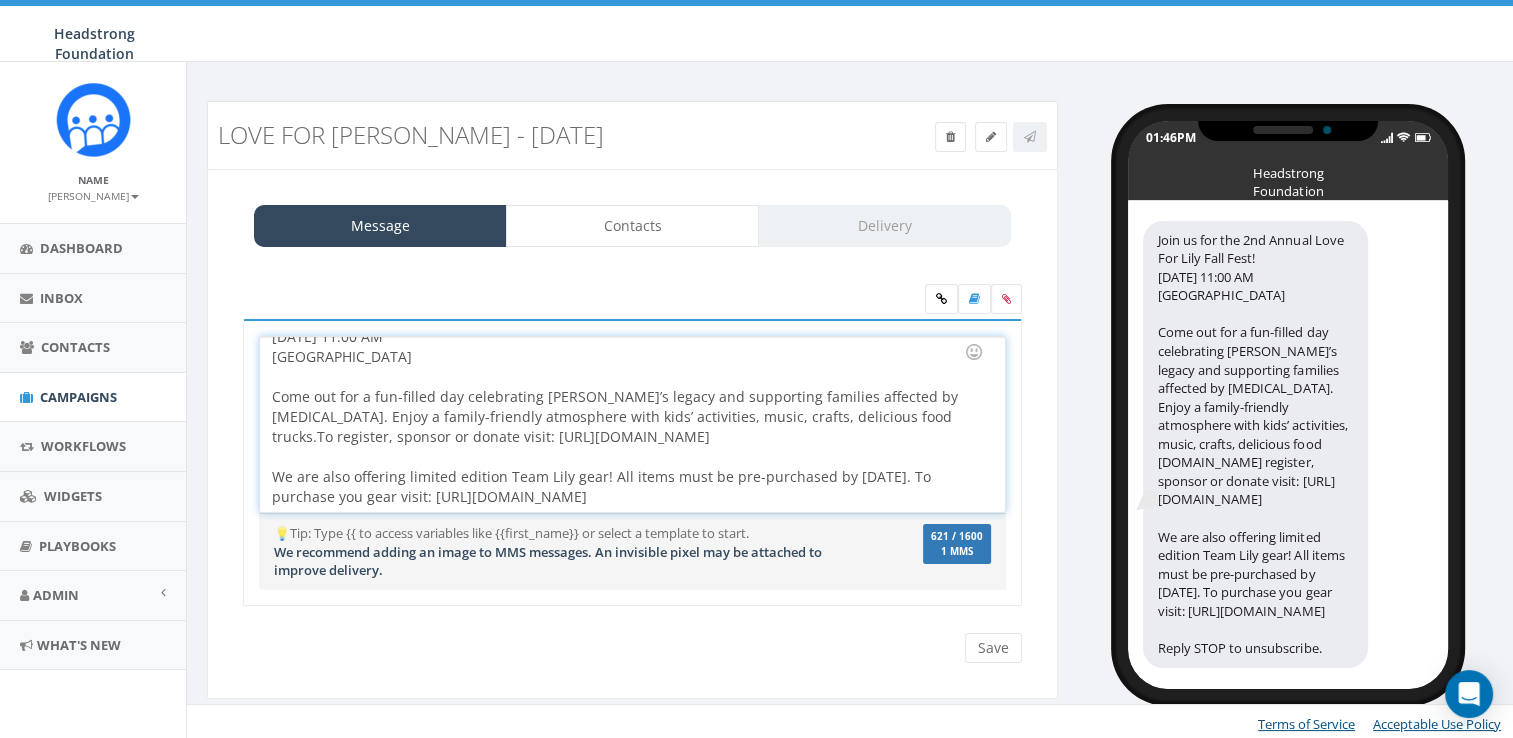 click on "Come out for a fun-filled day celebrating Lily’s legacy and supporting families affected by cancer. Enjoy a family-friendly atmosphere with kids’ activities, music, crafts, delicious food trucks. To register, sponsor or donate visit: https://pledge.headstrong.org/event/2025-love-for-lily-fall-fest/e686235 We are also offering limited edition Team Lily gear! All items must be pre-purchased by 8/18/25. To purchase you gear visit: https://headstrongevents.myshopify.com/collections/love-for-lily" at bounding box center (626, 437) 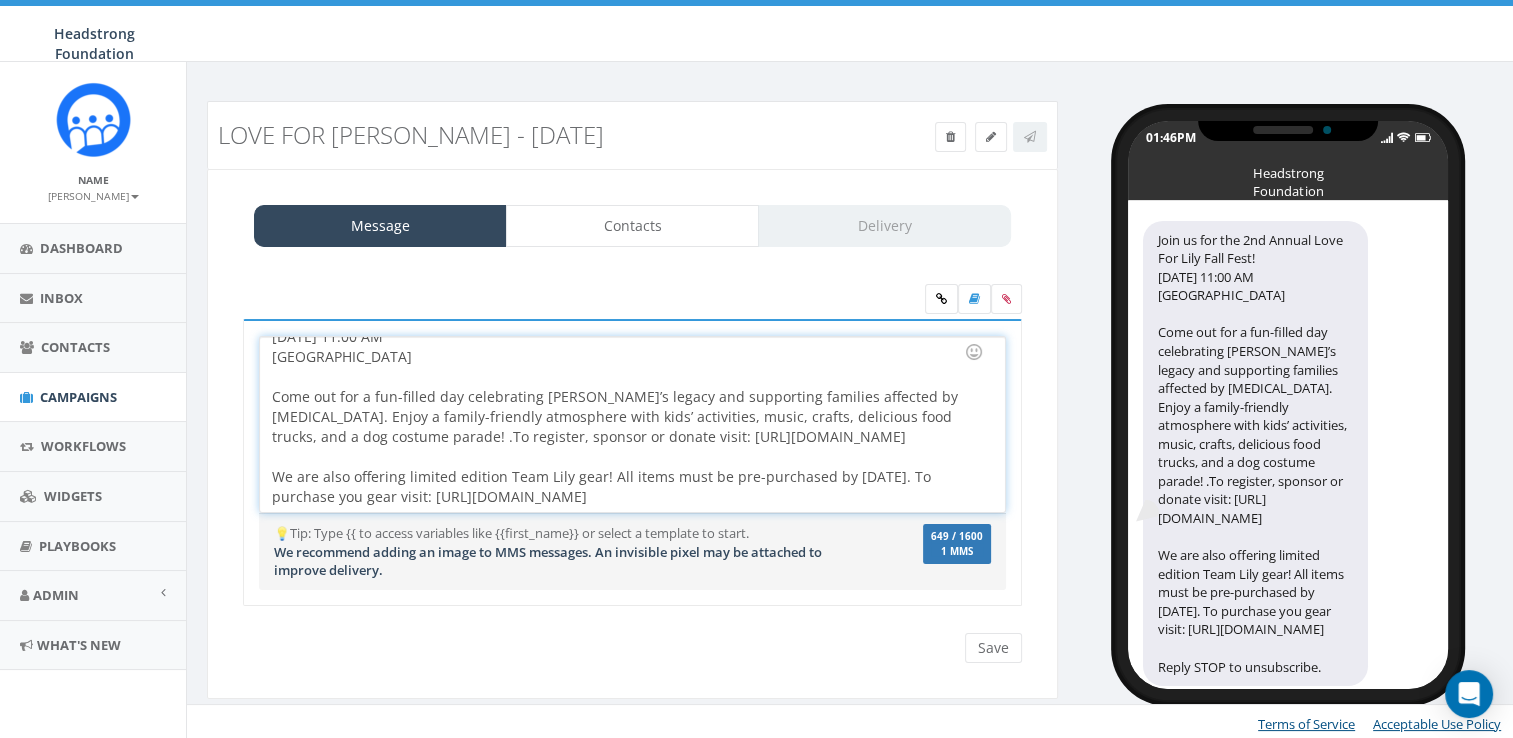 click on "Come out for a fun-filled day celebrating Lily’s legacy and supporting families affected by cancer. Enjoy a family-friendly atmosphere with kids’ activities, music, crafts, delicious food trucks, and a dog costume parade! . To register, sponsor or donate visit: https://pledge.headstrong.org/event/2025-love-for-lily-fall-fest/e686235 We are also offering limited edition Team Lily gear! All items must be pre-purchased by 8/18/25. To purchase you gear visit: https://headstrongevents.myshopify.com/collections/love-for-lily" at bounding box center (626, 437) 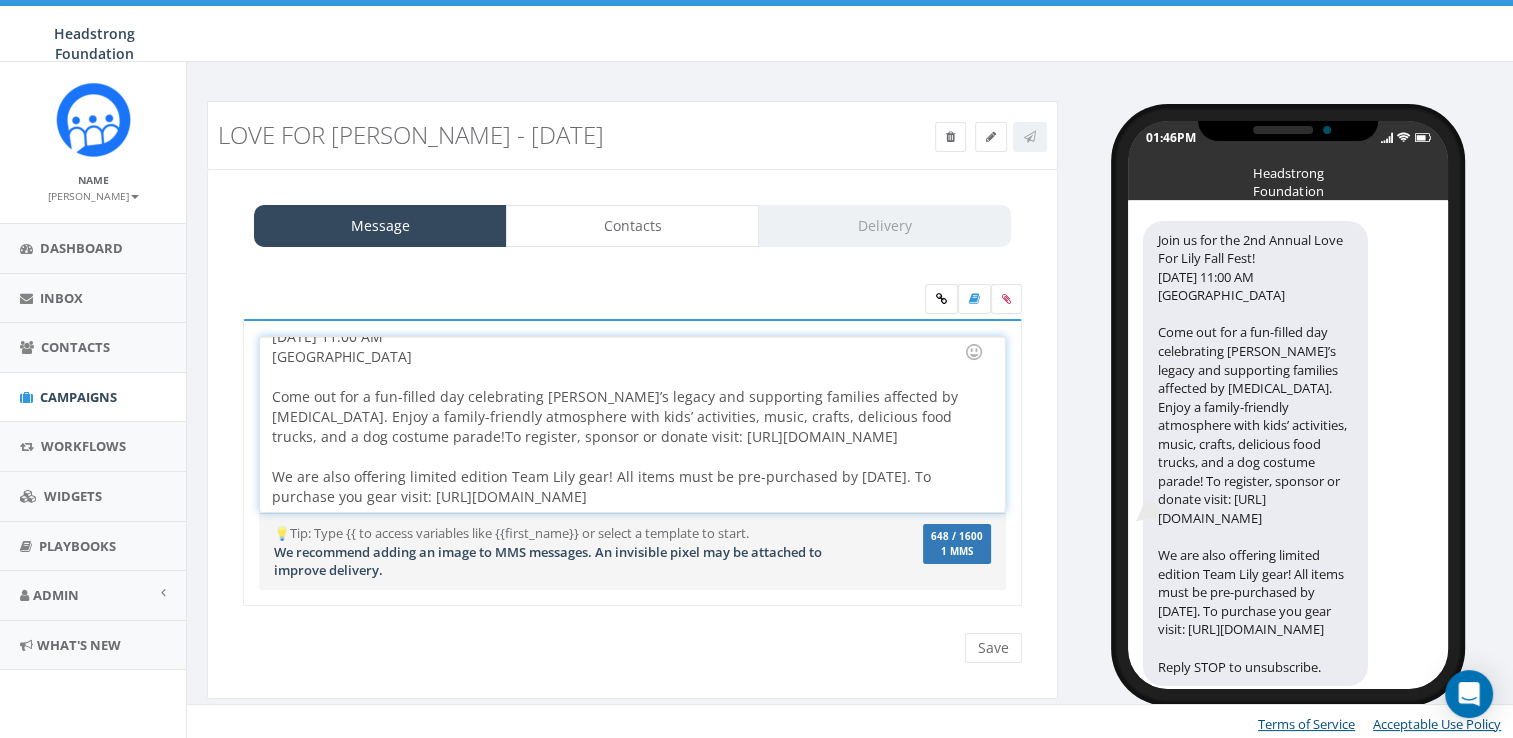click on "Come out for a fun-filled day celebrating Lily’s legacy and supporting families affected by cancer. Enjoy a family-friendly atmosphere with kids’ activities, music, crafts, delicious food trucks, and a dog costume parade!  To register, sponsor or donate visit: https://pledge.headstrong.org/event/2025-love-for-lily-fall-fest/e686235 We are also offering limited edition Team Lily gear! All items must be pre-purchased by 8/18/25. To purchase you gear visit: https://headstrongevents.myshopify.com/collections/love-for-lily" at bounding box center [626, 437] 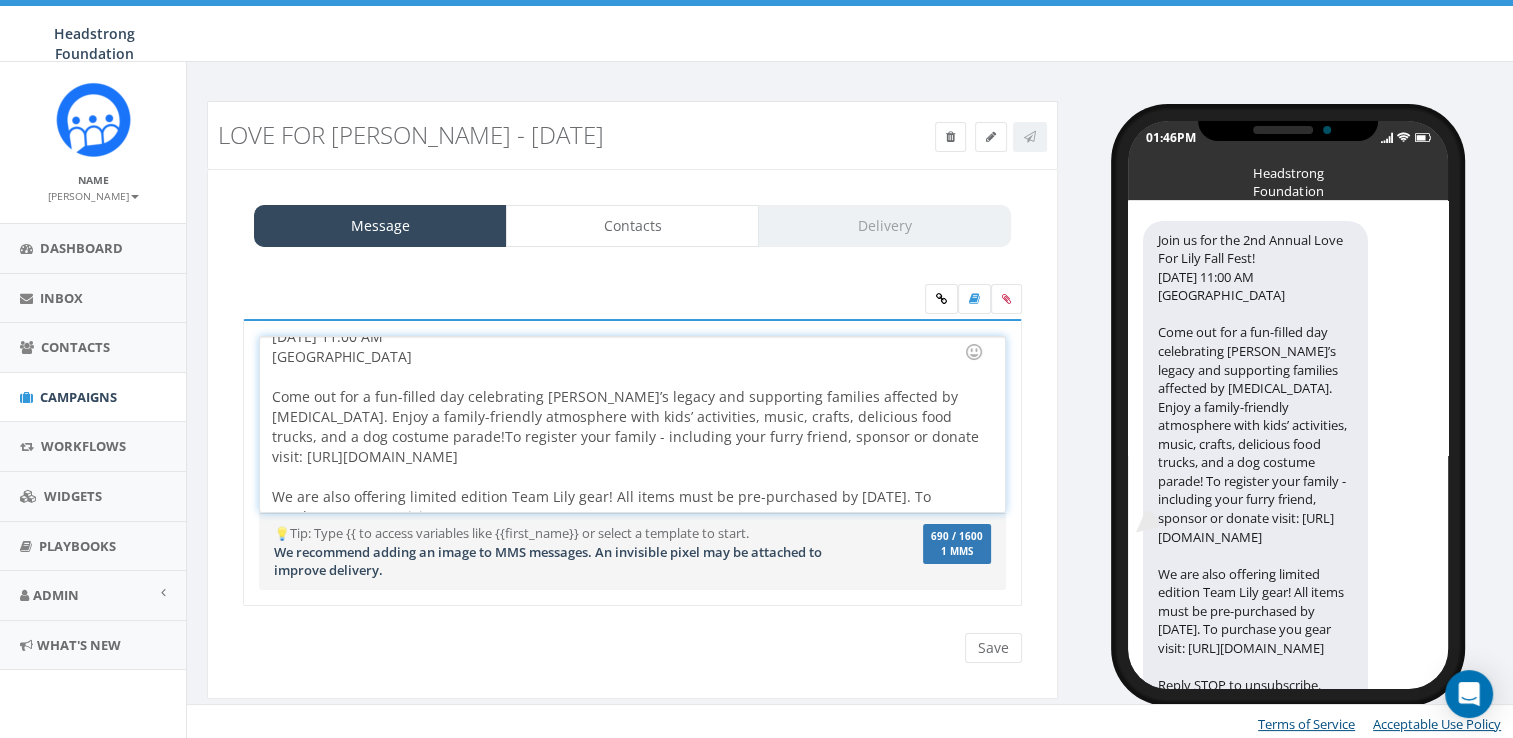 scroll, scrollTop: 56, scrollLeft: 0, axis: vertical 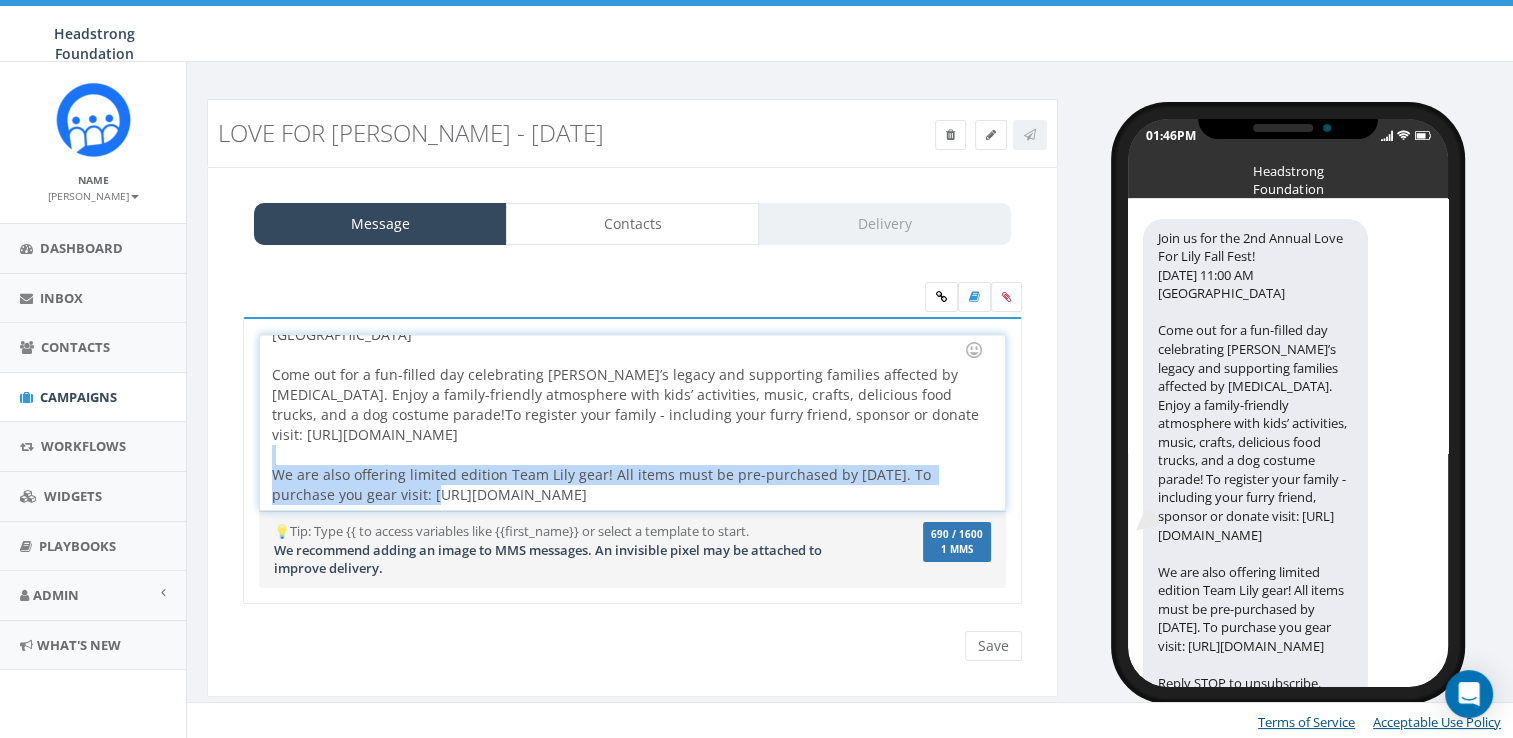 drag, startPoint x: 427, startPoint y: 488, endPoint x: 192, endPoint y: 448, distance: 238.37994 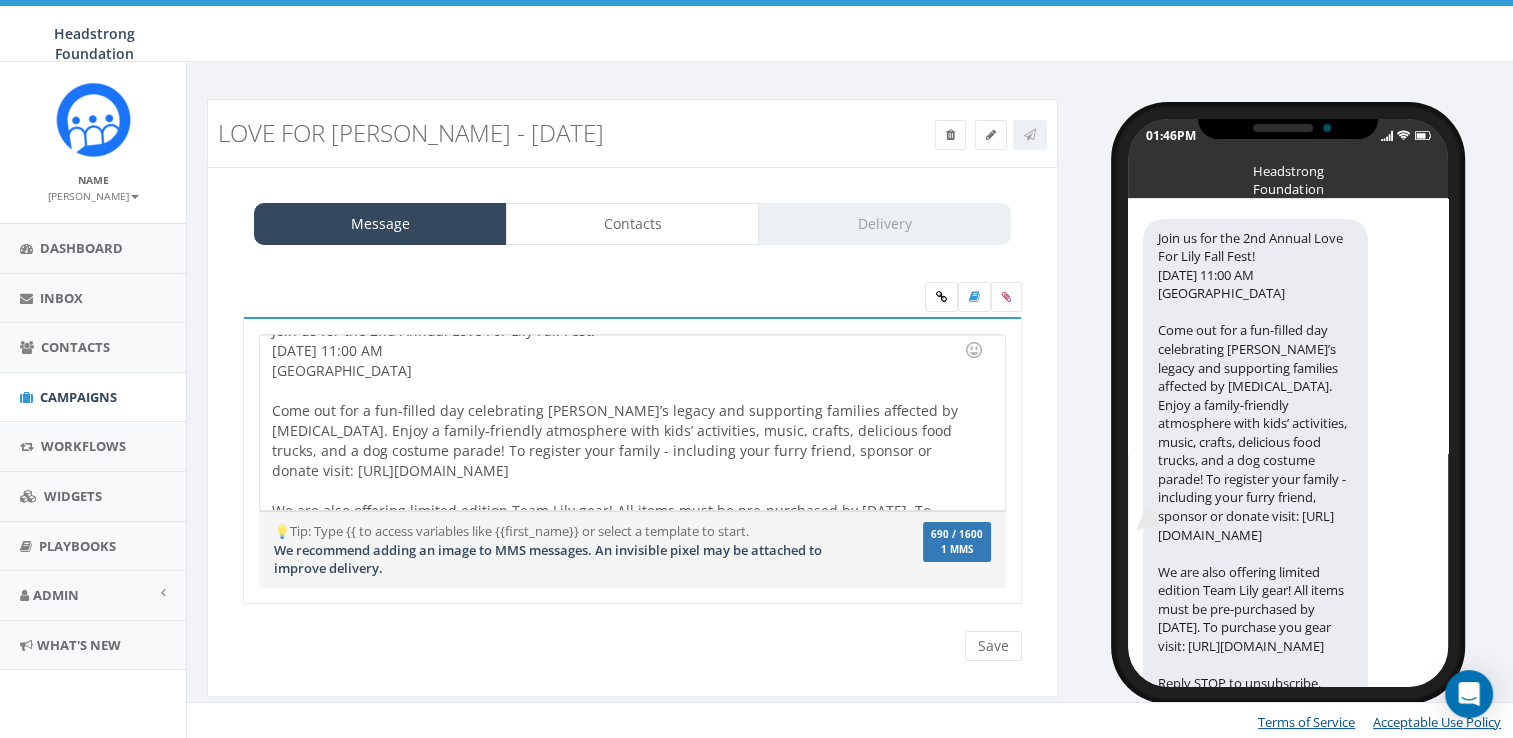 scroll, scrollTop: 0, scrollLeft: 0, axis: both 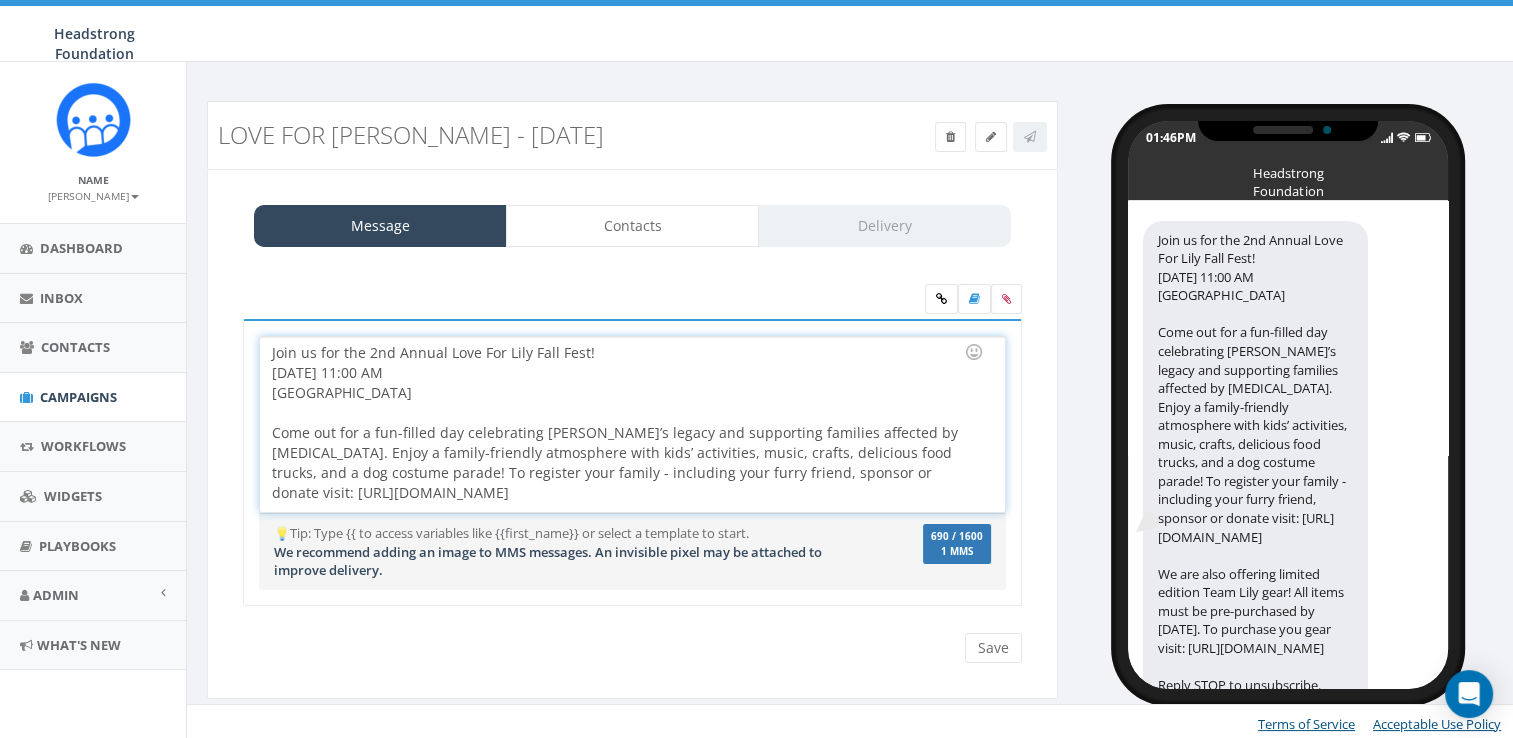 click on "Join us for the 2nd Annual Love For Lily Fall Fest!  Sunday, October 5th at 11:00 AM Exton Park Come out for a fun-filled day celebrating Lily’s legacy and supporting families affected by cancer. Enjoy a family-friendly atmosphere with kids’ activities, music, crafts, delicious food trucks, and a dog costume parade! To register your family - including your furry friend, sponsor or donate visit: https://pledge.headstrong.org/event/2025-love-for-lily-fall-fest/e686235 We are also offering limited edition Team Lily gear! All items must be pre-purchased by 8/18/25. To purchase you gear visit: https://headstrongevents.myshopify.com/collections/love-for-lily" at bounding box center (632, 424) 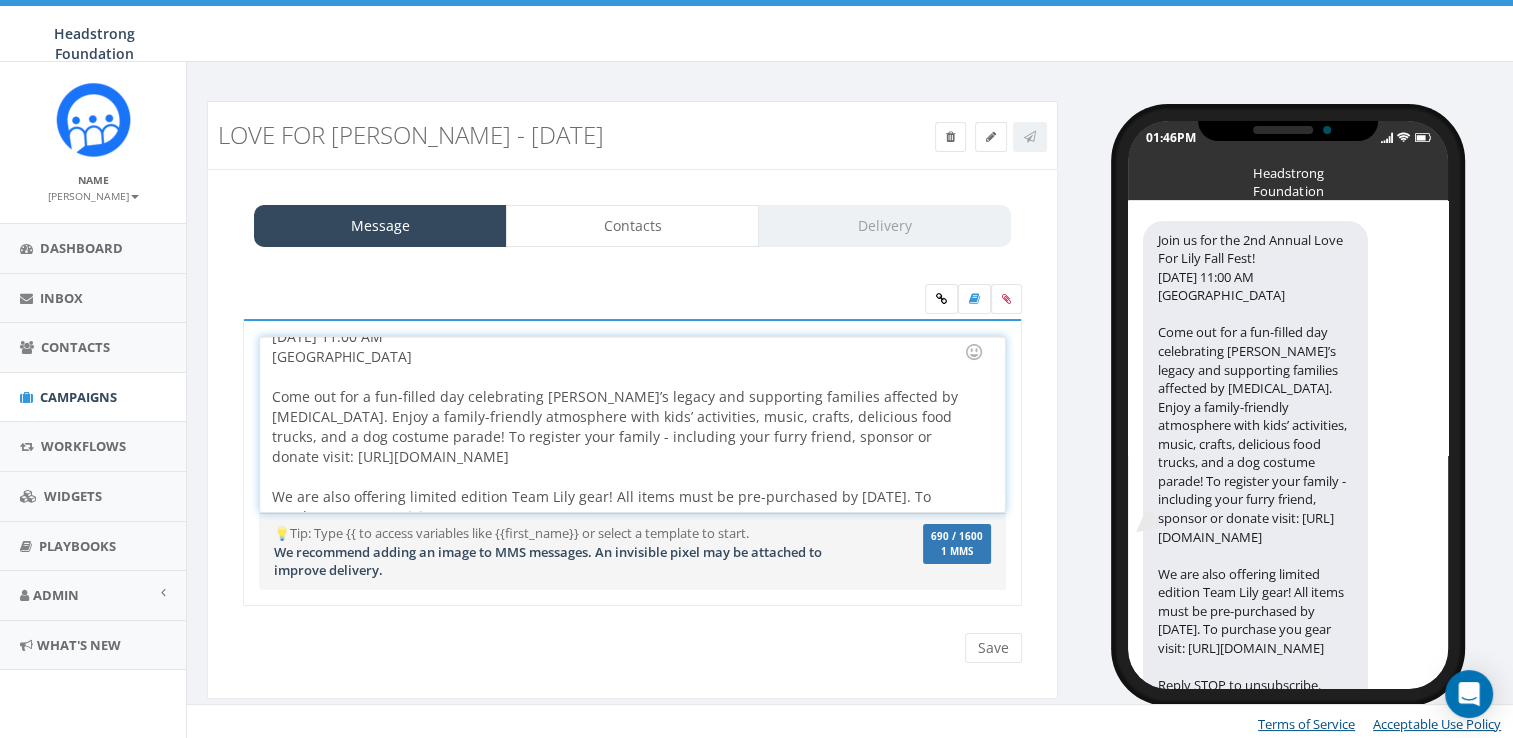 scroll, scrollTop: 56, scrollLeft: 0, axis: vertical 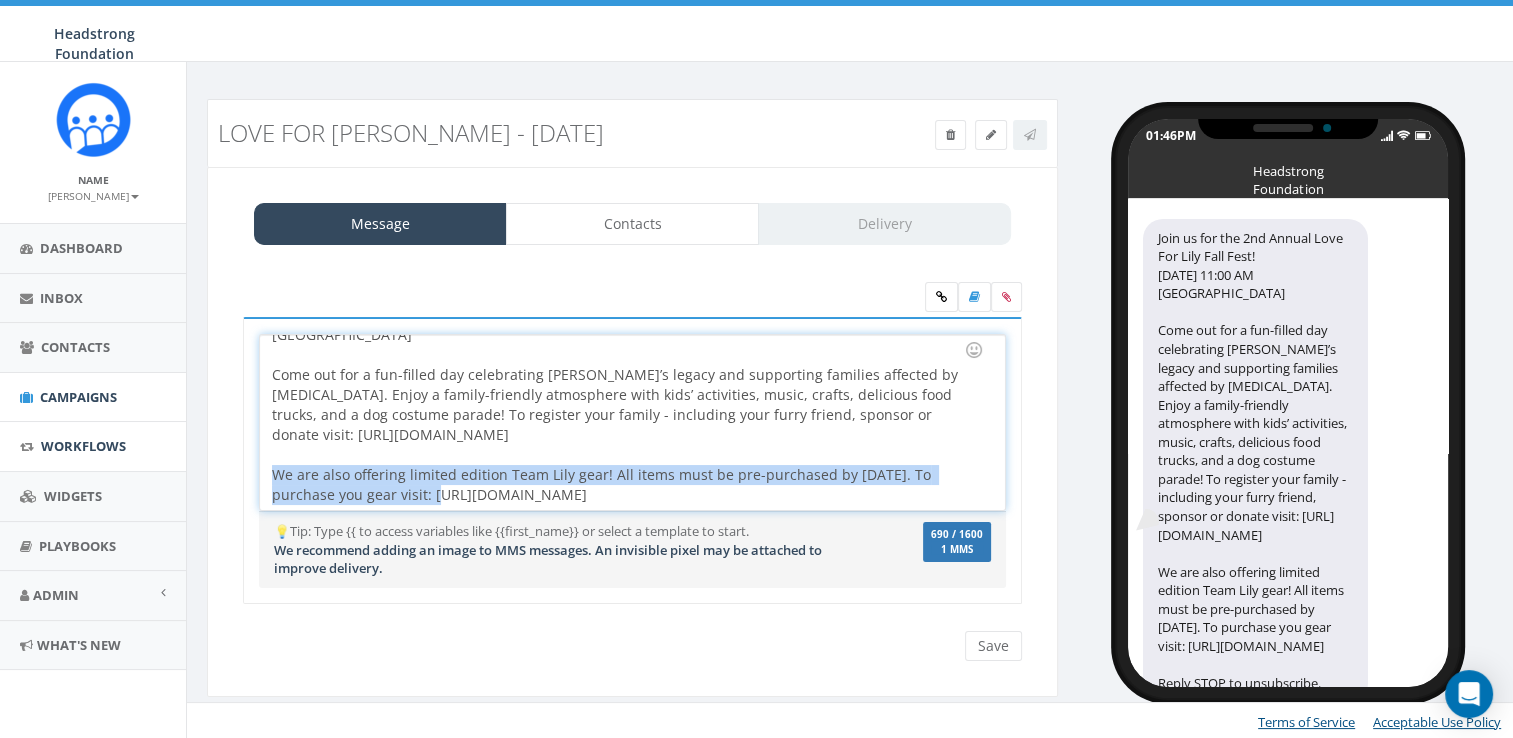 drag, startPoint x: 427, startPoint y: 497, endPoint x: 175, endPoint y: 466, distance: 253.89958 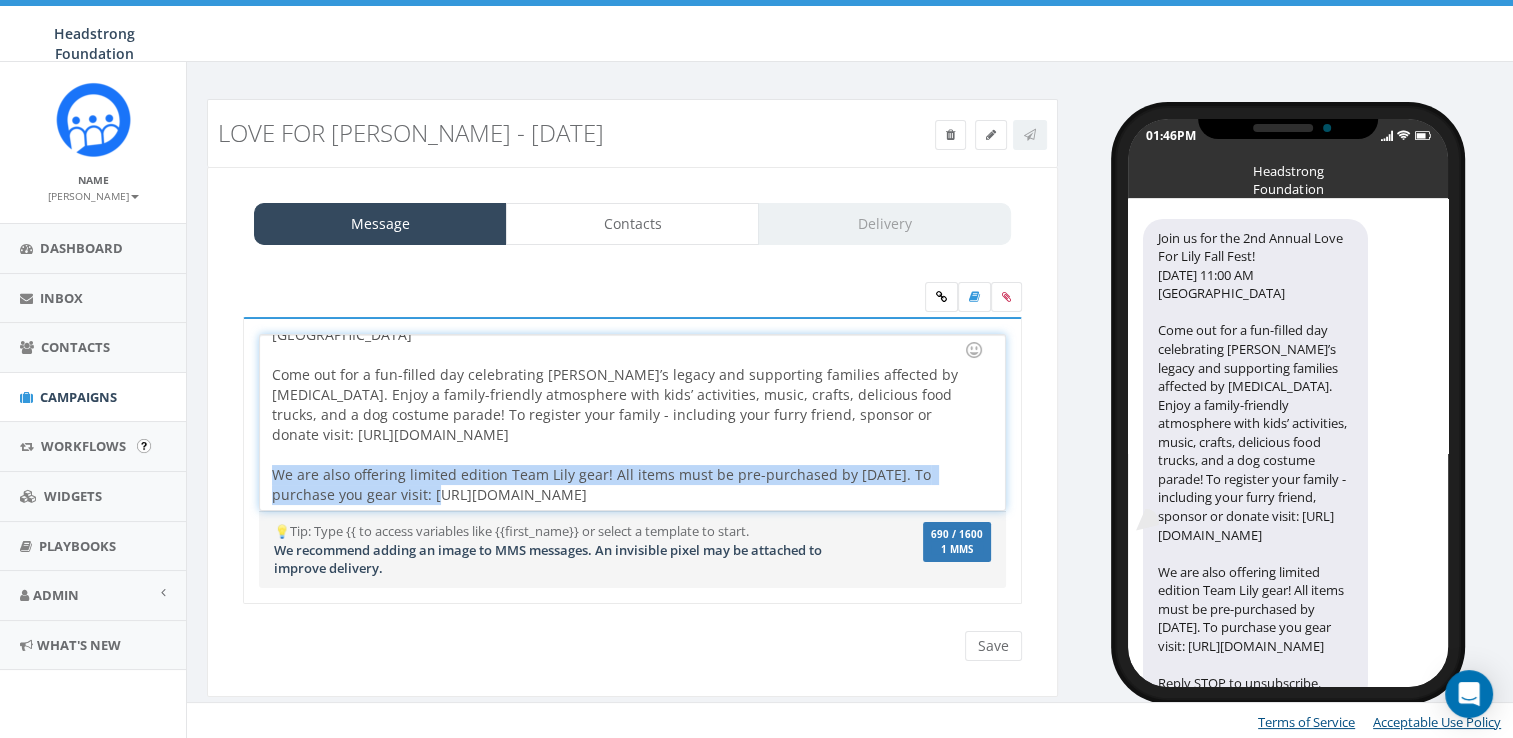 copy on "We are also offering limited edition Team Lily gear! All items must be pre-purchased by 8/18/25. To purchase you gear visit:" 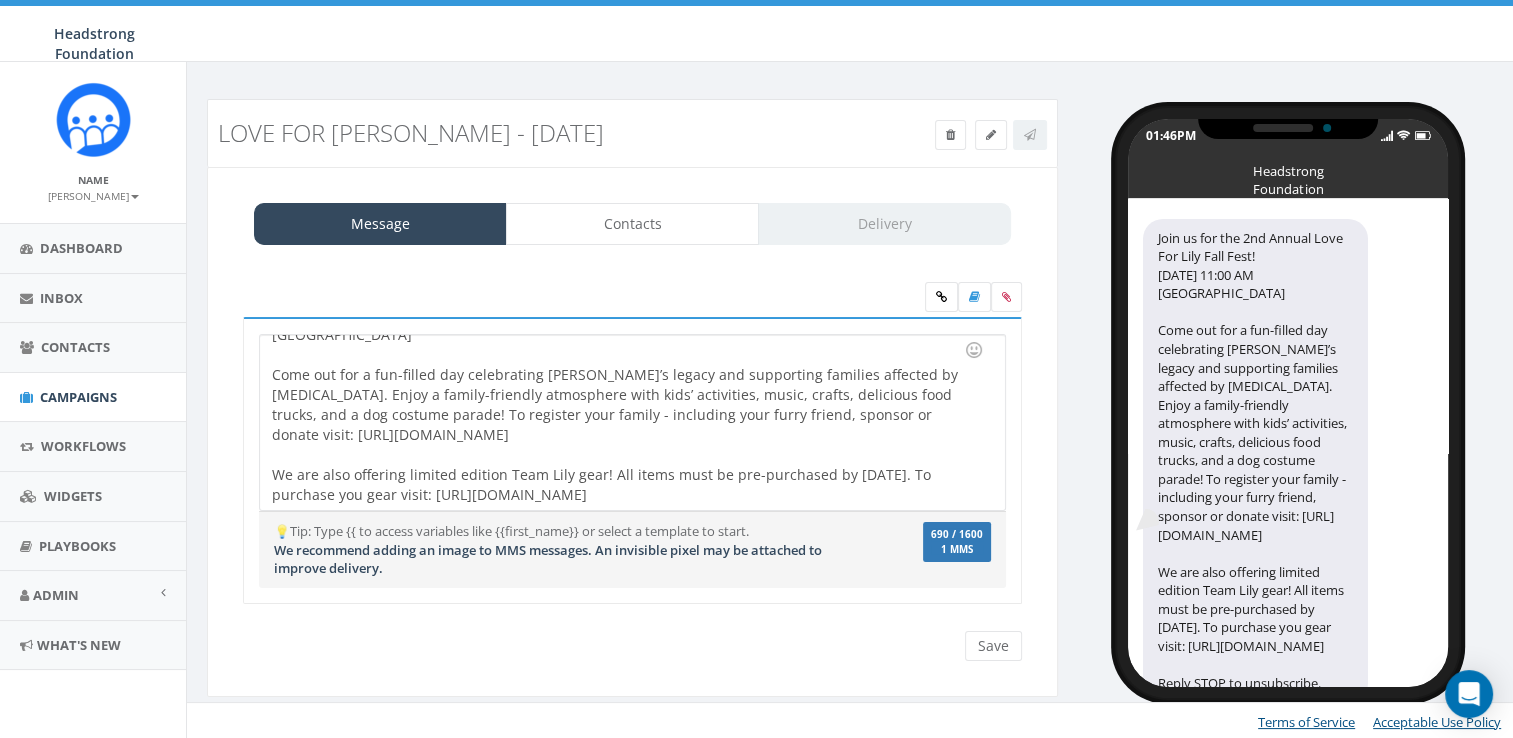 click on "Join us for the 2nd Annual Love For Lily Fall Fest!  Sunday, October 5th at 11:00 AM Exton Park Come out for a fun-filled day celebrating Lily’s legacy and supporting families affected by cancer. Enjoy a family-friendly atmosphere with kids’ activities, music, crafts, delicious food trucks, and a dog costume parade! To register your family - including your furry friend, sponsor or donate visit: https://pledge.headstrong.org/event/2025-love-for-lily-fall-fest/e686235 We are also offering limited edition Team Lily gear! All items must be pre-purchased by 8/18/25. To purchase you gear visit: https://headstrongevents.myshopify.com/collections/love-for-lily" at bounding box center [632, 422] 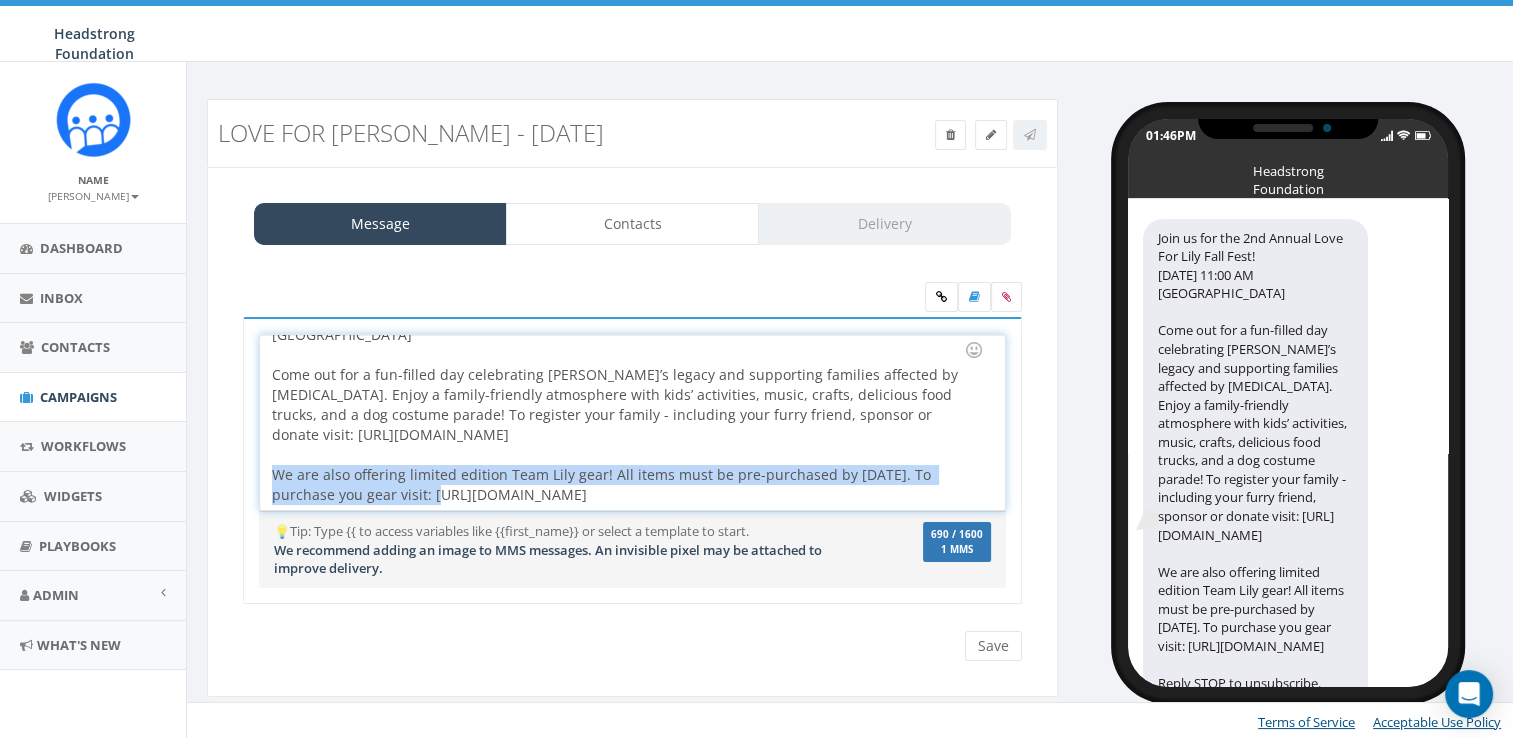 drag, startPoint x: 430, startPoint y: 491, endPoint x: 224, endPoint y: 471, distance: 206.9686 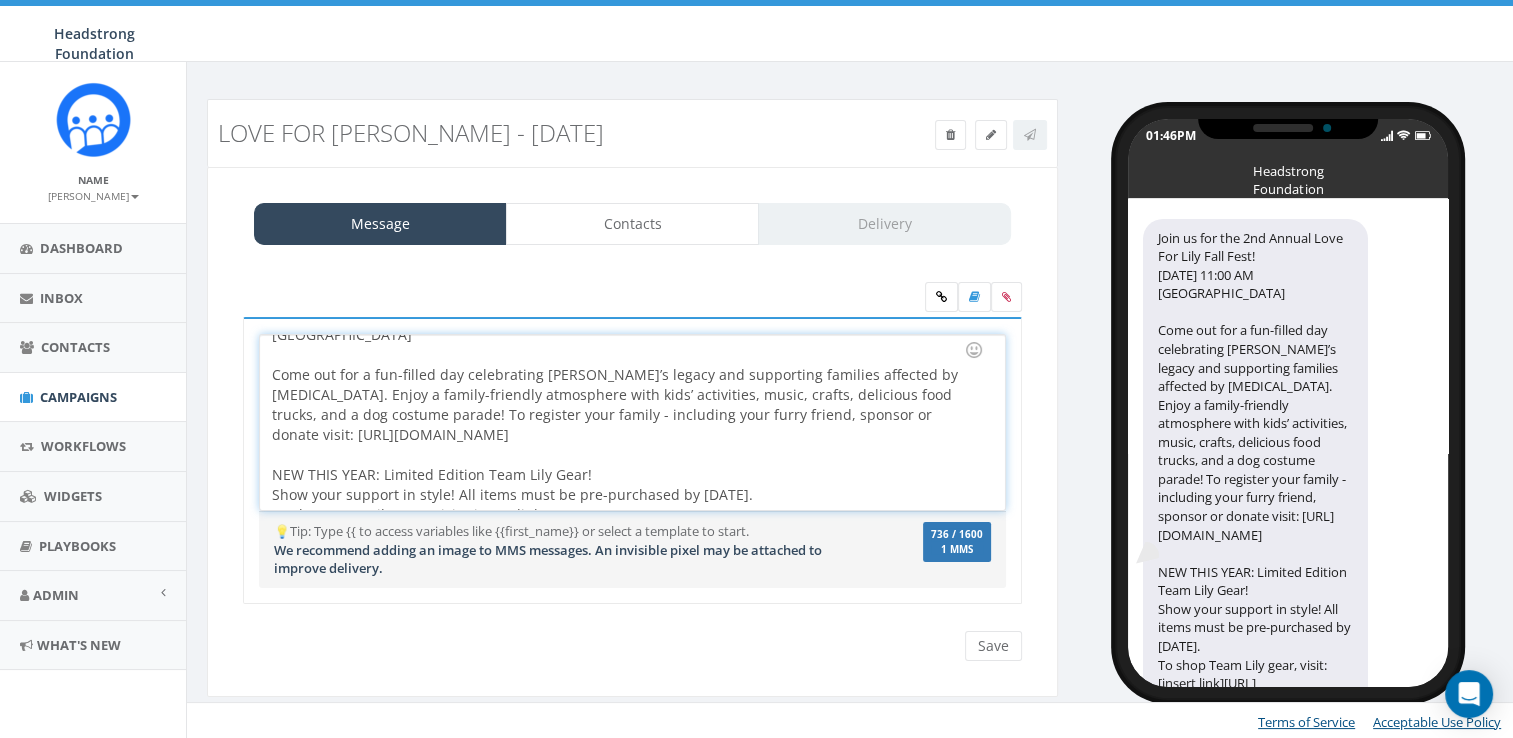 click on "Join us for the 2nd Annual Love For Lily Fall Fest!  Sunday, October 5th at 11:00 AM Exton Park Come out for a fun-filled day celebrating Lily’s legacy and supporting families affected by cancer. Enjoy a family-friendly atmosphere with kids’ activities, music, crafts, delicious food trucks, and a dog costume parade! To register your family - including your furry friend, sponsor or donate visit: https://pledge.headstrong.org/event/2025-love-for-lily-fall-fest/e686235 NEW THIS YEAR: Limited Edition Team Lily Gear! Show your support in style! All items must be pre-purchased by August 18, 2025. To shop Team Lily gear, visit: [insert link] https://headstrongevents.myshopify.com/collections/love-for-lily" at bounding box center (632, 422) 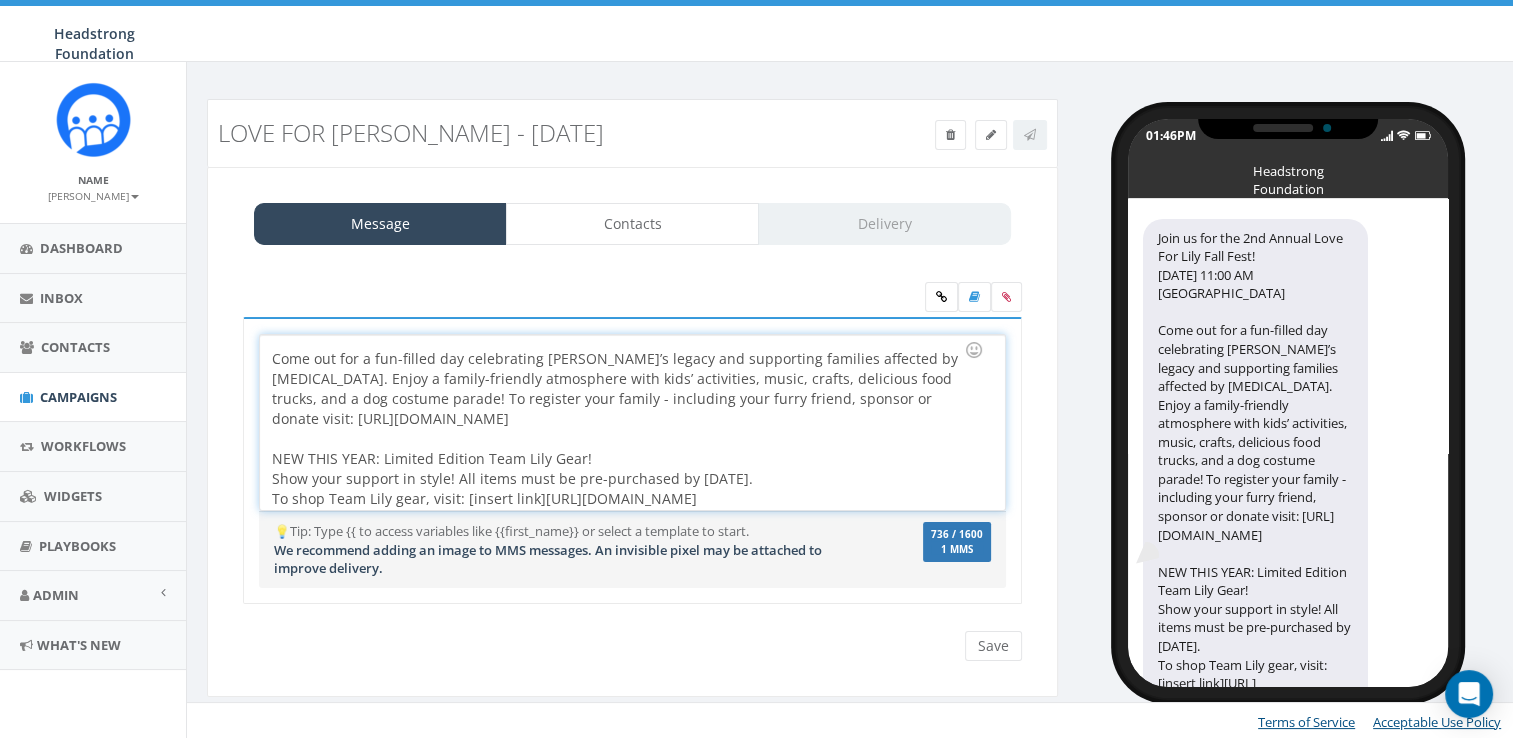 scroll, scrollTop: 76, scrollLeft: 0, axis: vertical 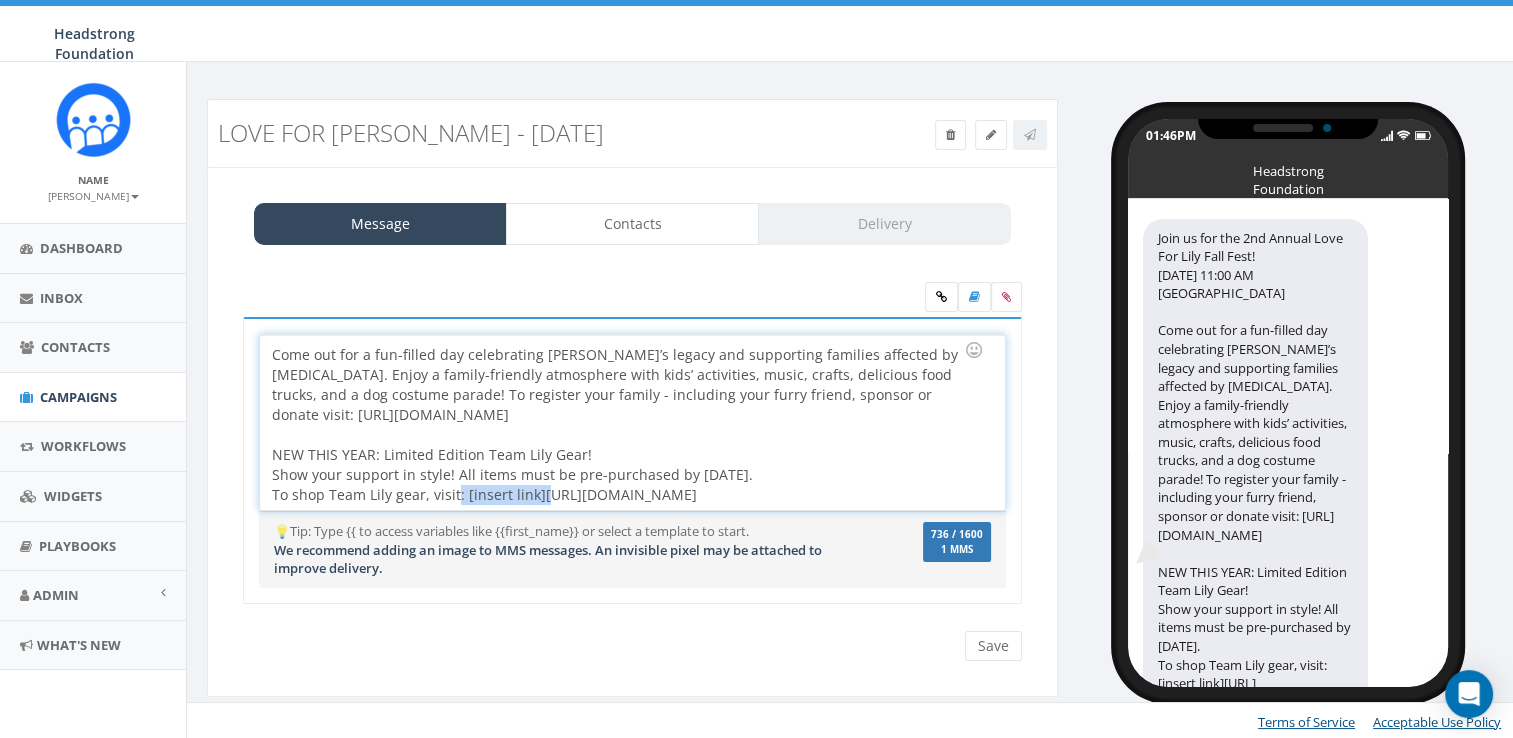 drag, startPoint x: 456, startPoint y: 494, endPoint x: 544, endPoint y: 490, distance: 88.09086 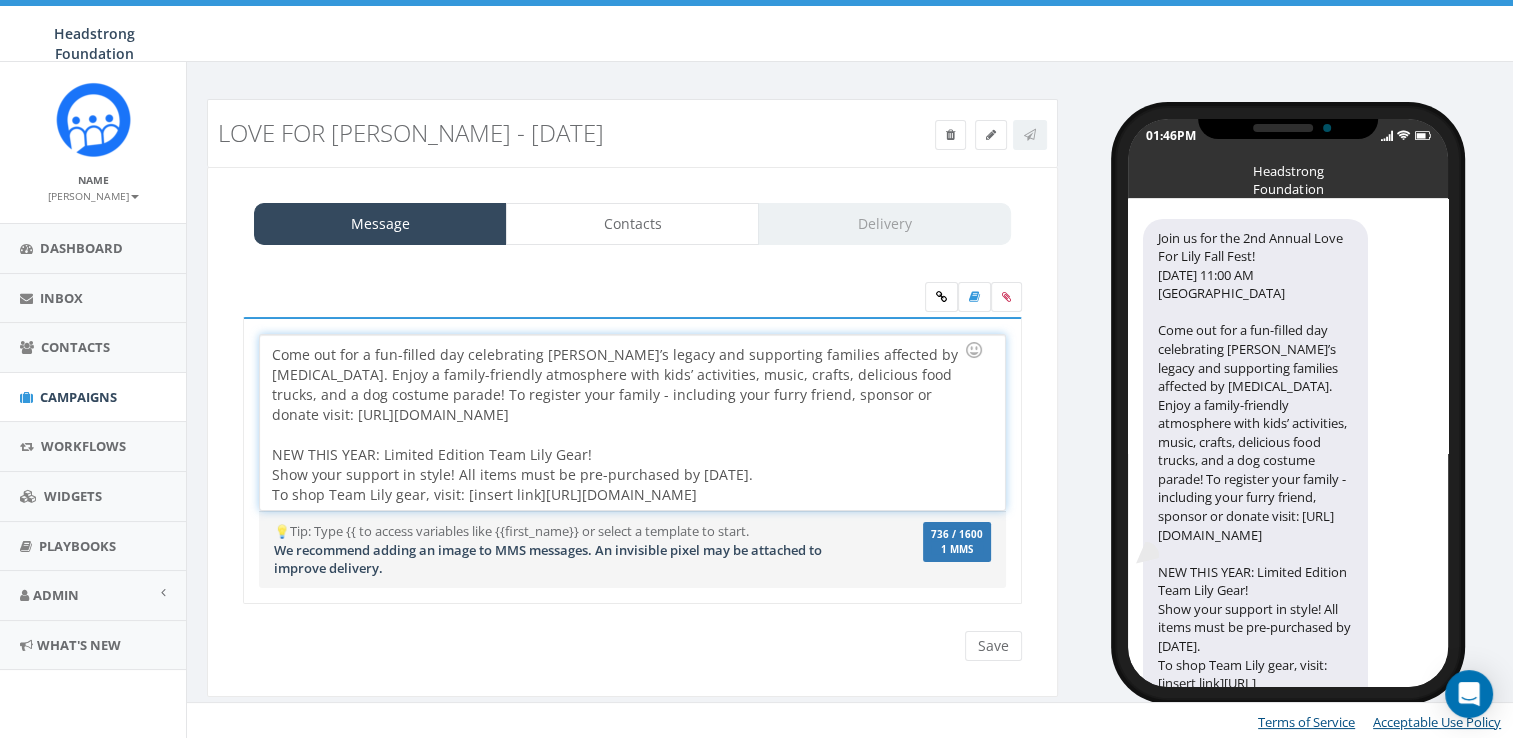 drag, startPoint x: 459, startPoint y: 494, endPoint x: 1072, endPoint y: 511, distance: 613.23566 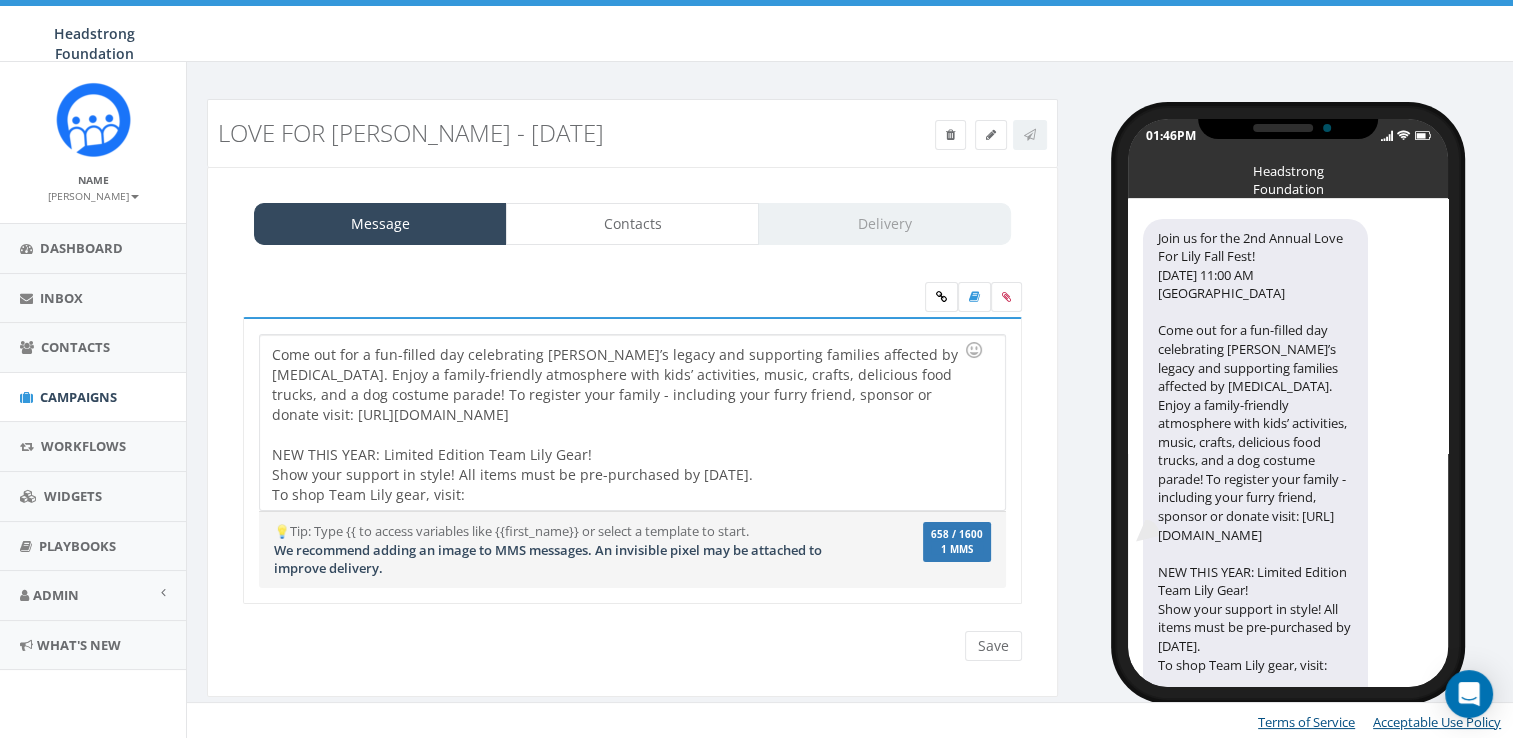 click on "Join us for the 2nd Annual Love For Lily Fall Fest!  Sunday, October 5th at 11:00 AM Exton Park Come out for a fun-filled day celebrating Lily’s legacy and supporting families affected by cancer. Enjoy a family-friendly atmosphere with kids’ activities, music, crafts, delicious food trucks, and a dog costume parade! To register your family - including your furry friend, sponsor or donate visit: https://pledge.headstrong.org/event/2025-love-for-lily-fall-fest/e686235 NEW THIS YEAR: Limited Edition Team Lily Gear! Show your support in style! All items must be pre-purchased by August 18, 2025. To shop Team Lily gear, visit:" at bounding box center (632, 422) 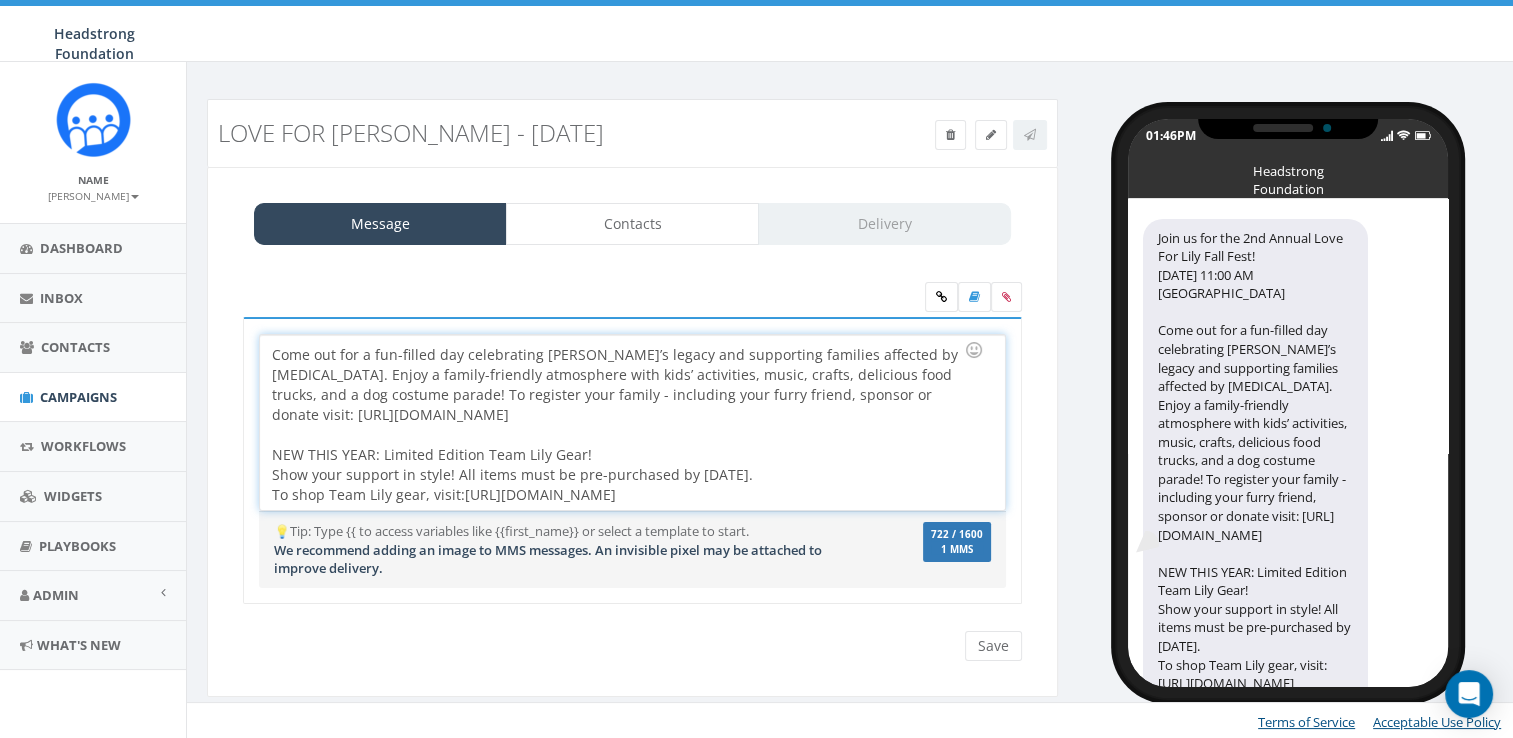 click on "Join us for the 2nd Annual Love For Lily Fall Fest!  Sunday, October 5th at 11:00 AM Exton Park Come out for a fun-filled day celebrating Lily’s legacy and supporting families affected by cancer. Enjoy a family-friendly atmosphere with kids’ activities, music, crafts, delicious food trucks, and a dog costume parade! To register your family - including your furry friend, sponsor or donate visit: https://pledge.headstrong.org/event/2025-love-for-lily-fall-fest/e686235 NEW THIS YEAR: Limited Edition Team Lily Gear! Show your support in style! All items must be pre-purchased by August 18, 2025. To shop Team Lily gear, visit: https://headstrongevents.myshopify.com/collections/love-for-lily" at bounding box center [632, 422] 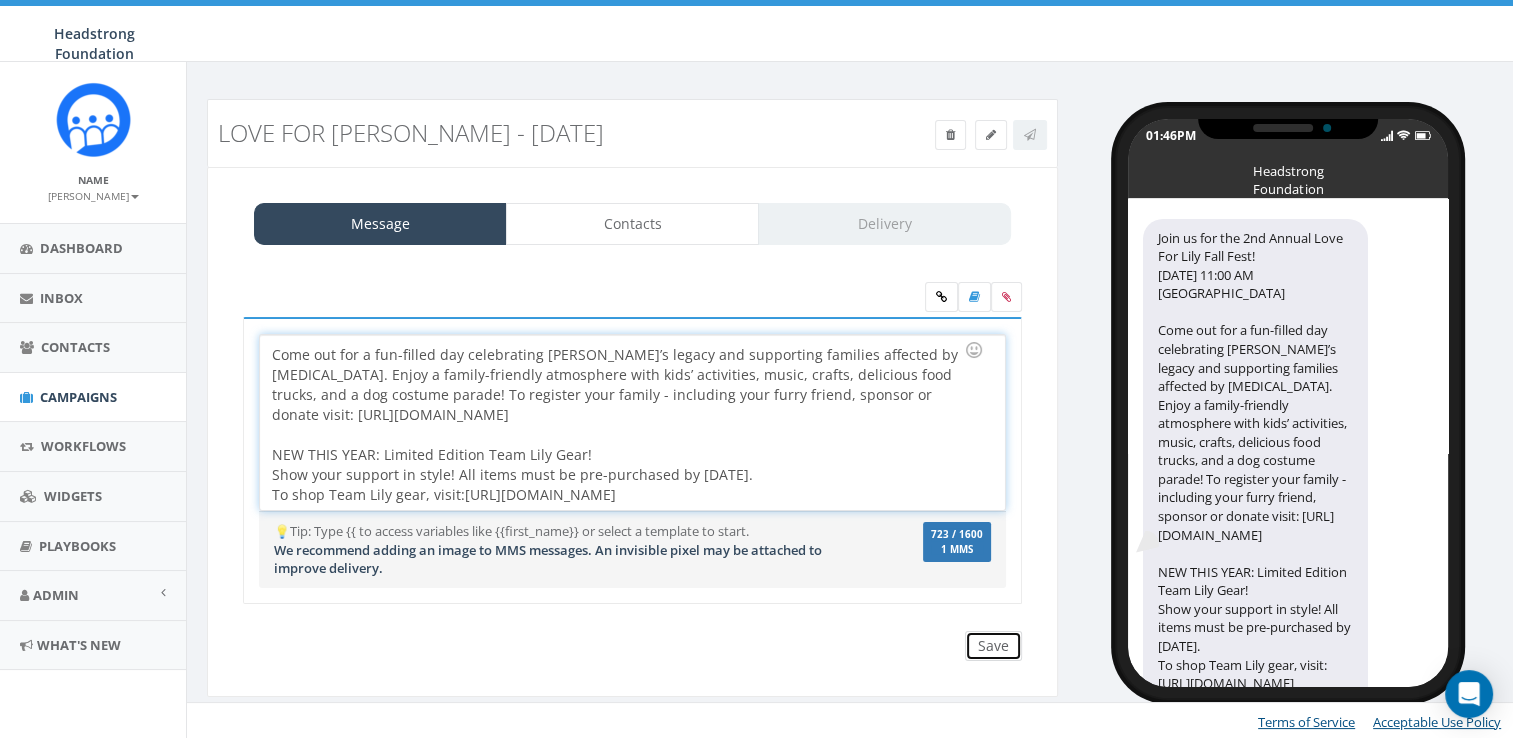 click on "Save" at bounding box center (993, 646) 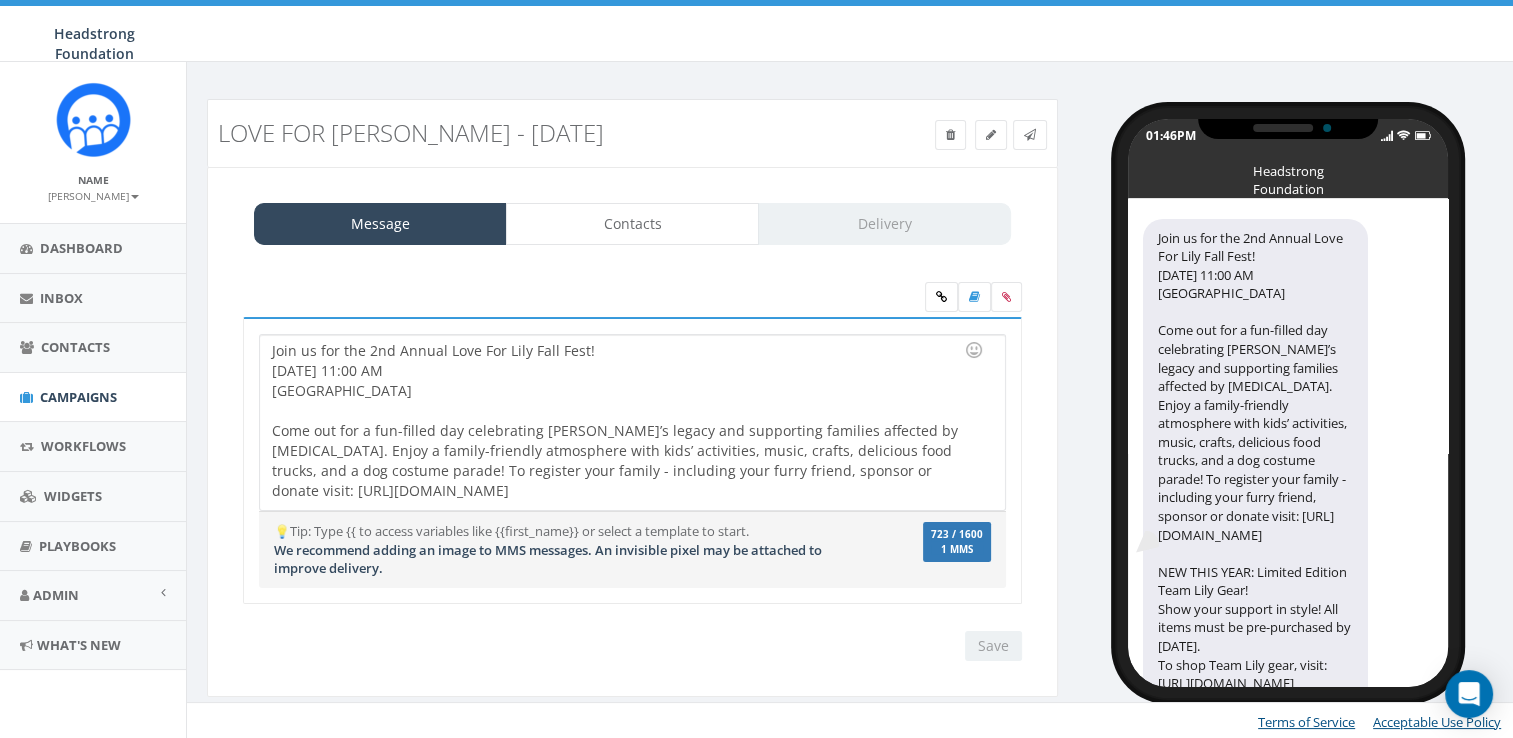 scroll, scrollTop: 0, scrollLeft: 0, axis: both 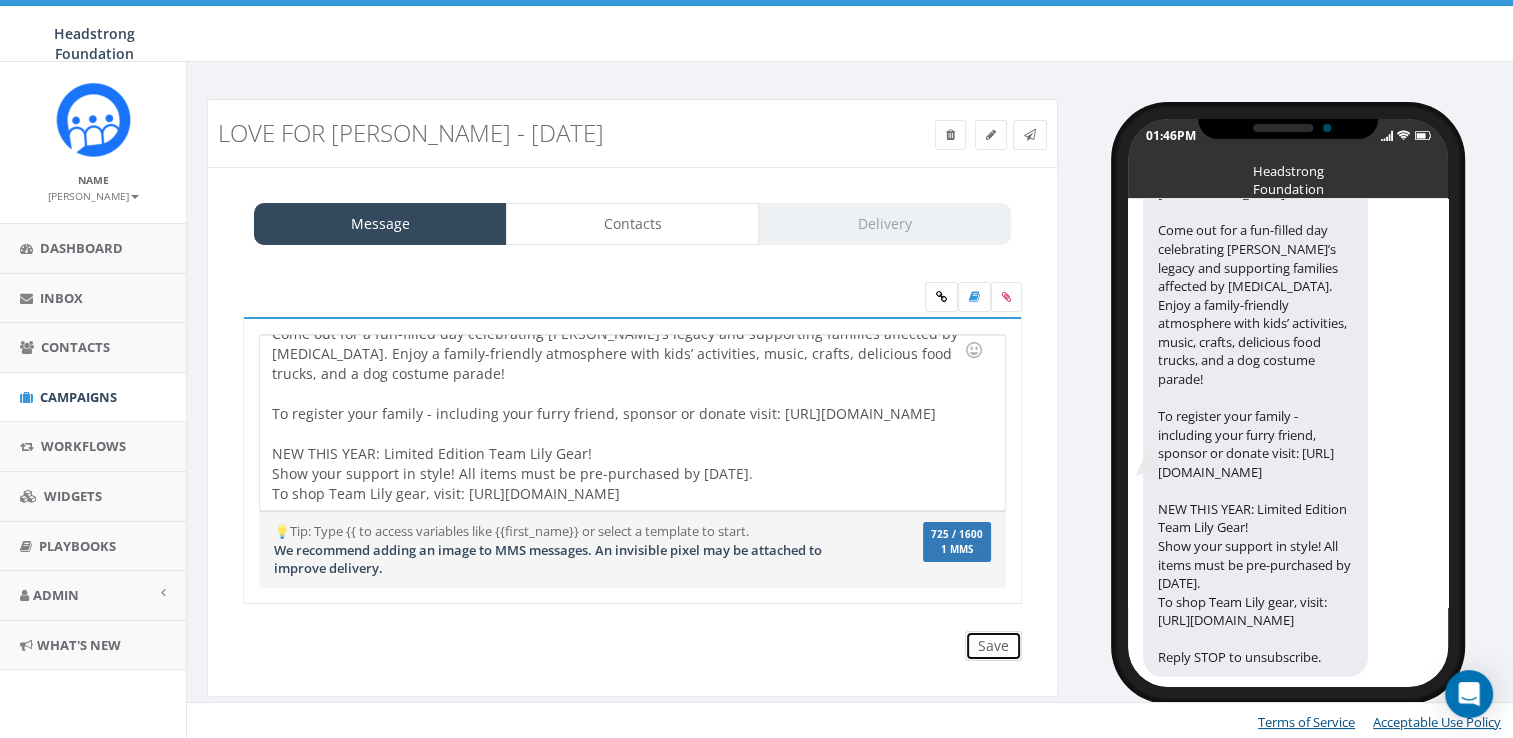 click on "Save" at bounding box center [993, 646] 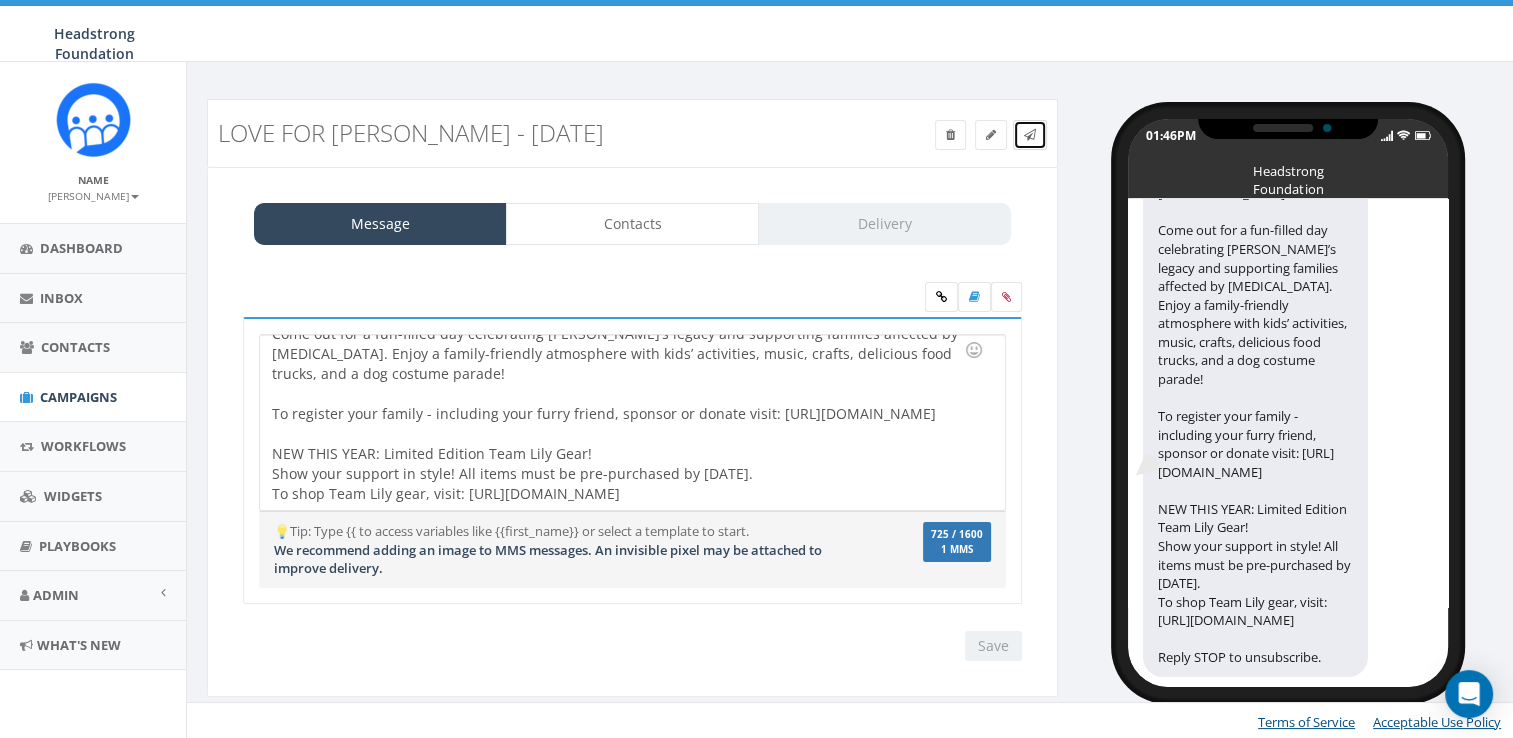 click at bounding box center (1030, 135) 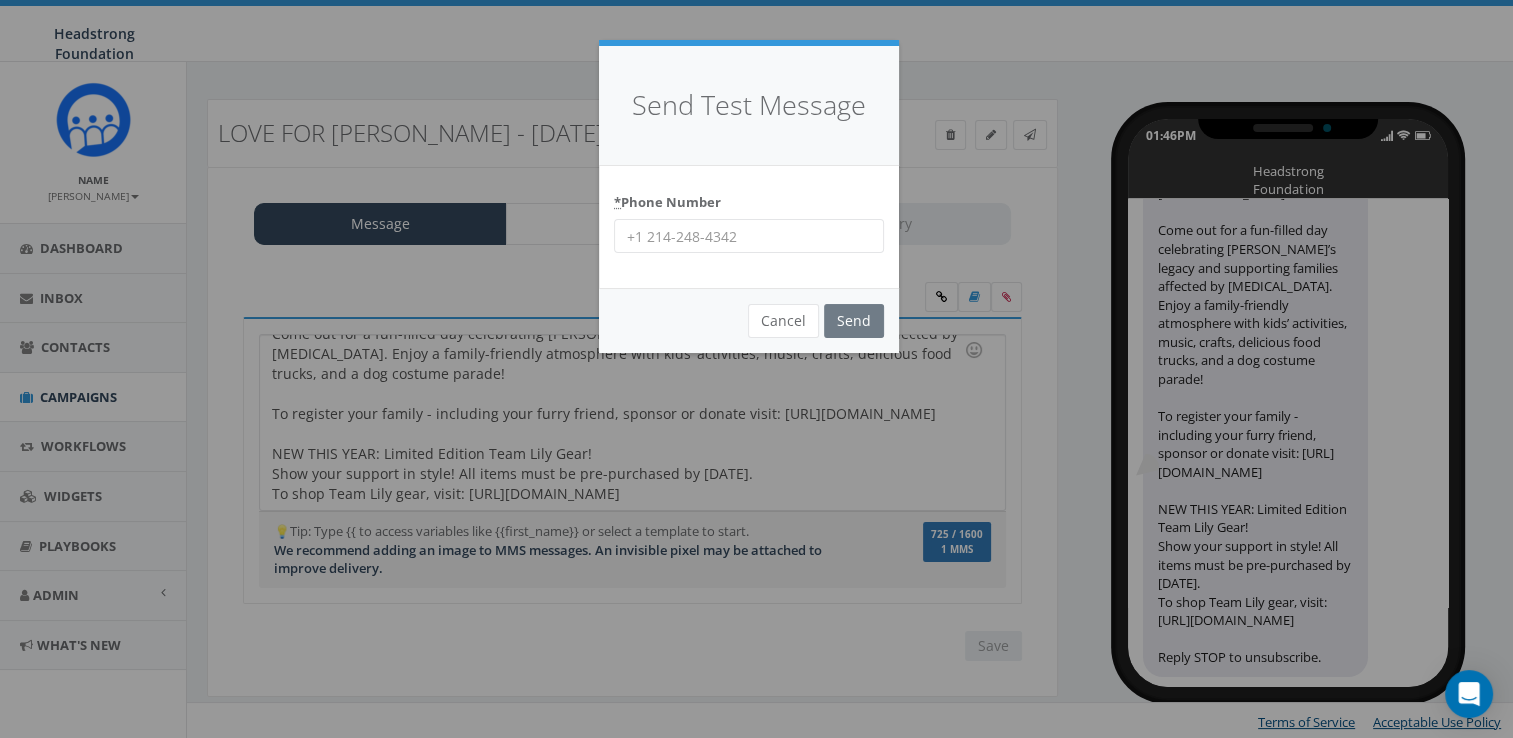 drag, startPoint x: 701, startPoint y: 230, endPoint x: 692, endPoint y: 245, distance: 17.492855 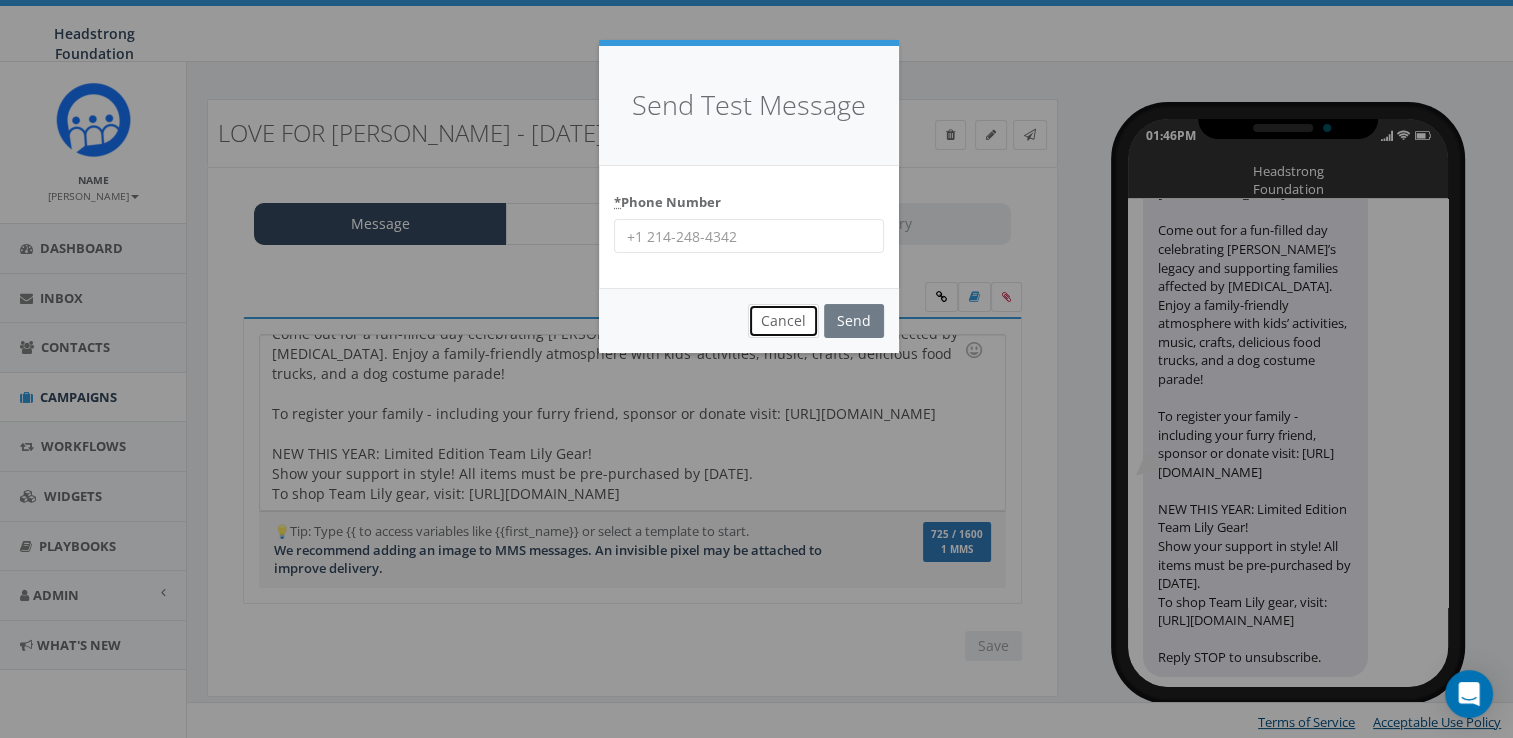 click on "Cancel" at bounding box center [783, 321] 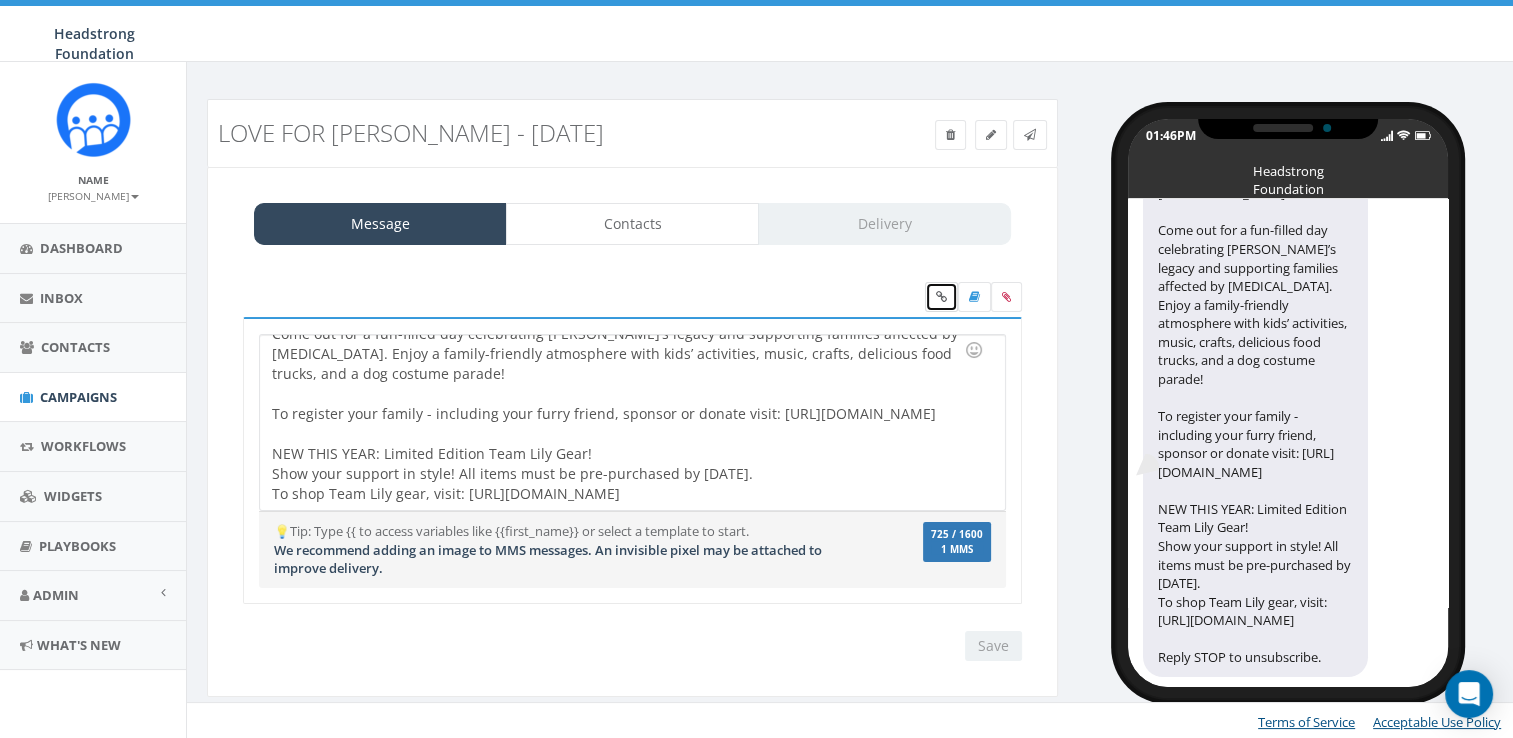 click at bounding box center (941, 297) 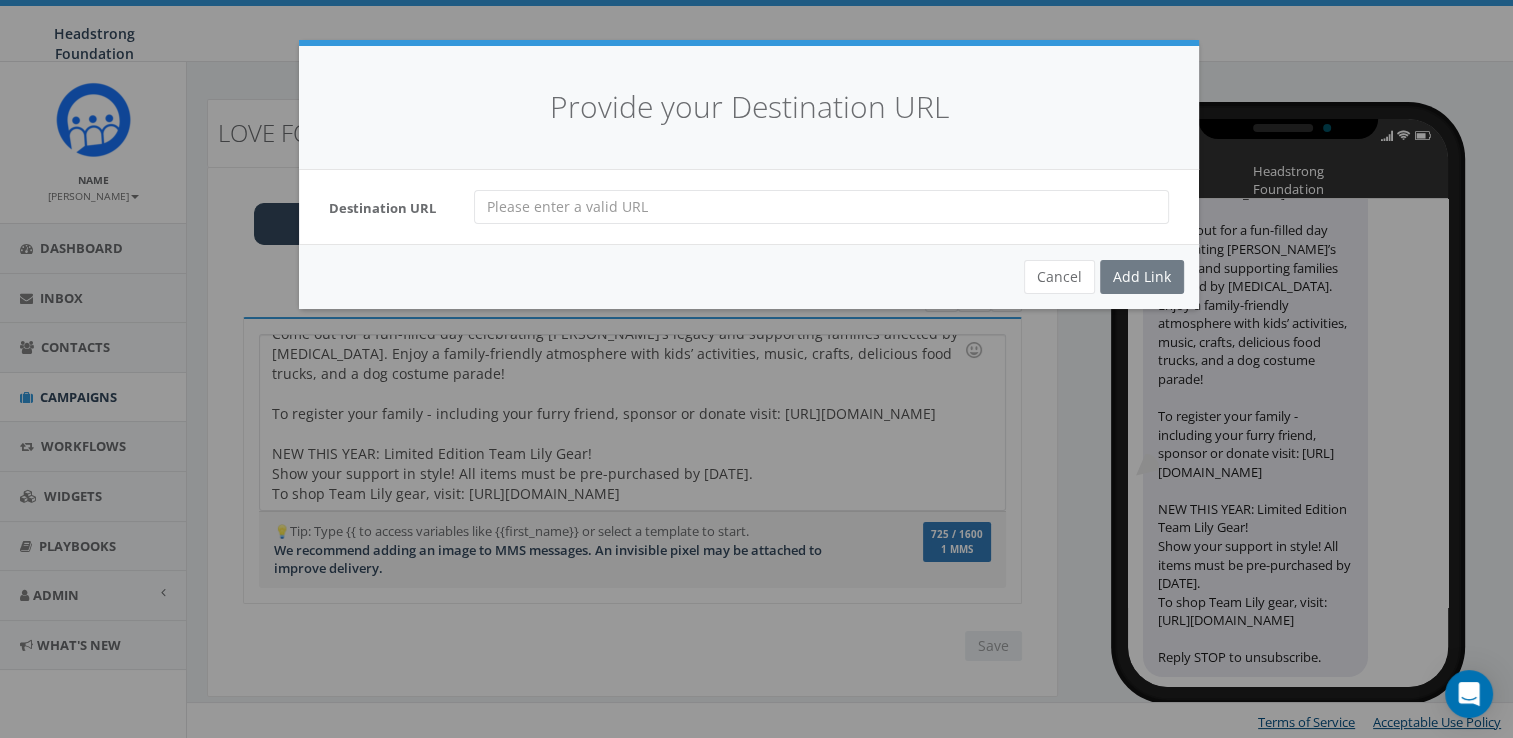 click at bounding box center [821, 207] 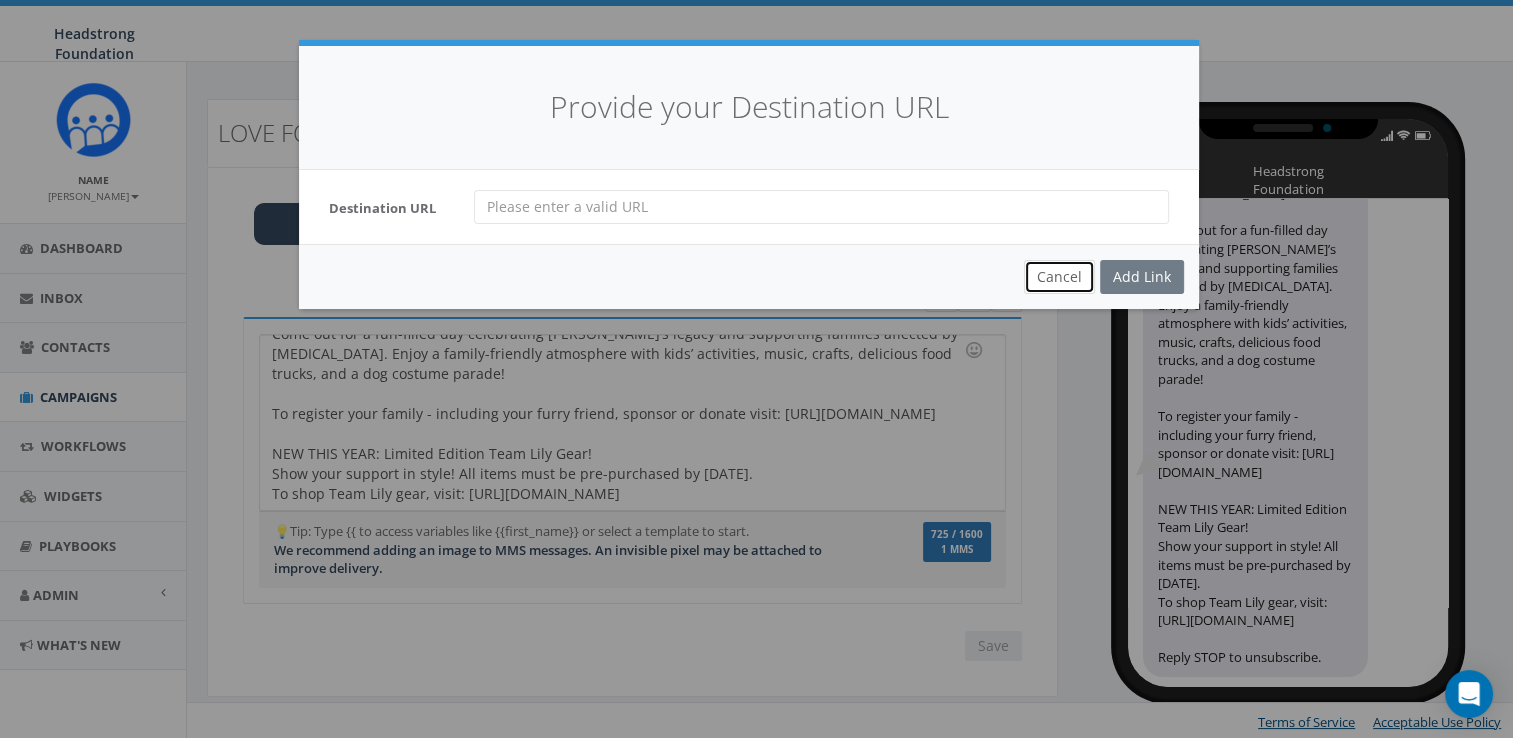 click on "Cancel" at bounding box center (1059, 277) 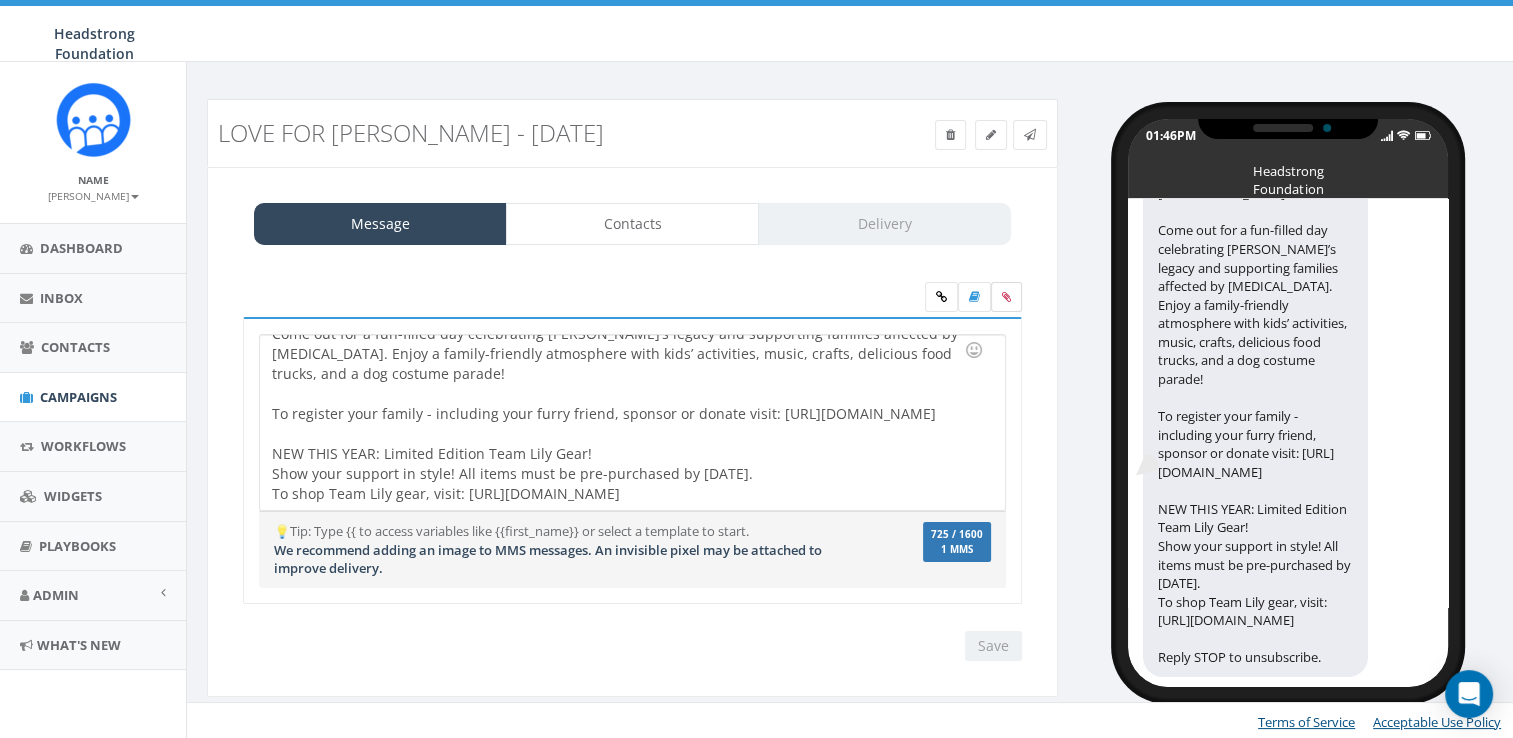 click at bounding box center (1006, 297) 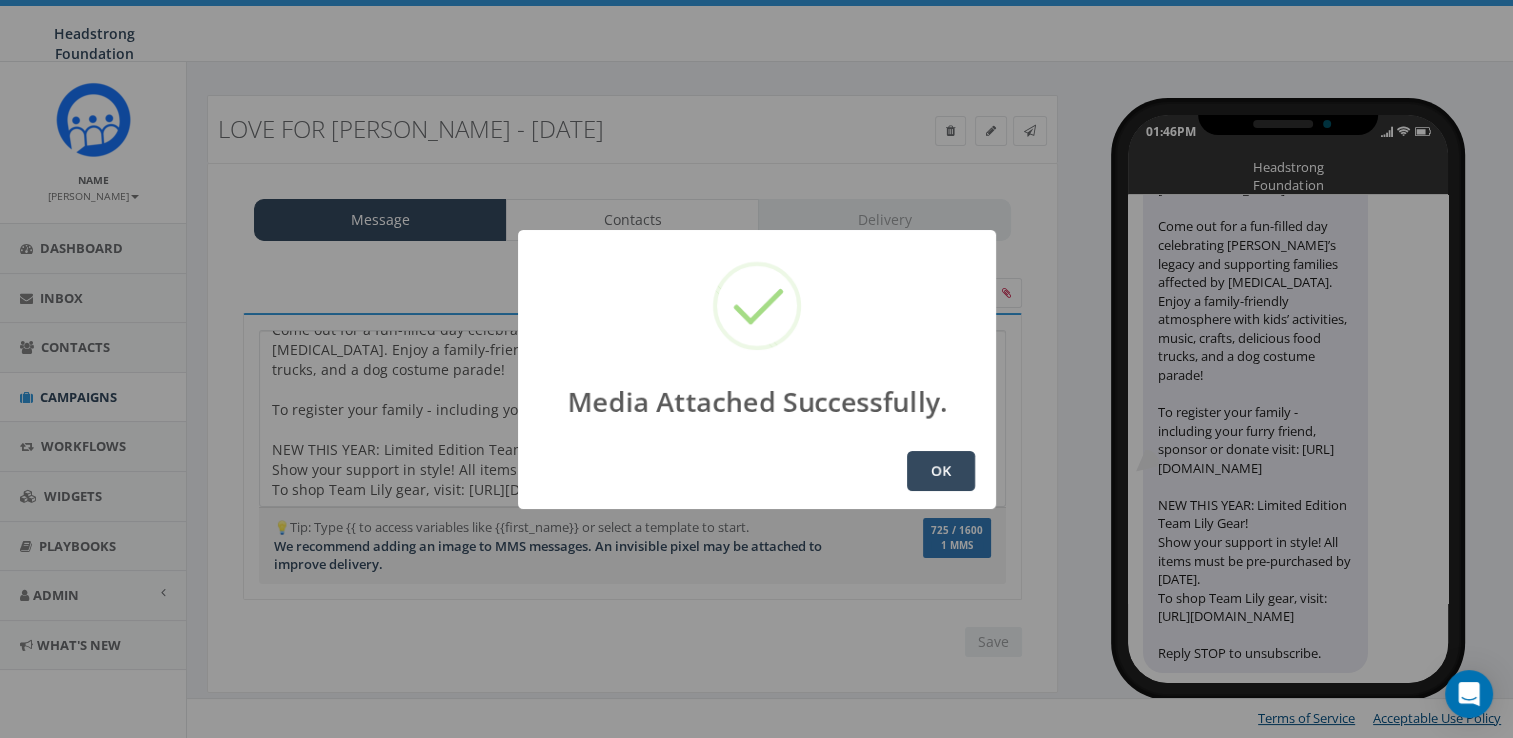 scroll, scrollTop: 2, scrollLeft: 0, axis: vertical 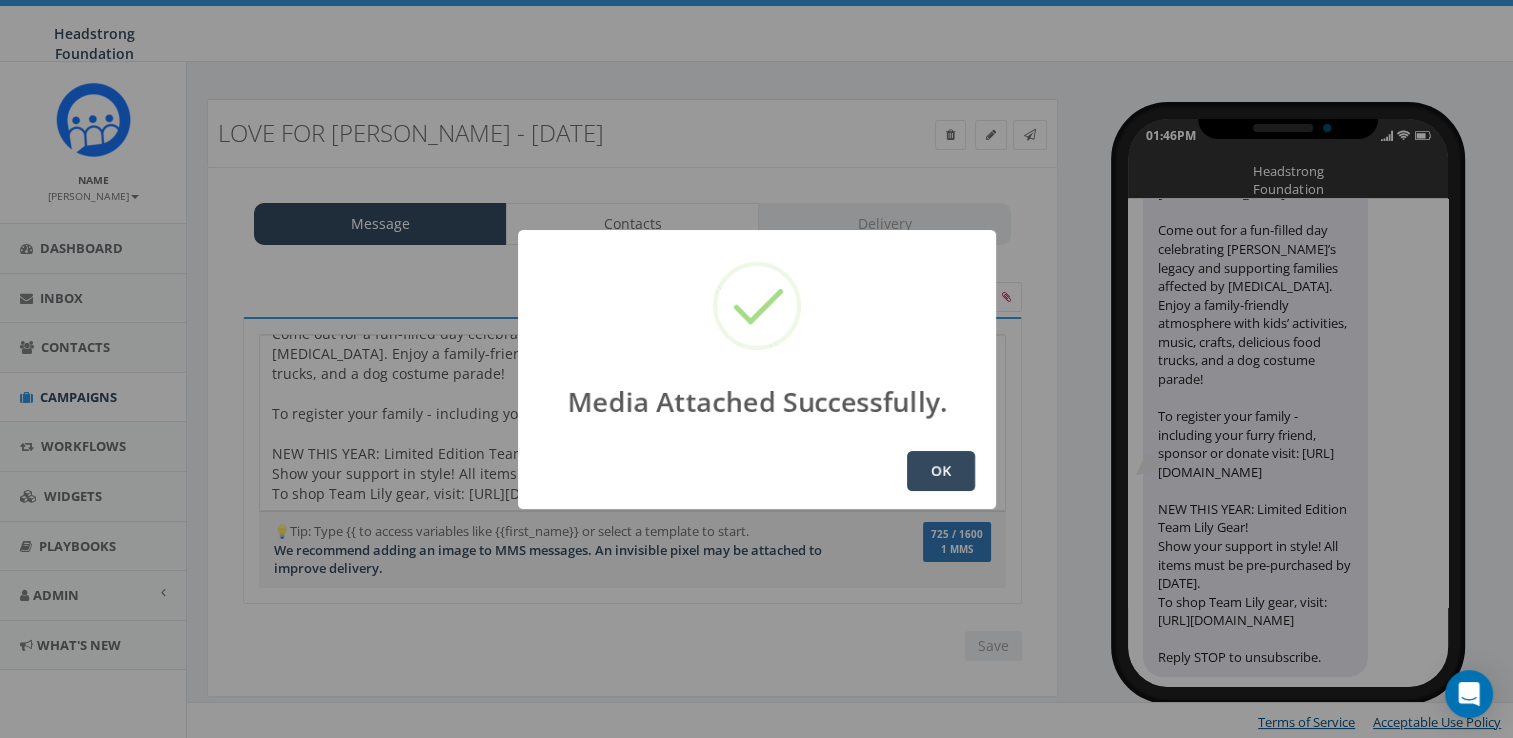 click on "OK" at bounding box center (941, 471) 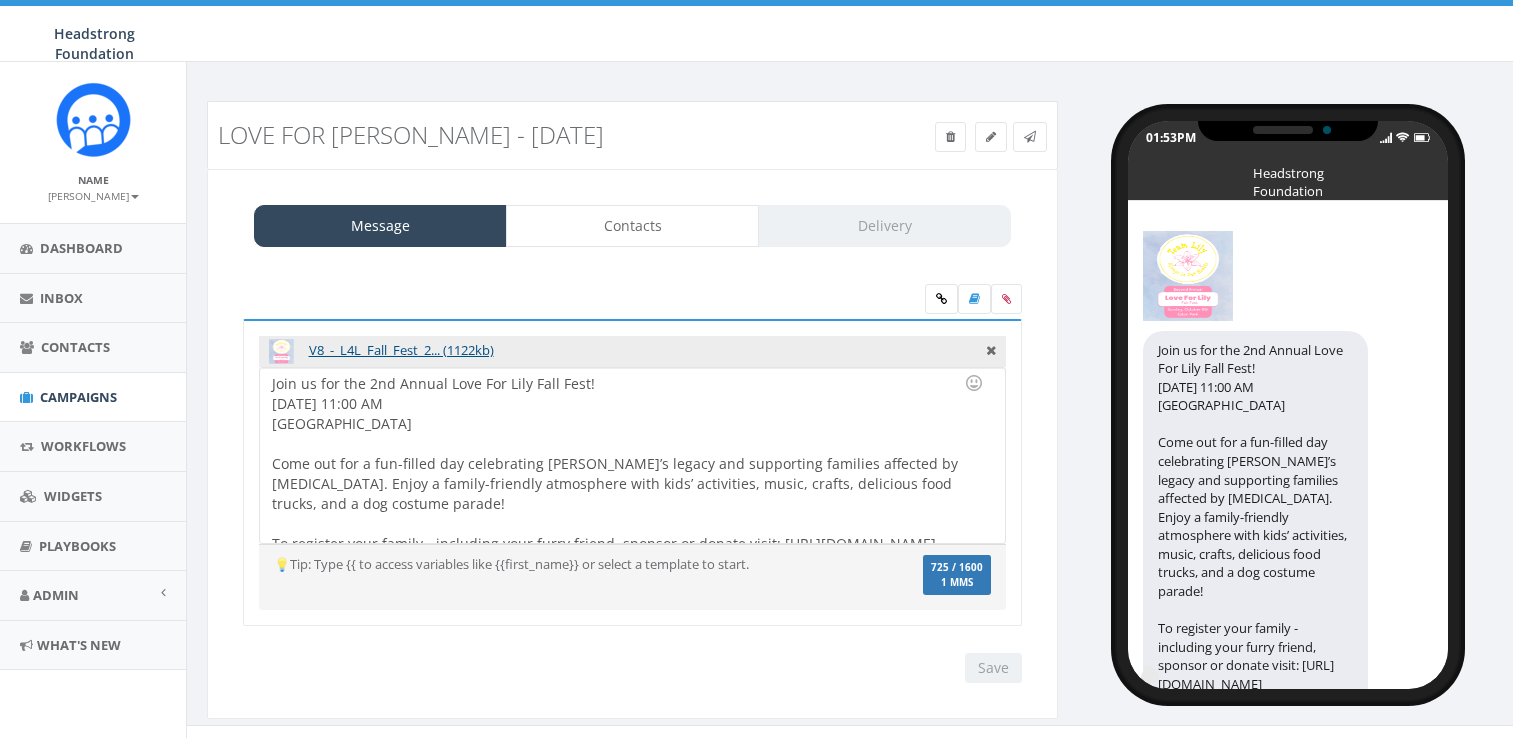 scroll, scrollTop: 2, scrollLeft: 0, axis: vertical 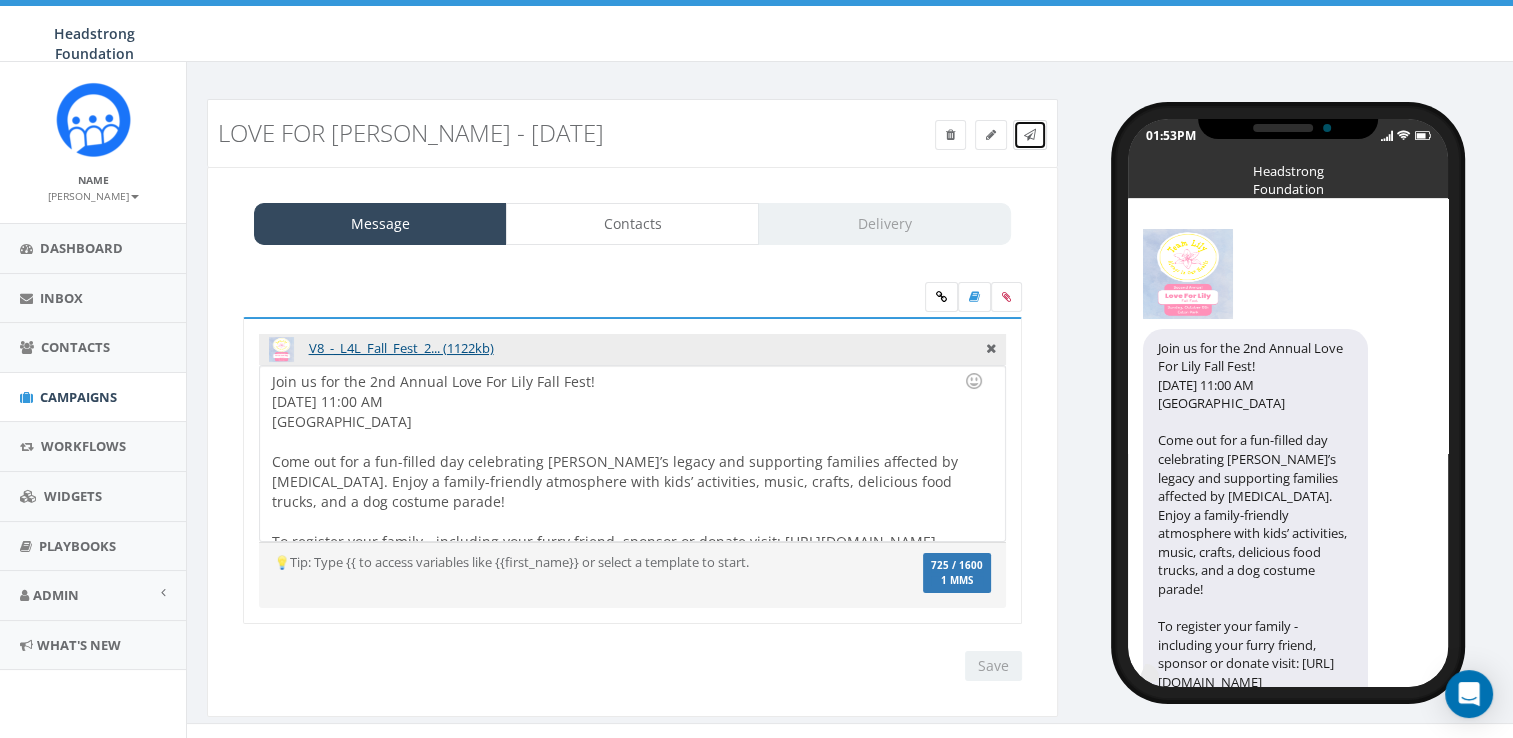 click at bounding box center (1030, 135) 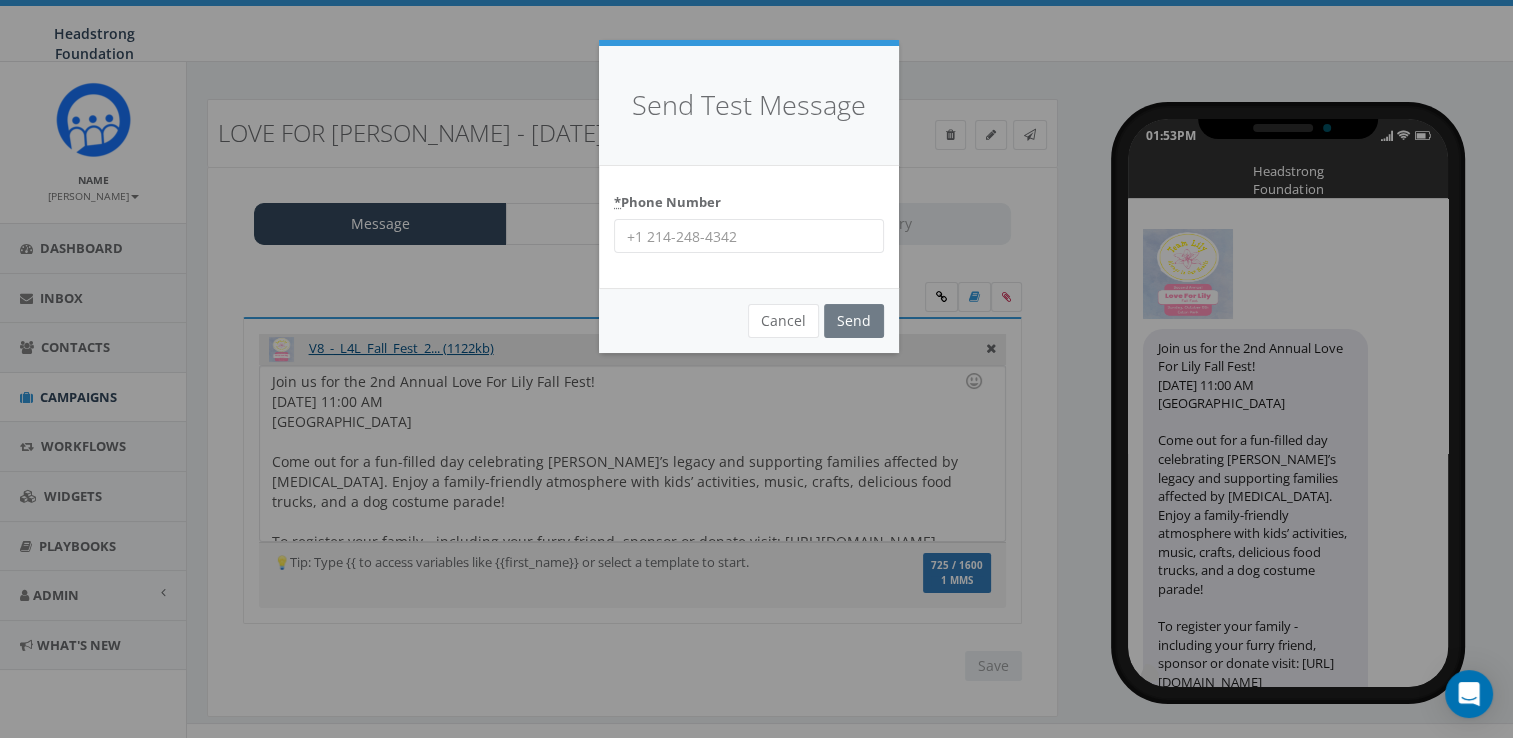 drag, startPoint x: 766, startPoint y: 199, endPoint x: 756, endPoint y: 236, distance: 38.327538 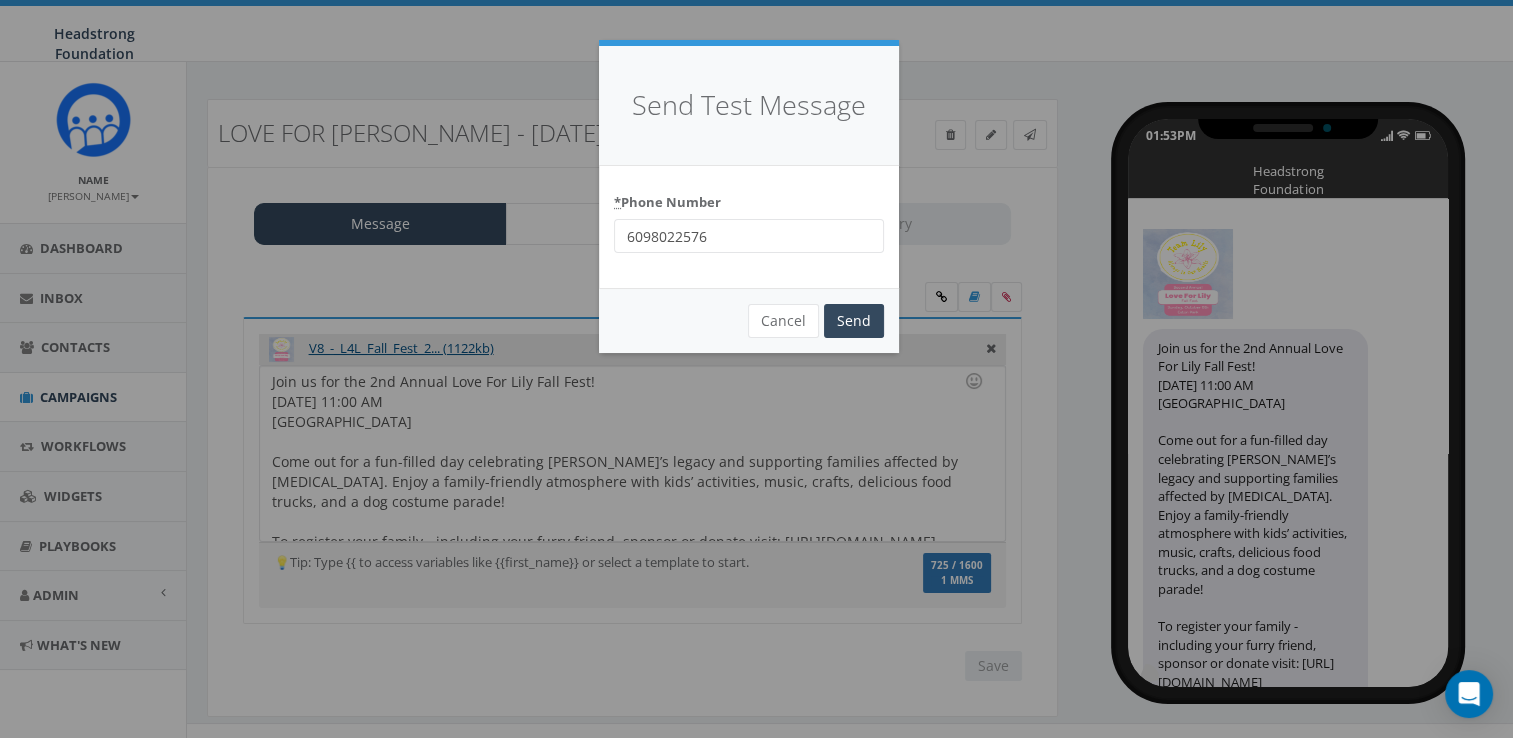 type on "6098022576" 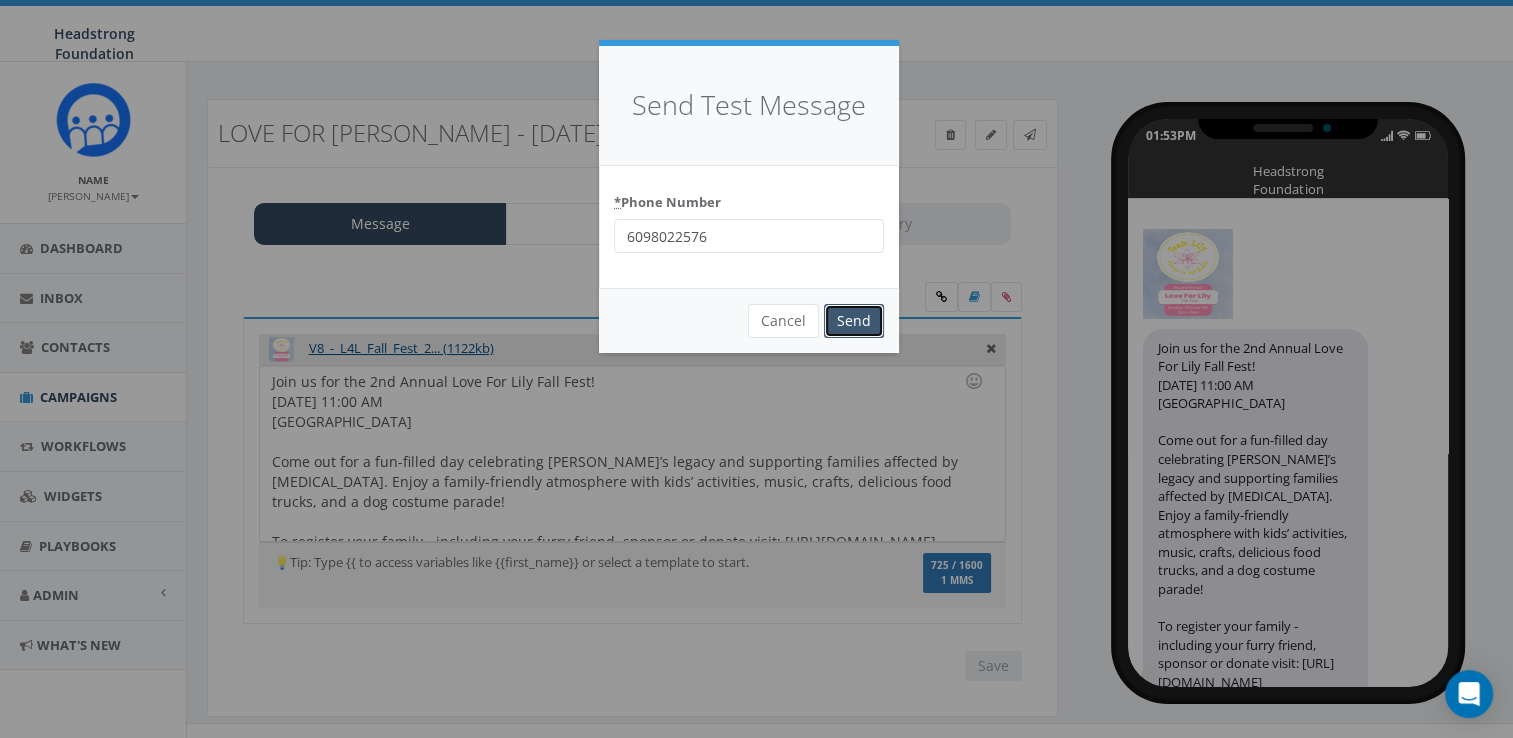 click on "Send" at bounding box center [854, 321] 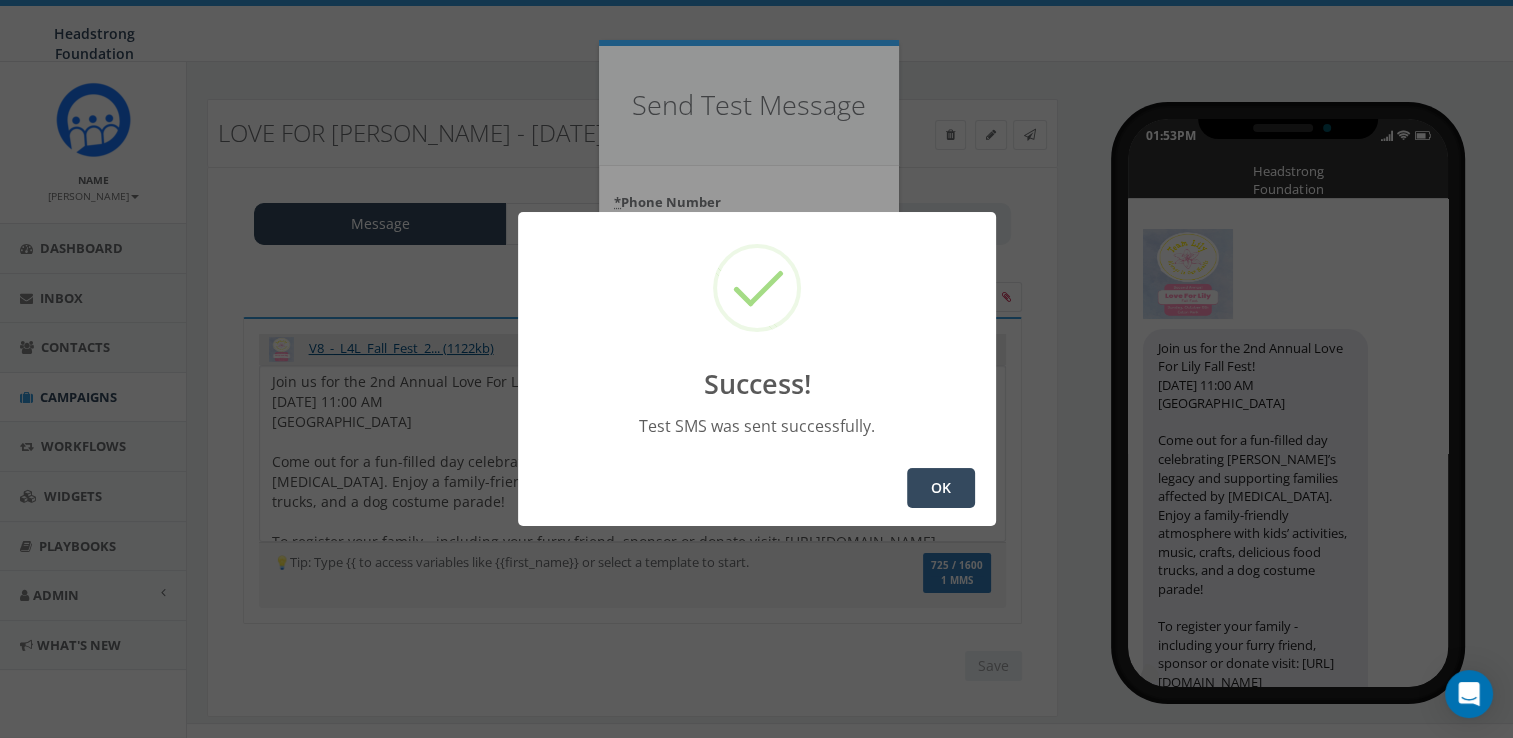 click on "OK" at bounding box center (941, 488) 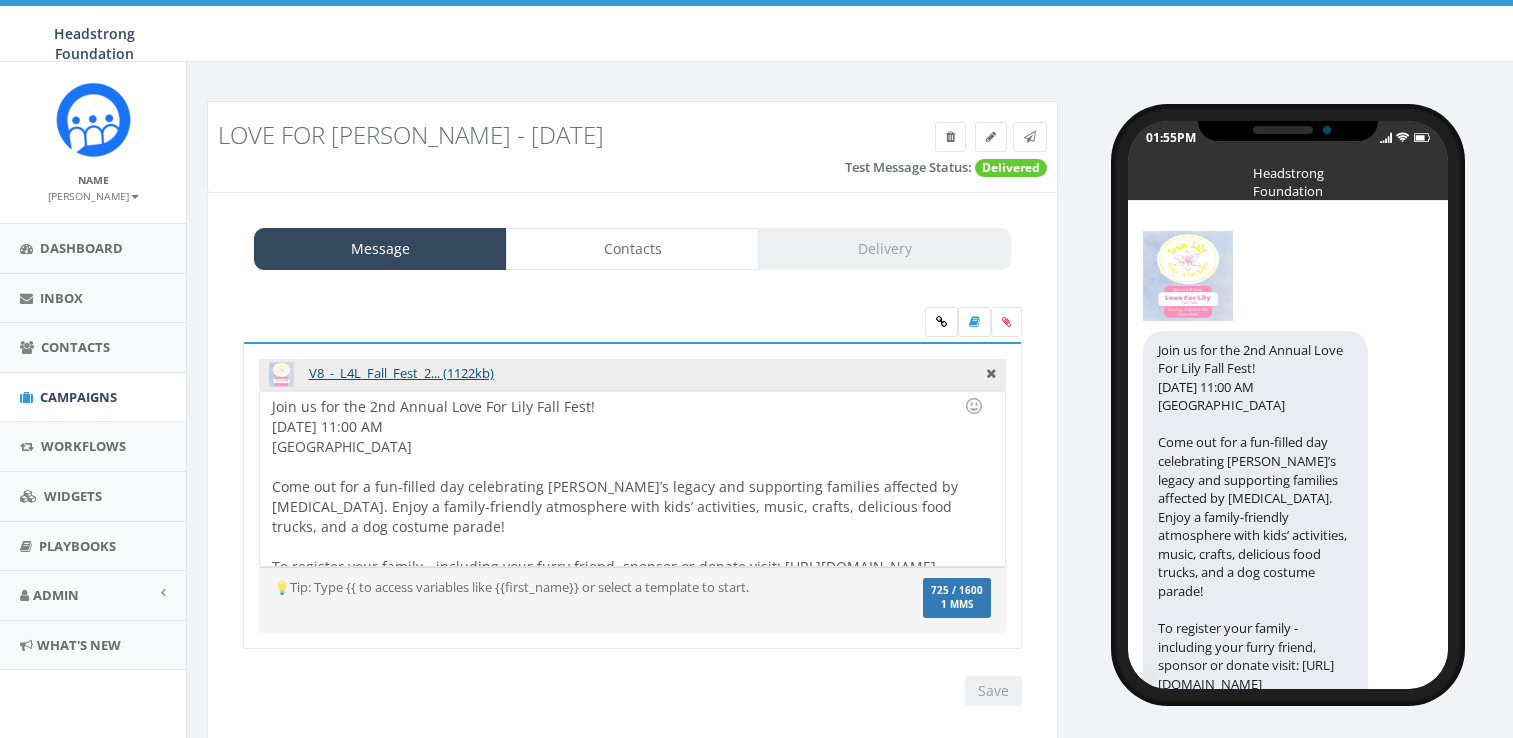 scroll, scrollTop: 2, scrollLeft: 0, axis: vertical 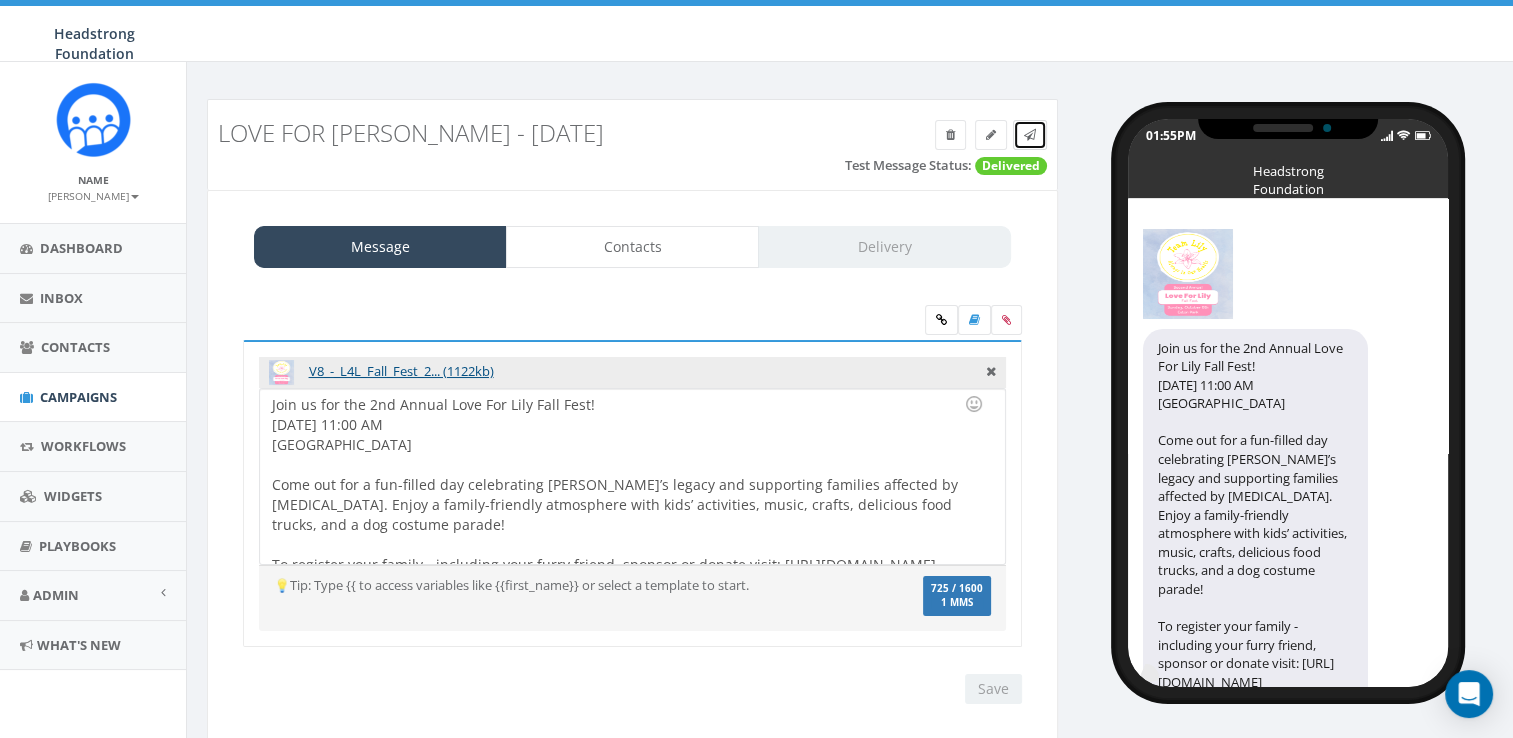 click at bounding box center [1030, 135] 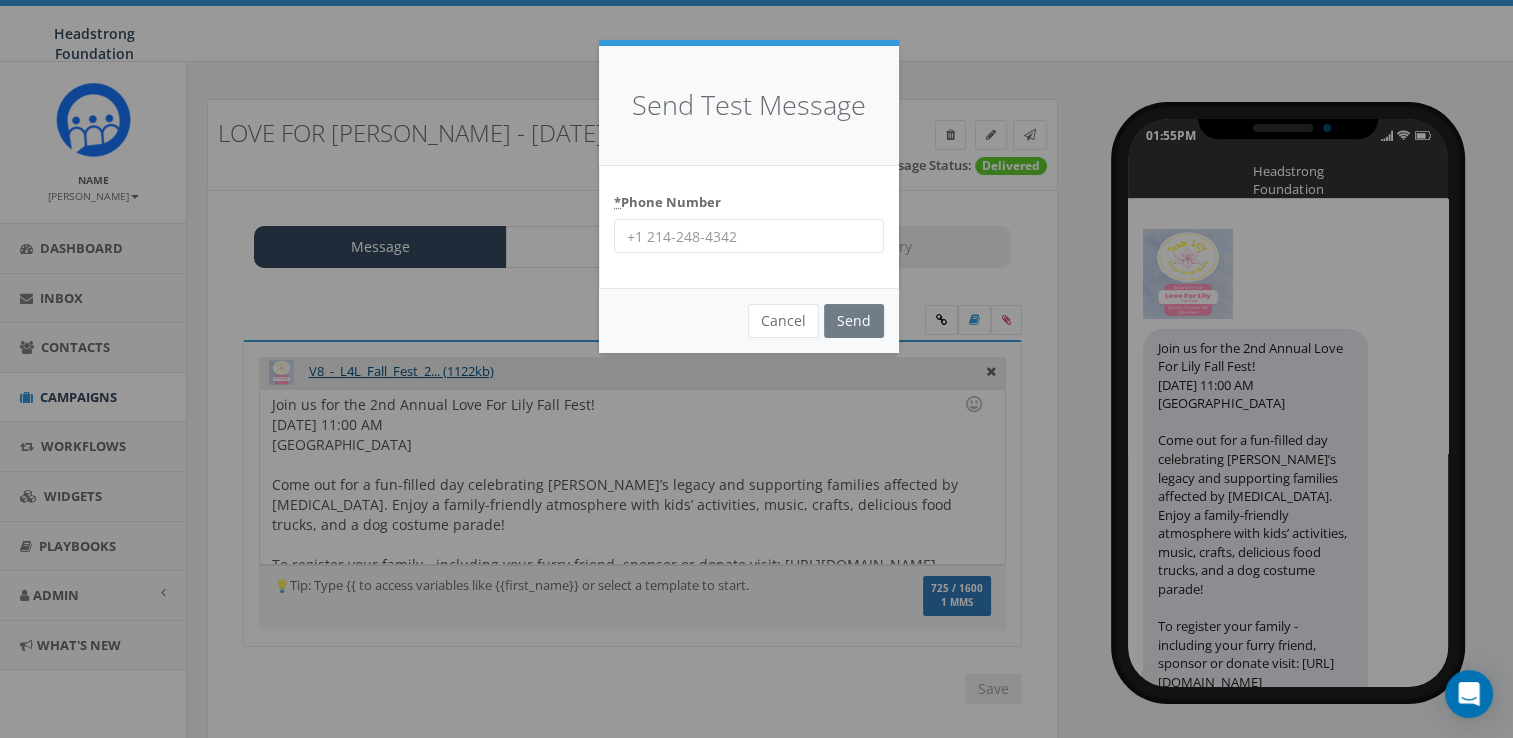 click on "*   Phone Number" at bounding box center [749, 236] 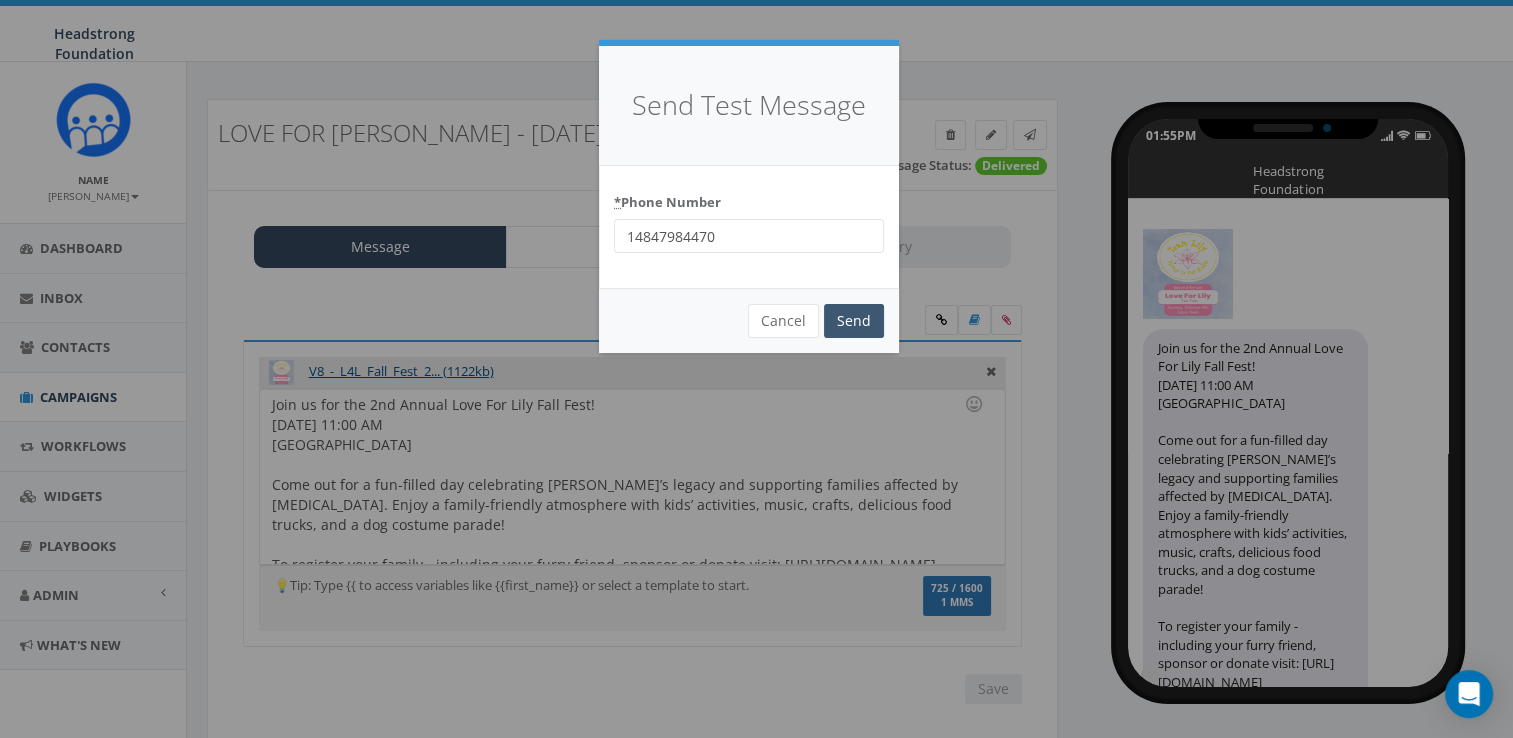 type on "14847984470" 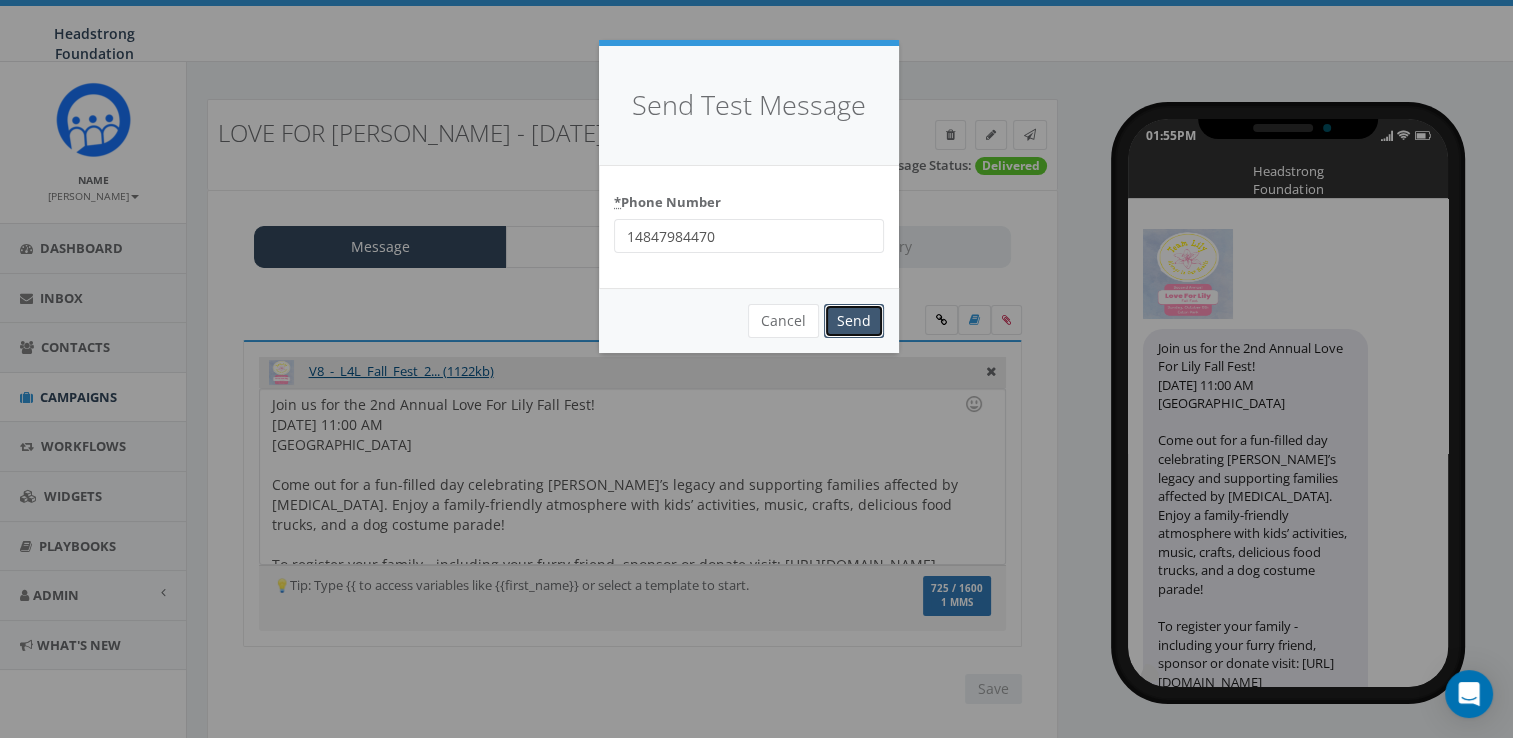 click on "Send" at bounding box center [854, 321] 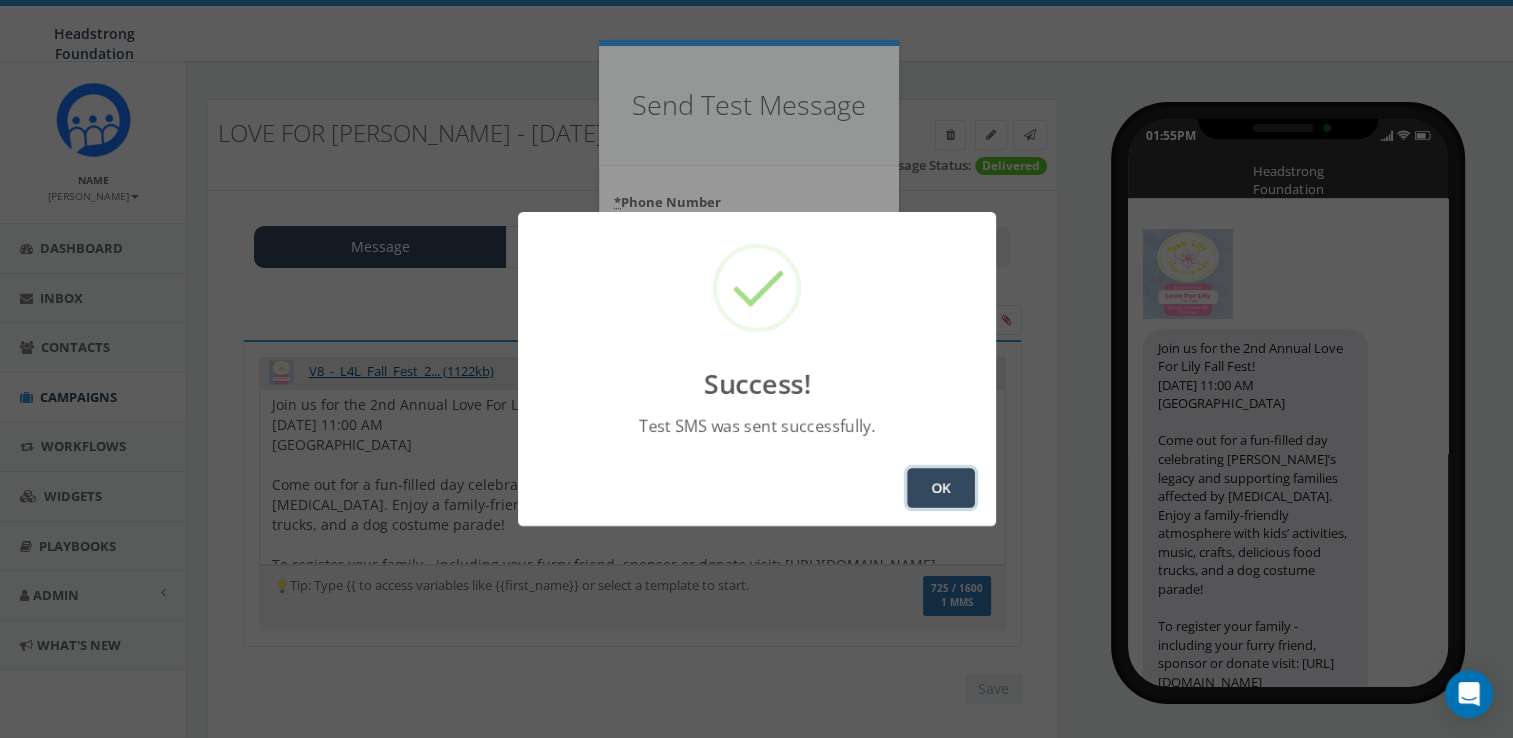 click on "OK" at bounding box center [941, 488] 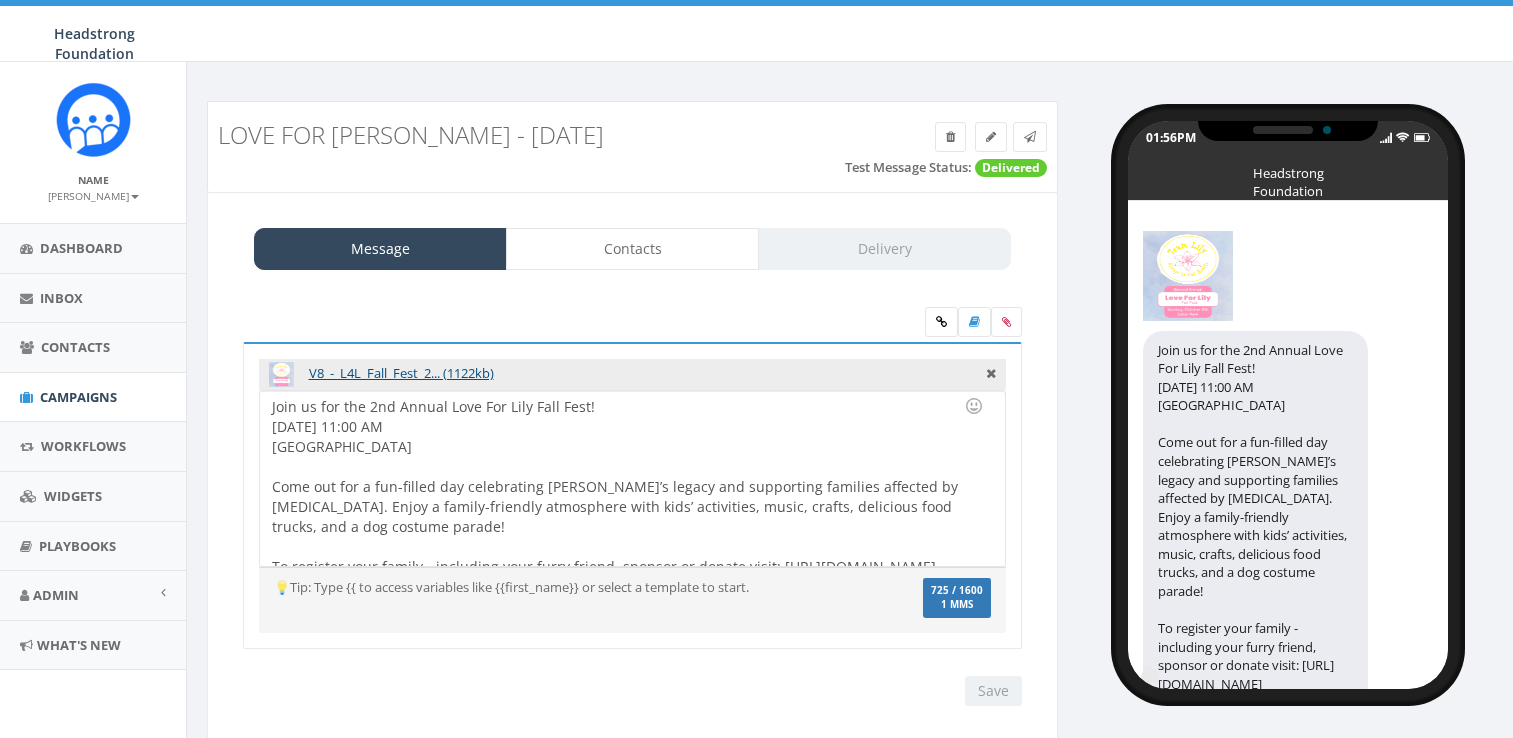scroll, scrollTop: 2, scrollLeft: 0, axis: vertical 